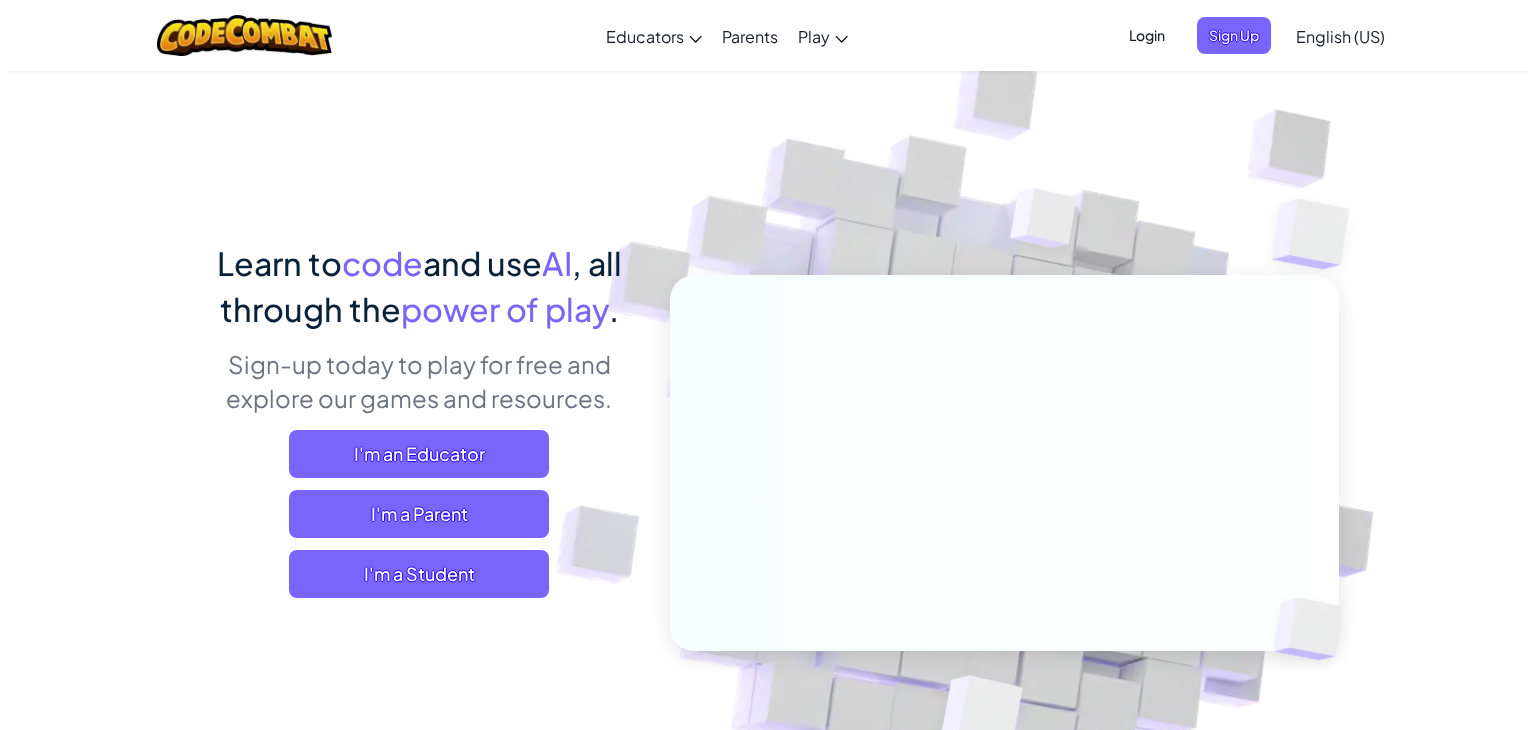 scroll, scrollTop: 0, scrollLeft: 0, axis: both 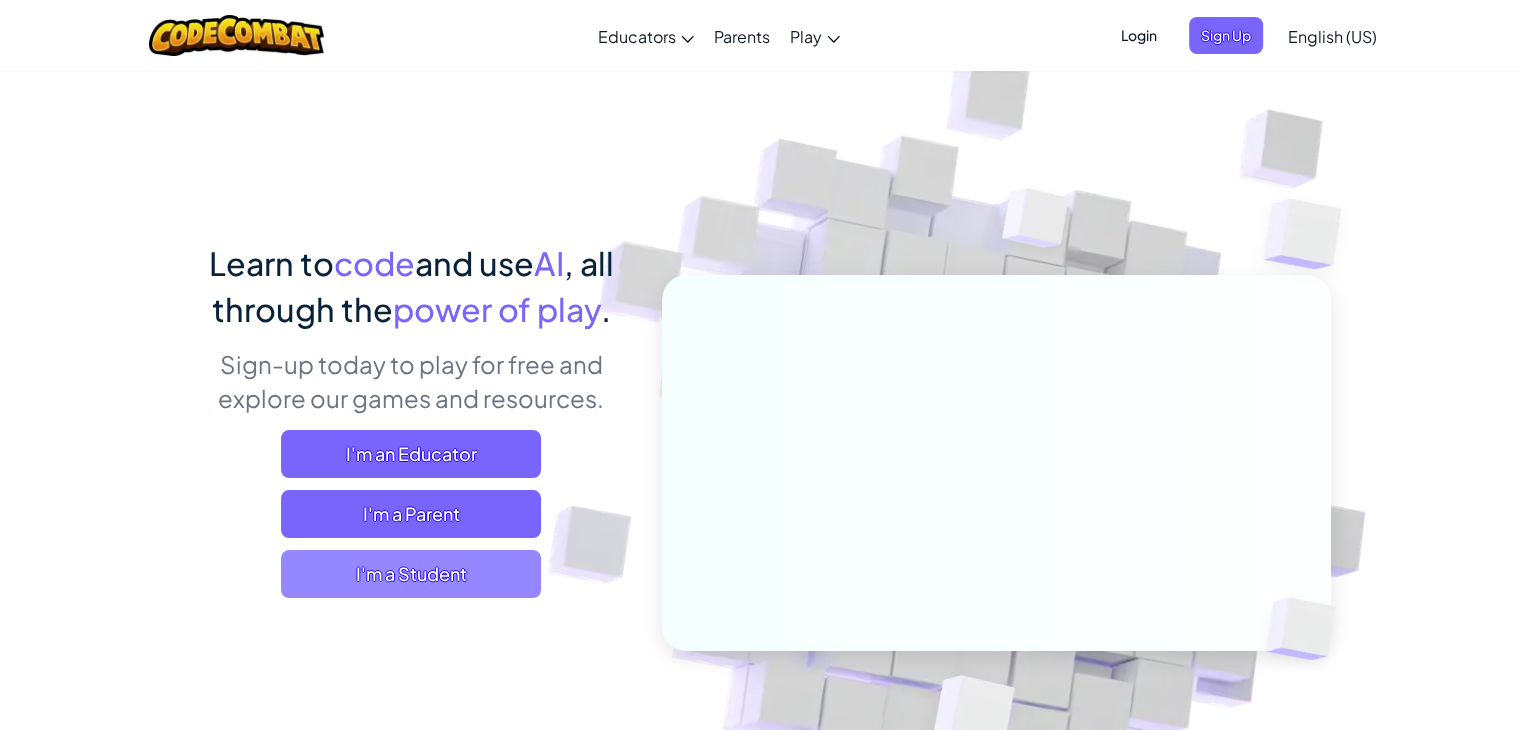 click on "I'm a Student" at bounding box center [411, 574] 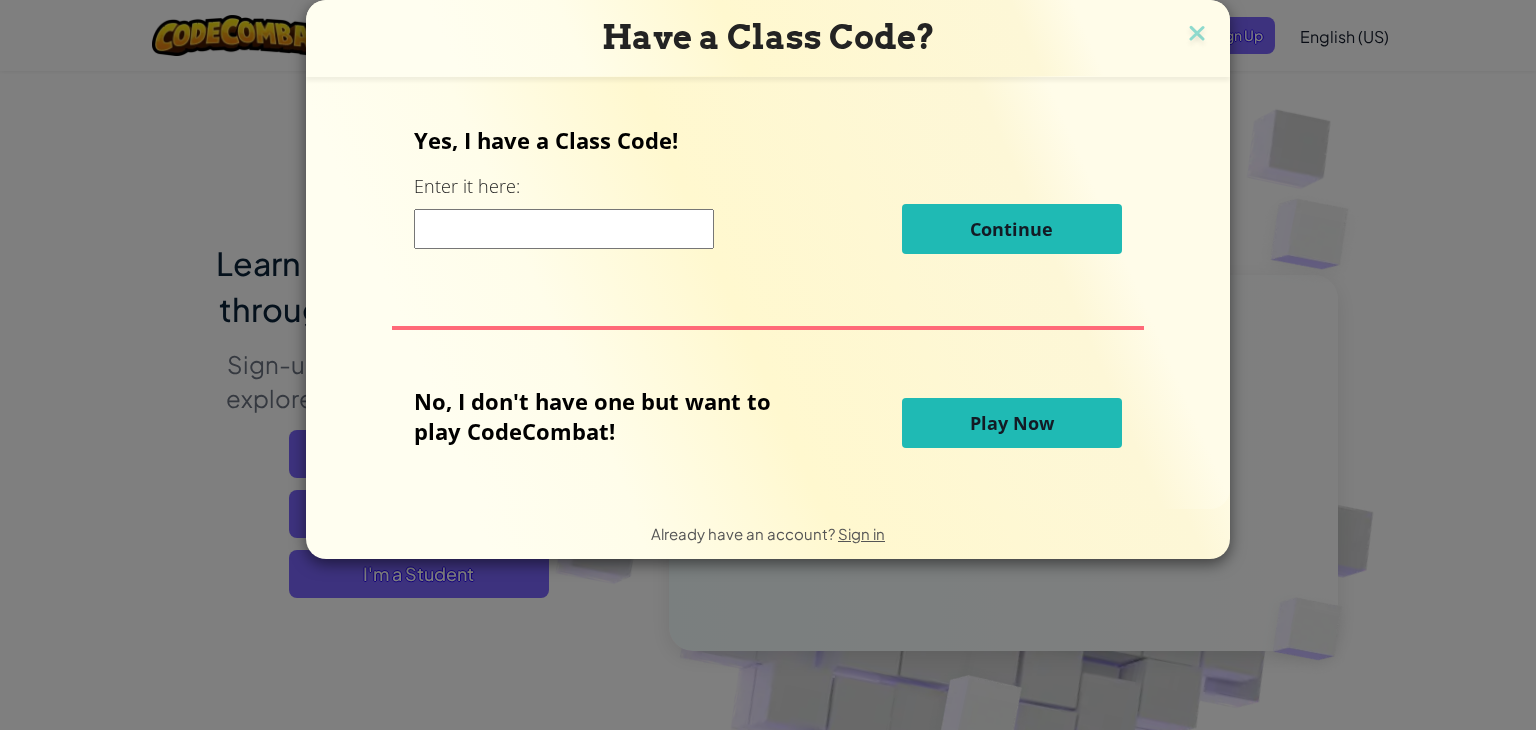 click on "Play Now" at bounding box center [1012, 423] 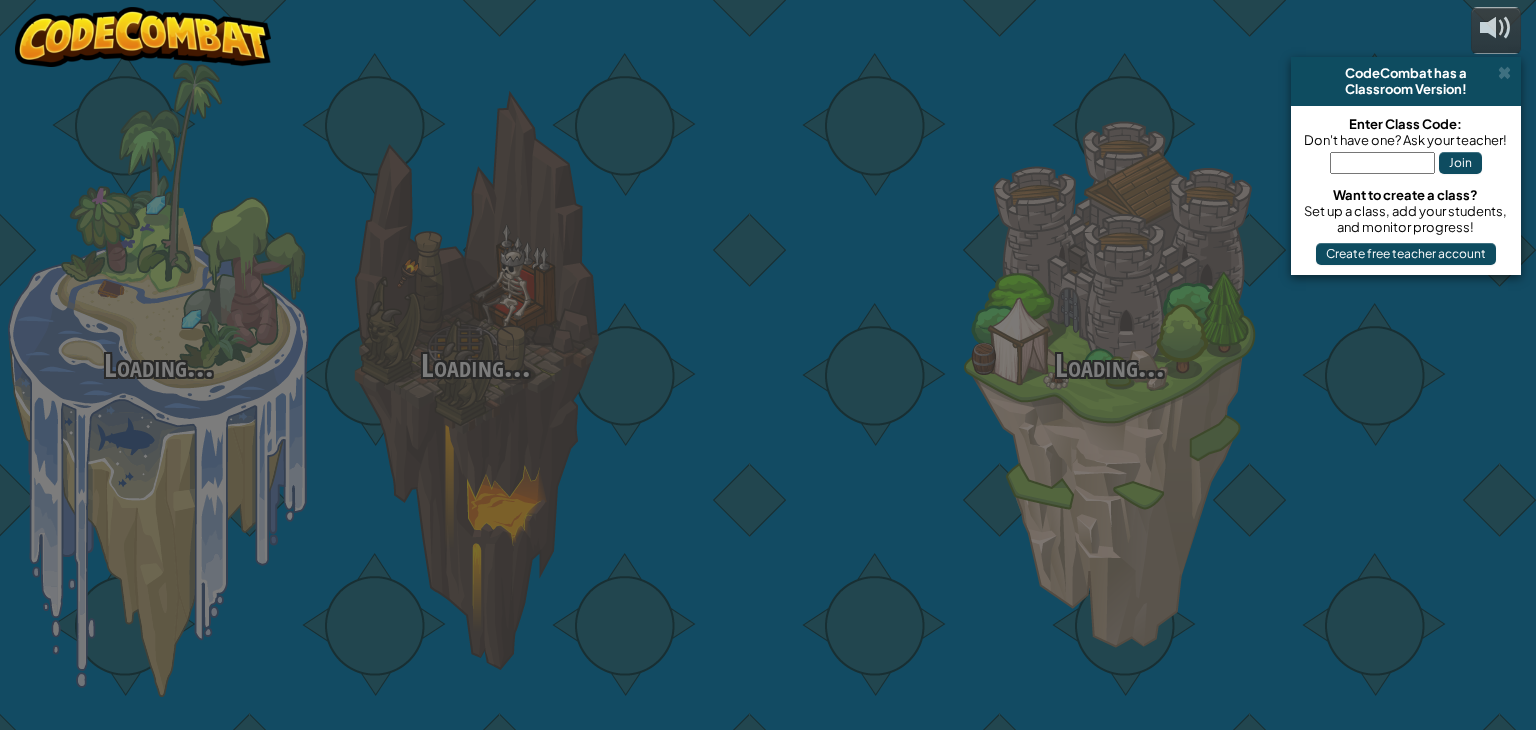 click on "Loading... Loading... Loading... Loading... Loading... Loading... Loading..." at bounding box center (768, 365) 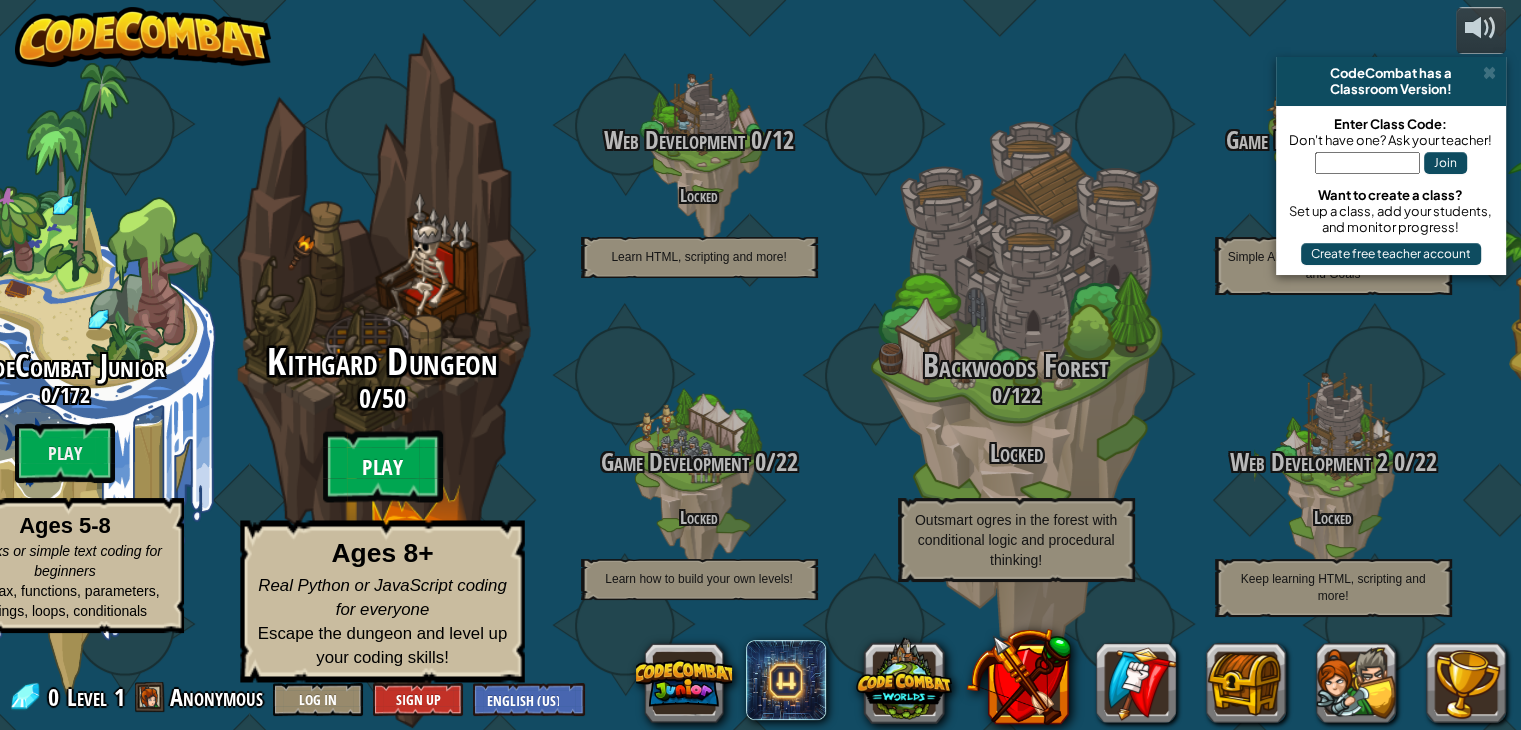 click on "Play" at bounding box center (382, 467) 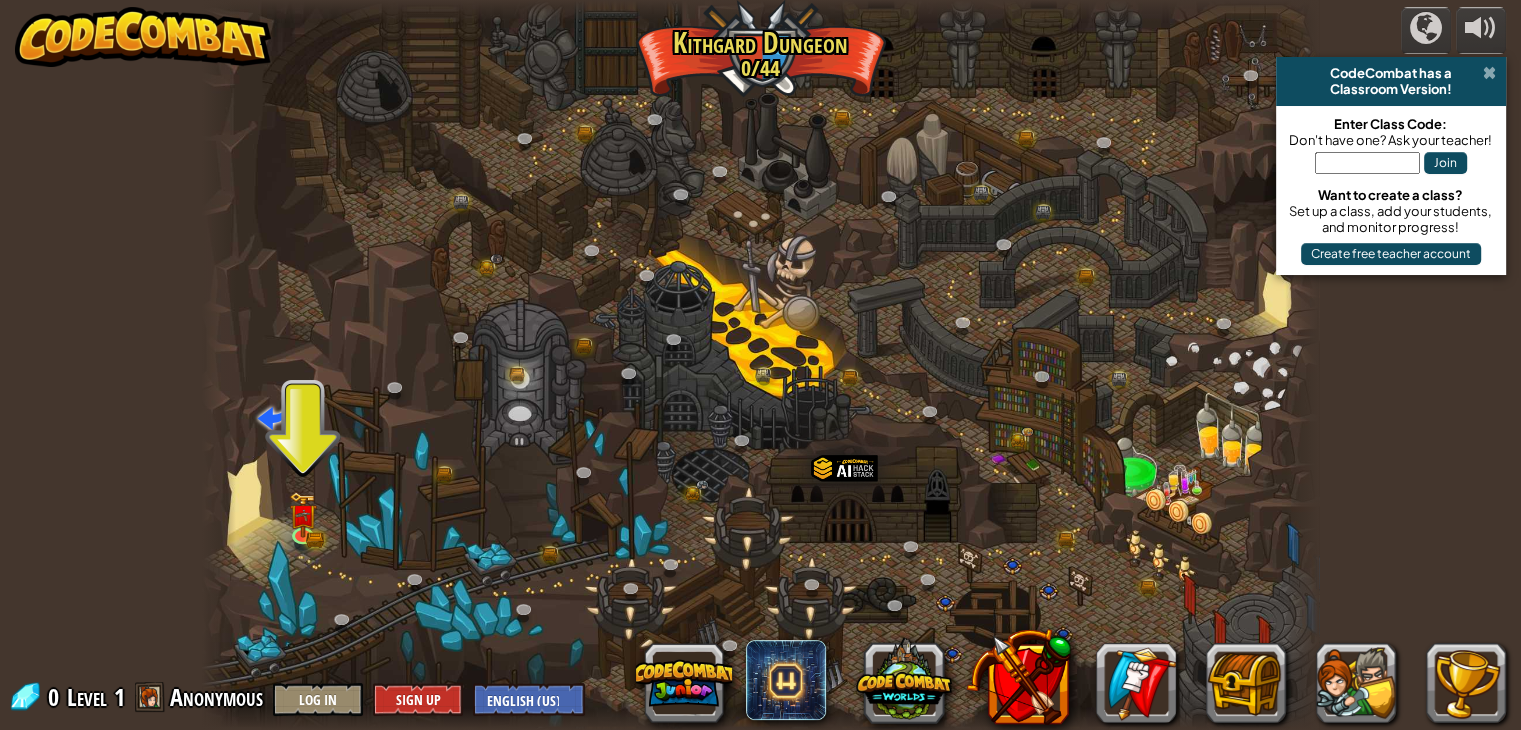 click at bounding box center [1489, 73] 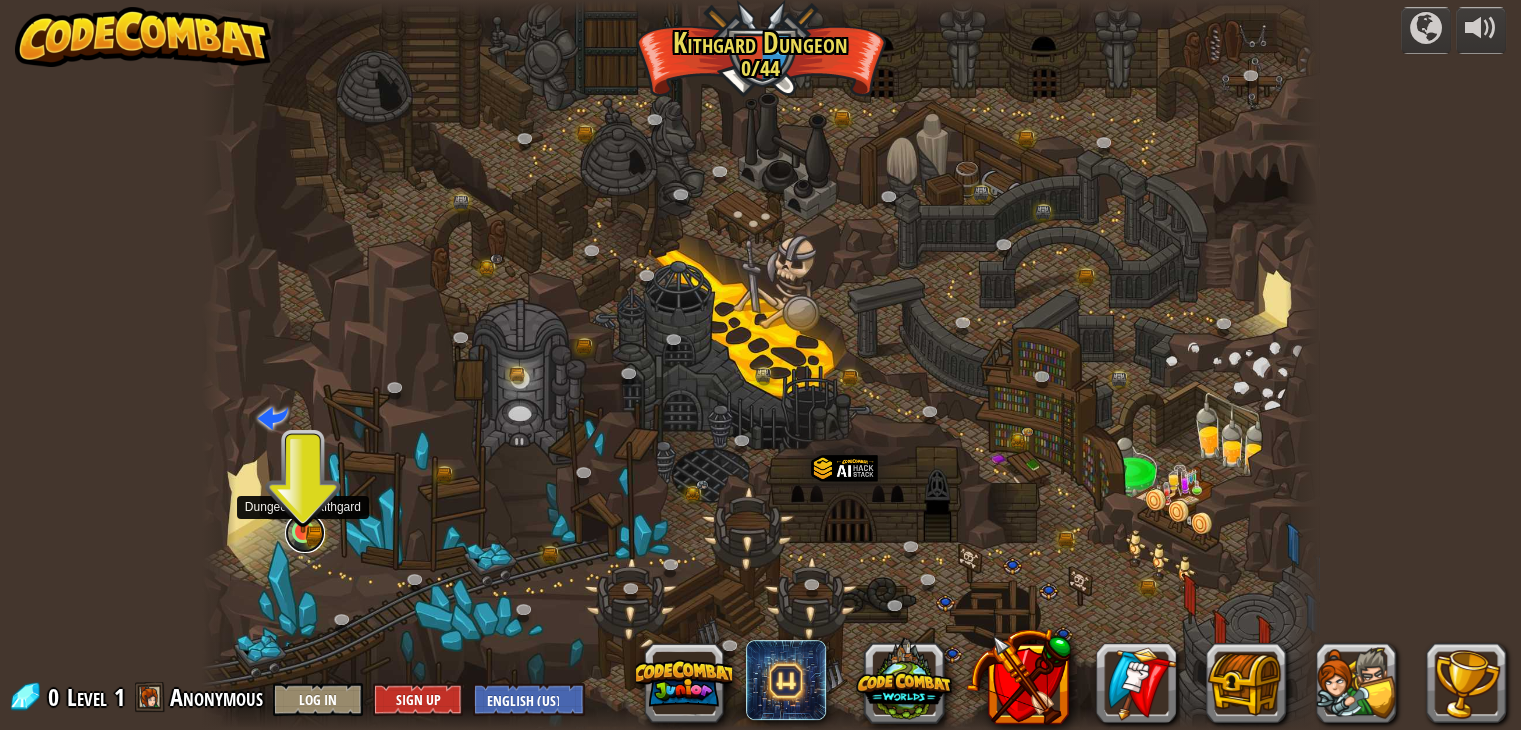 click at bounding box center [305, 533] 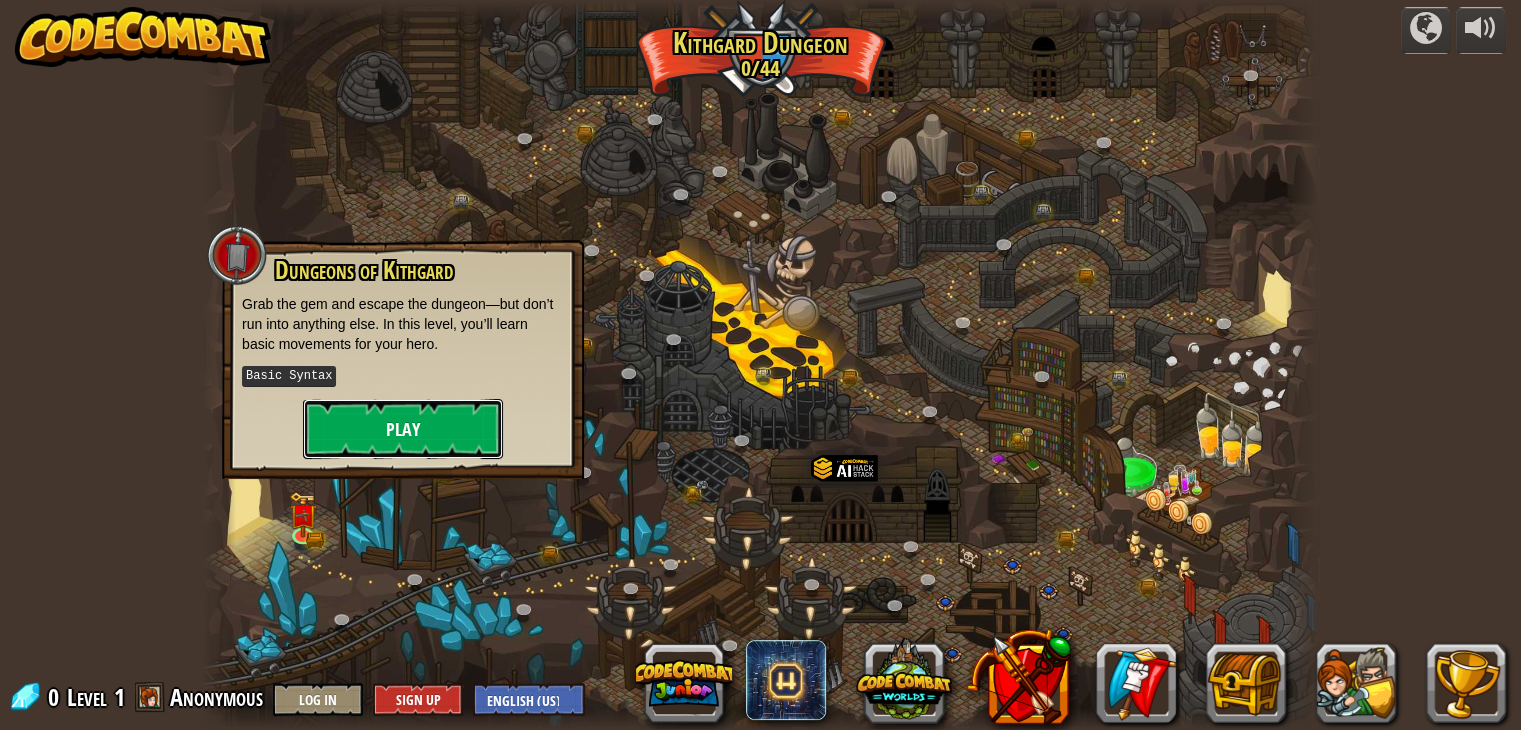 click on "Play" at bounding box center [403, 429] 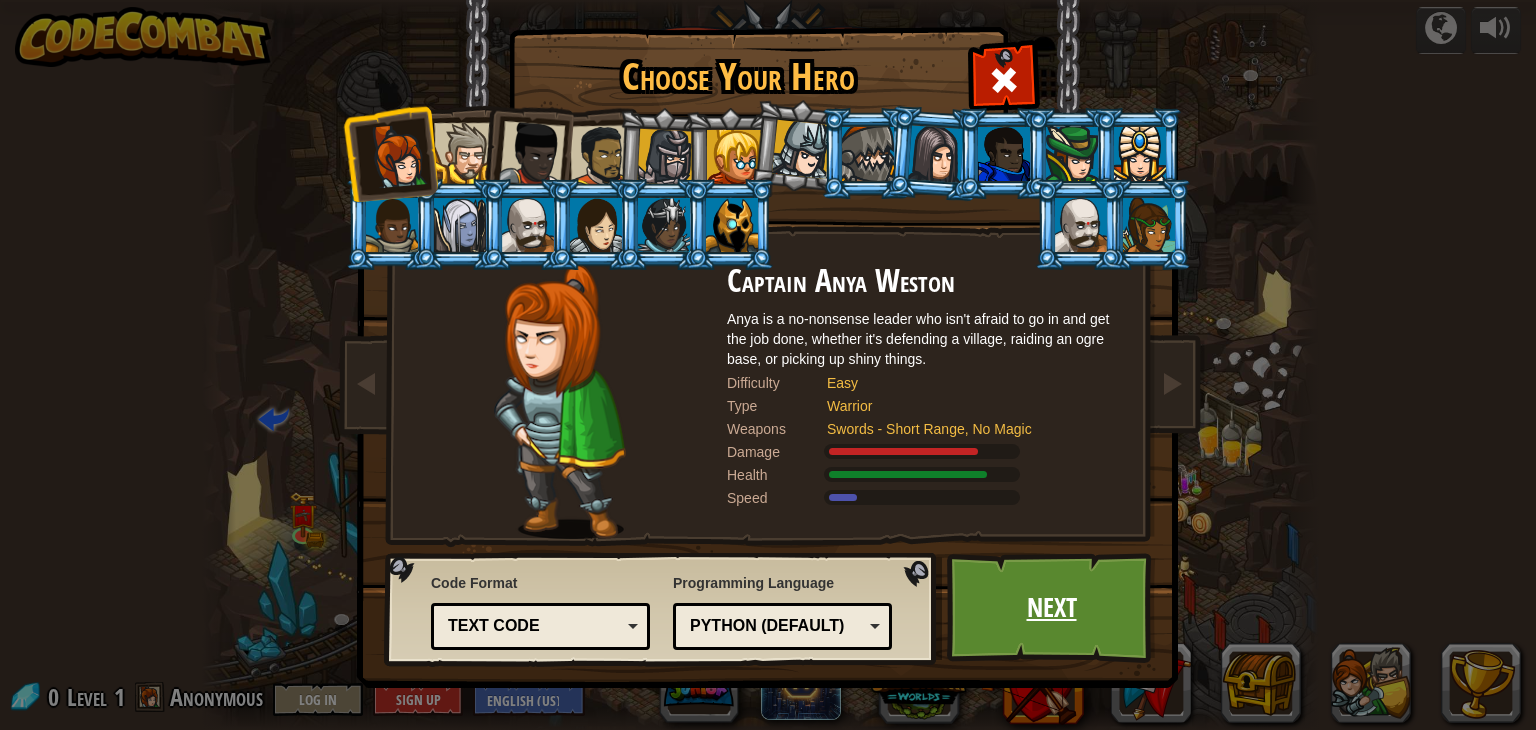 click on "Next" at bounding box center [1051, 608] 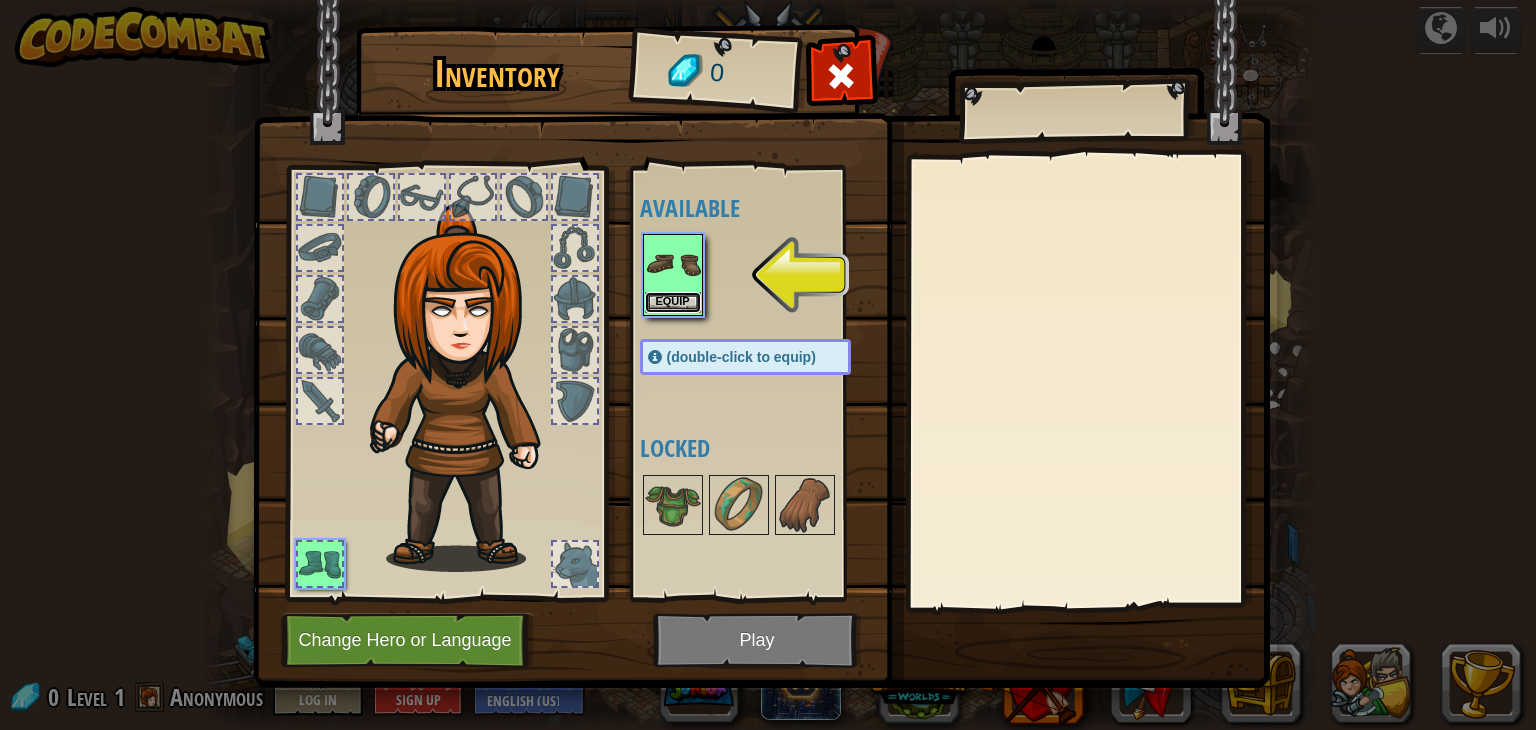 click on "Equip" at bounding box center (673, 302) 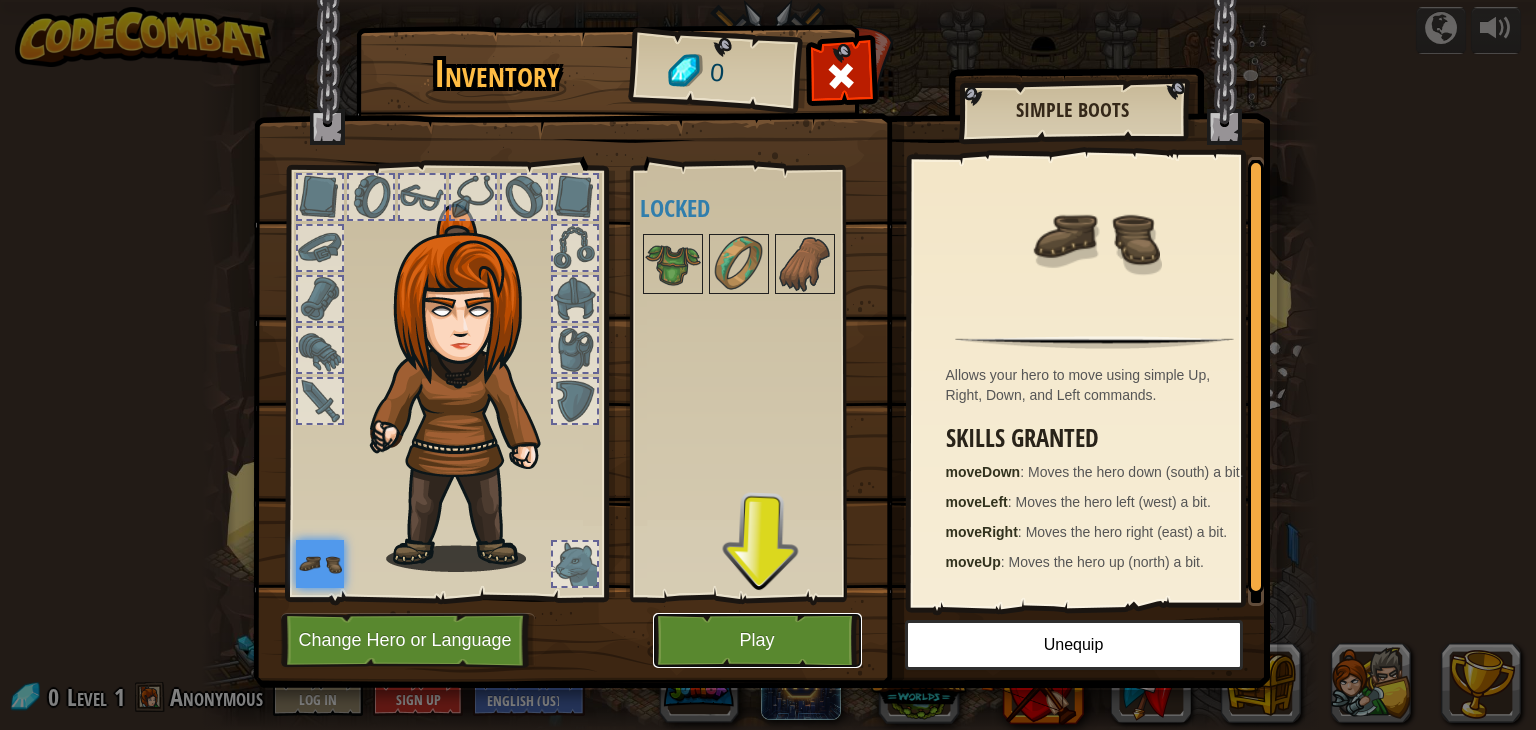 click on "Play" at bounding box center [757, 640] 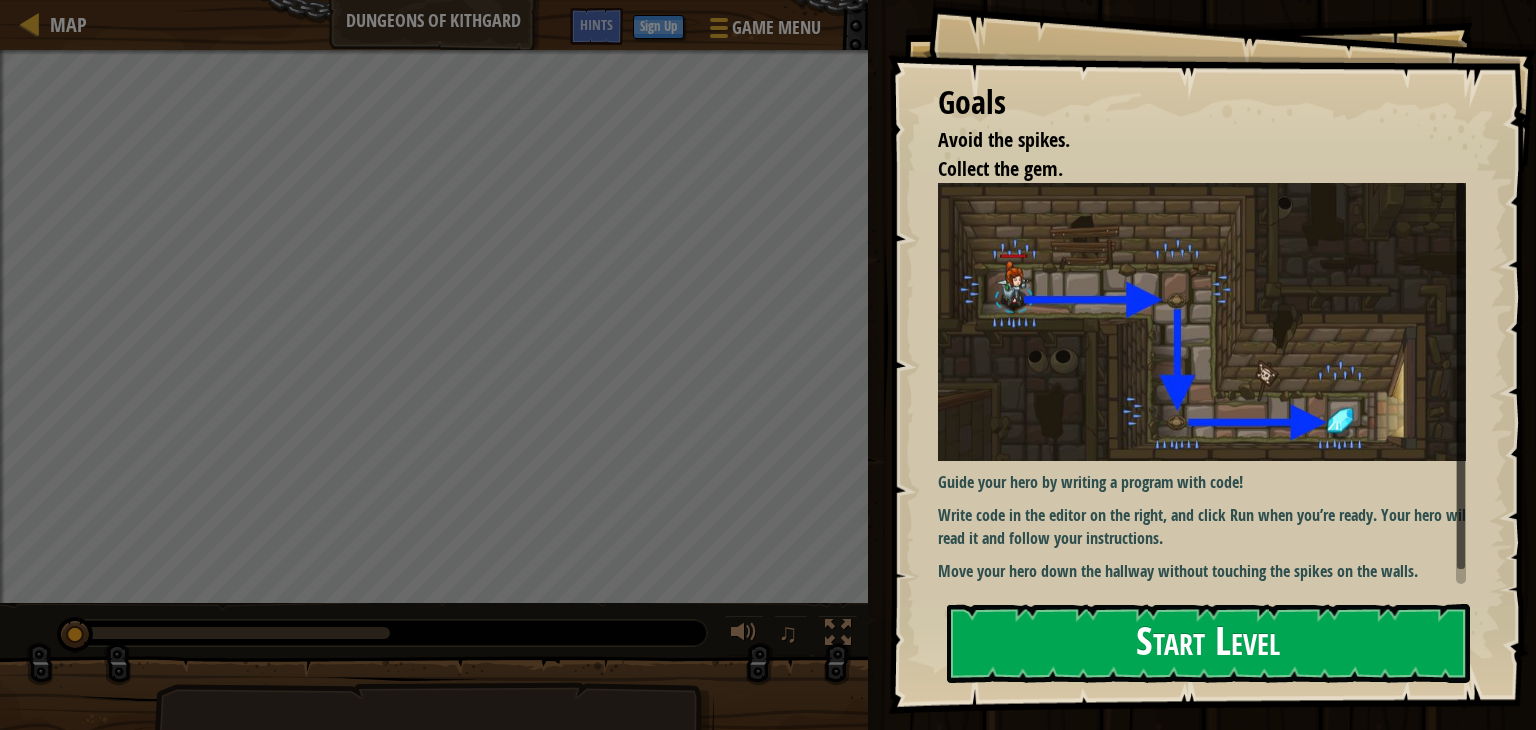 click on "Start Level" at bounding box center (1208, 643) 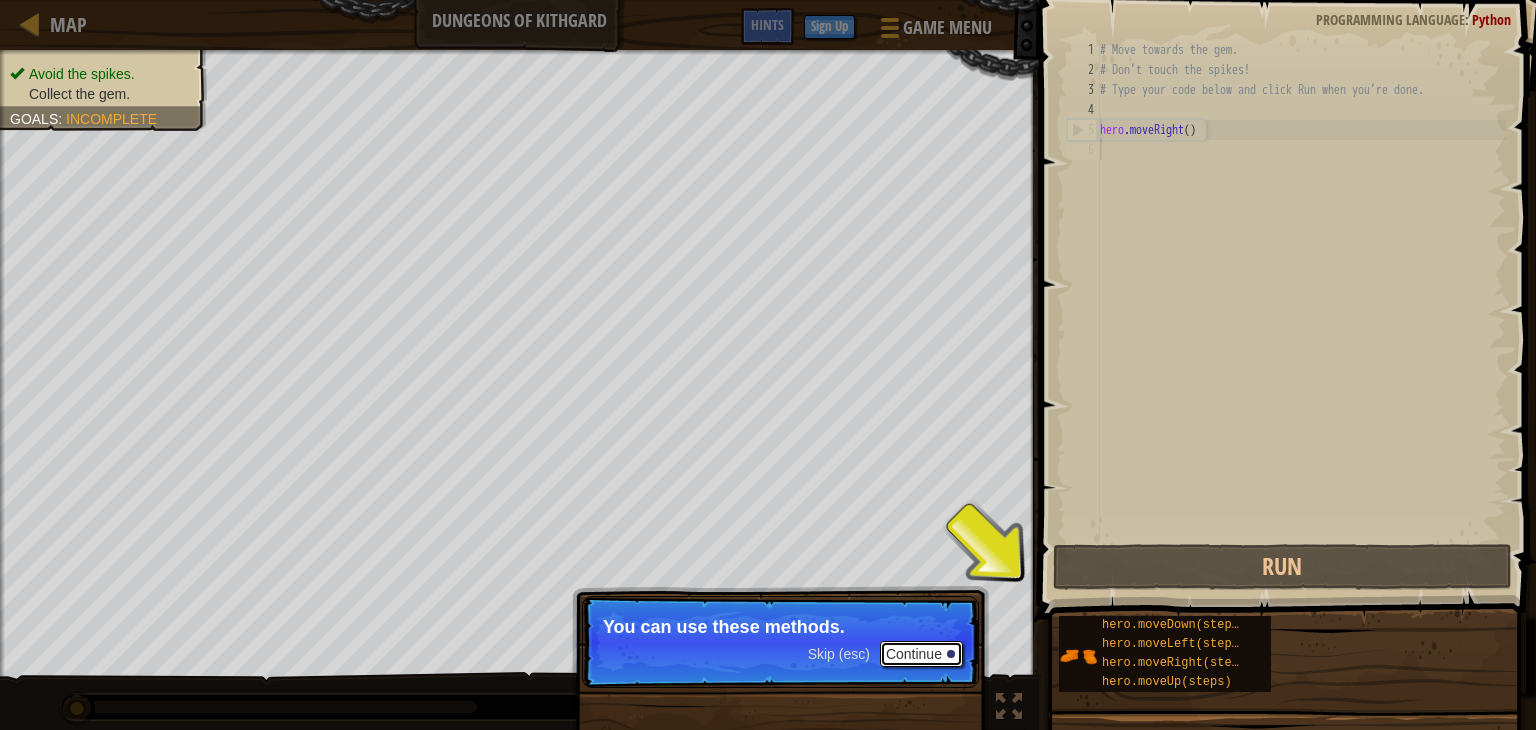 click on "Continue" at bounding box center [921, 654] 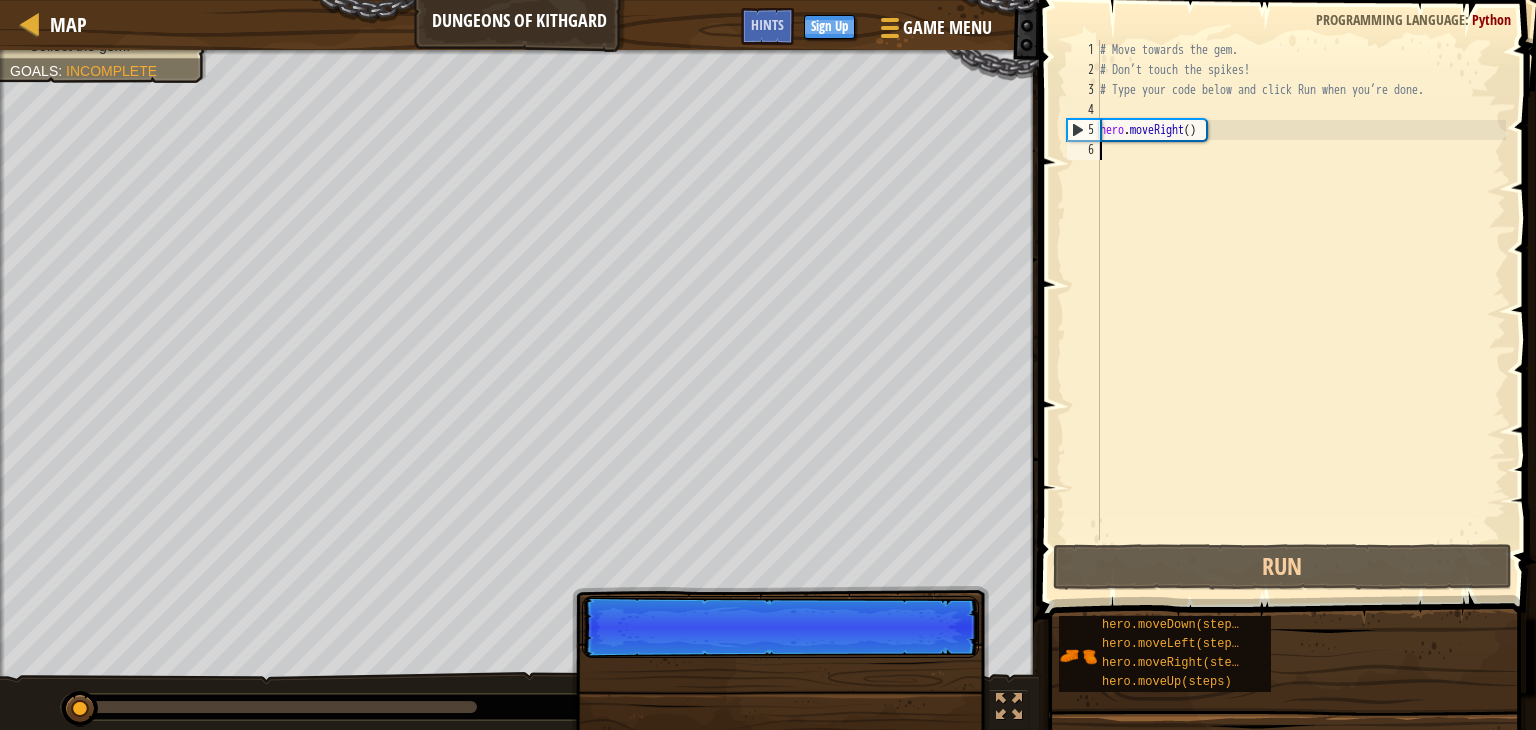 scroll, scrollTop: 9, scrollLeft: 0, axis: vertical 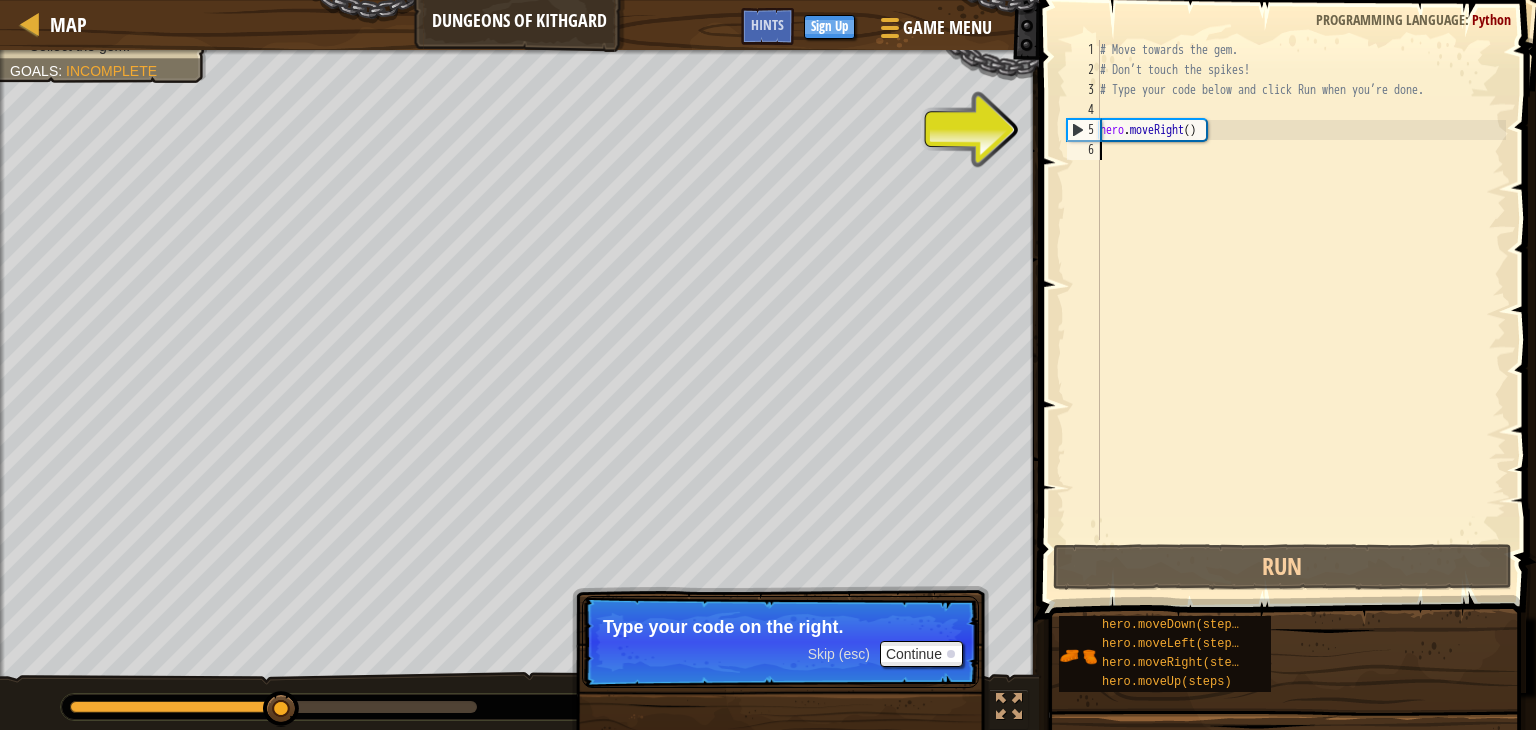 click on "# Move towards the gem. # Don’t touch the spikes! # Type your code below and click Run when you’re done. hero . moveRight ( )" at bounding box center (1301, 310) 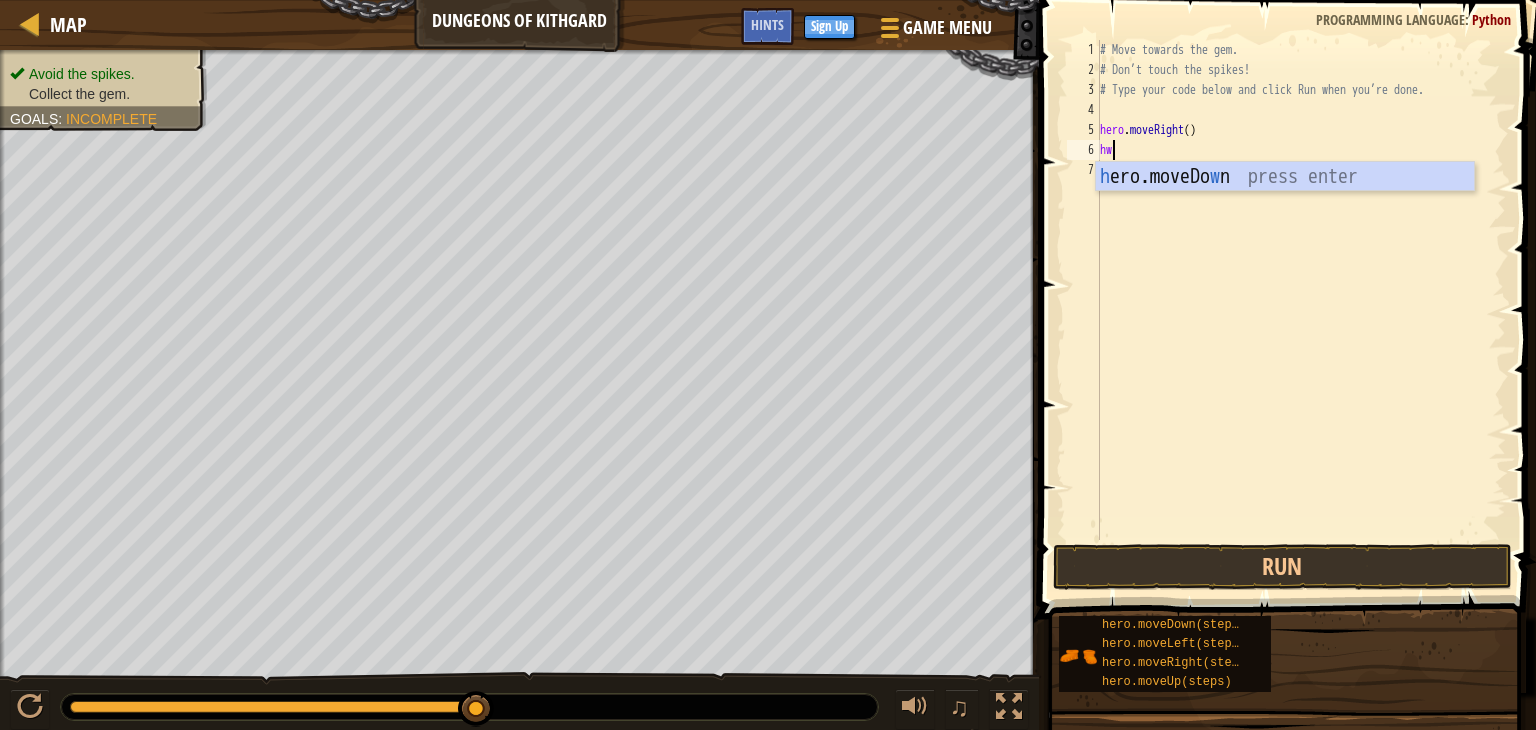 type on "he" 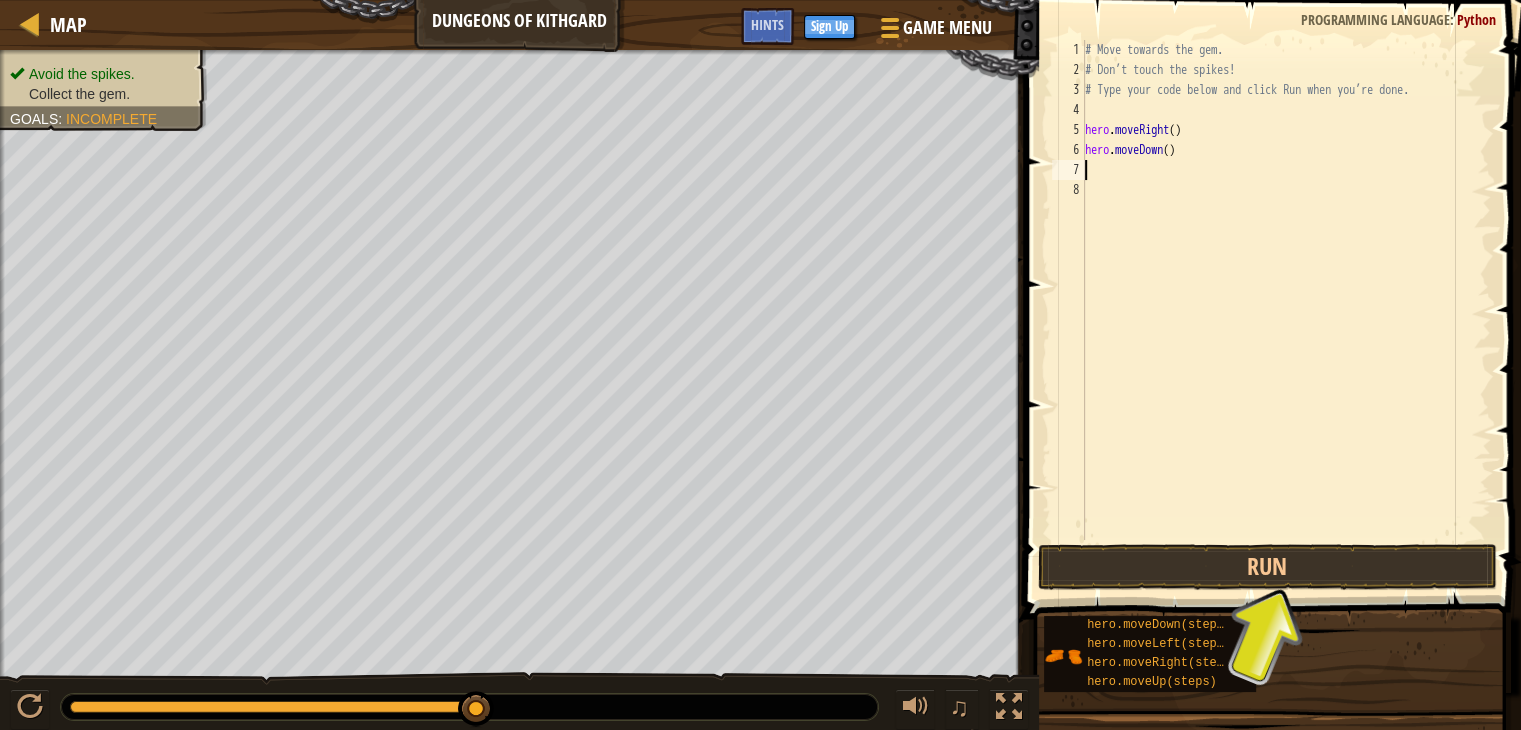 type on "h" 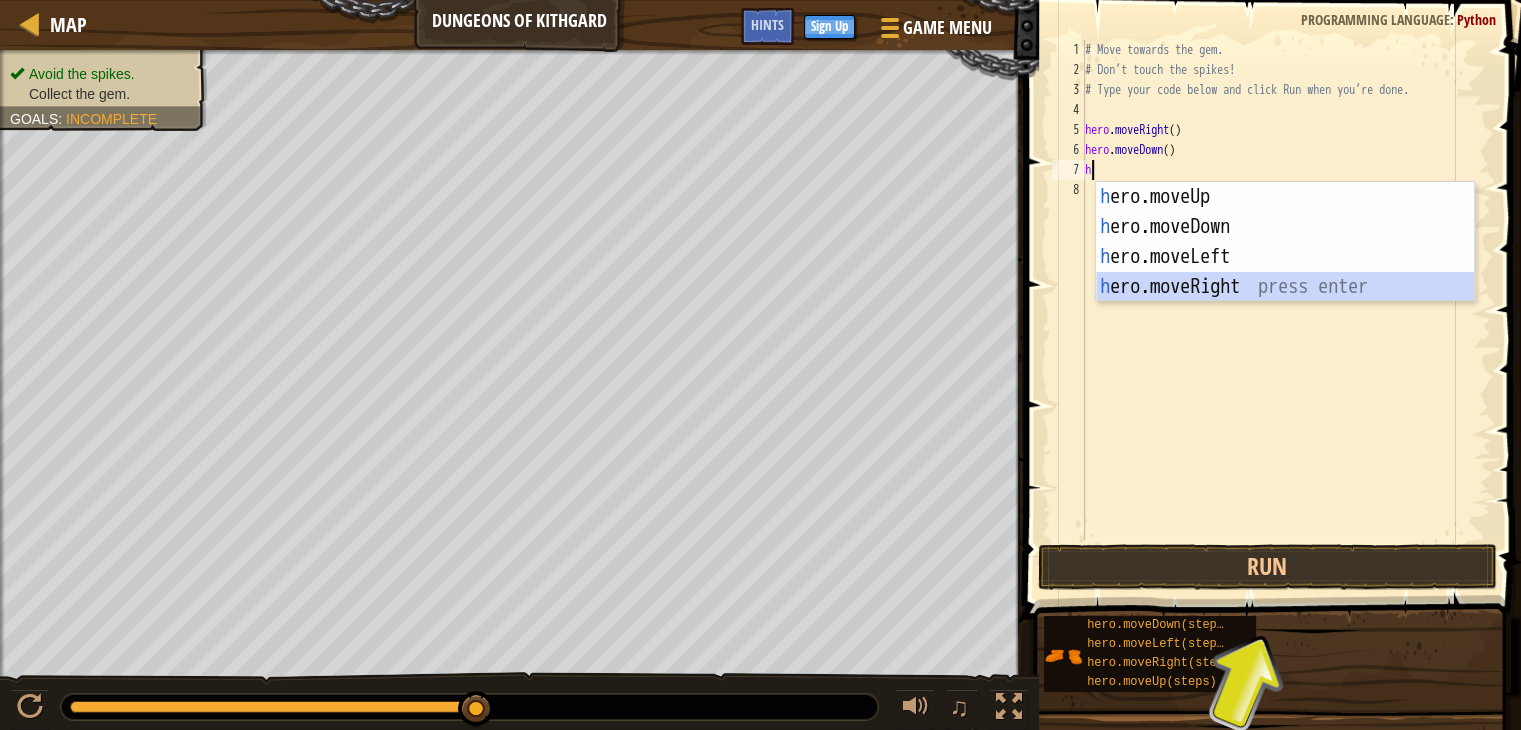 type 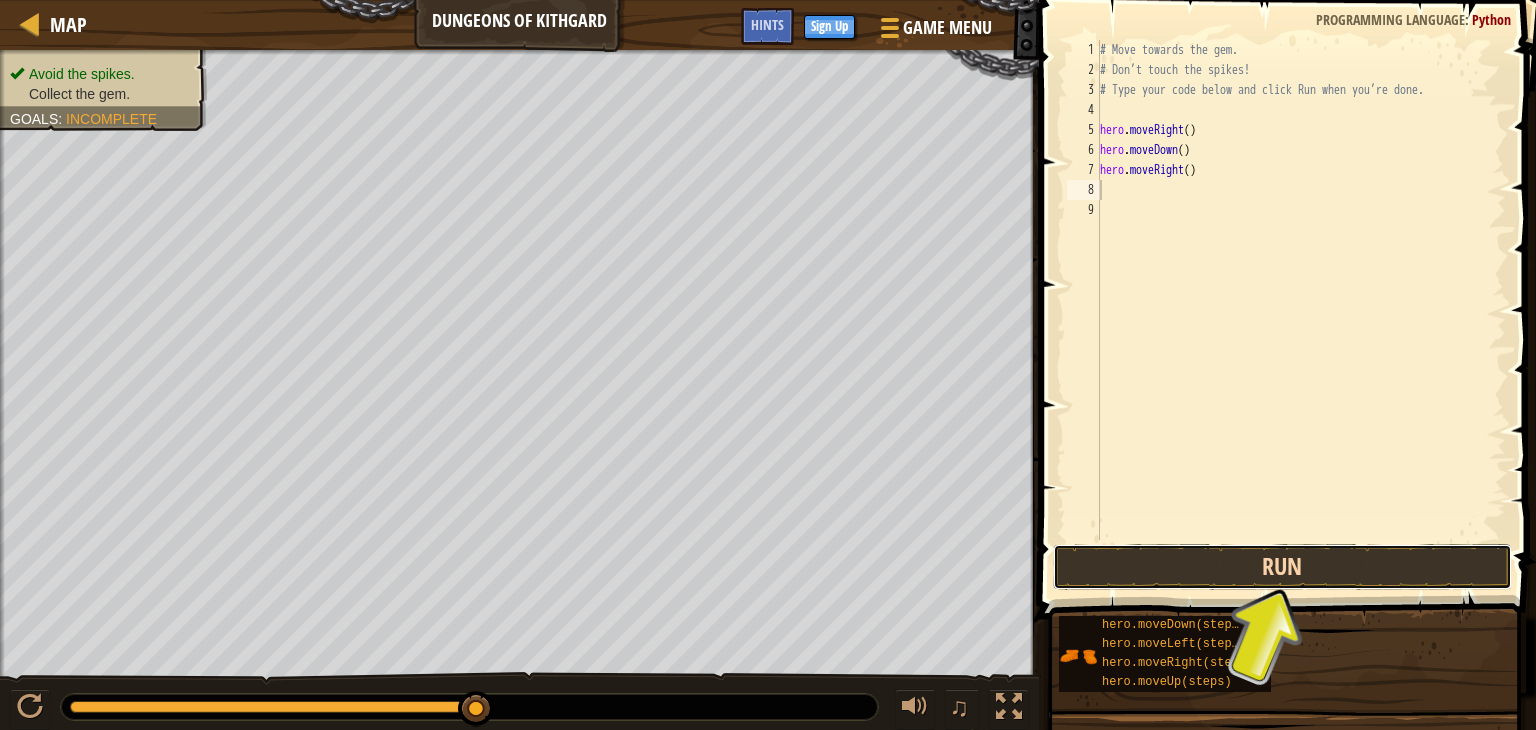 click on "Run" at bounding box center (1282, 567) 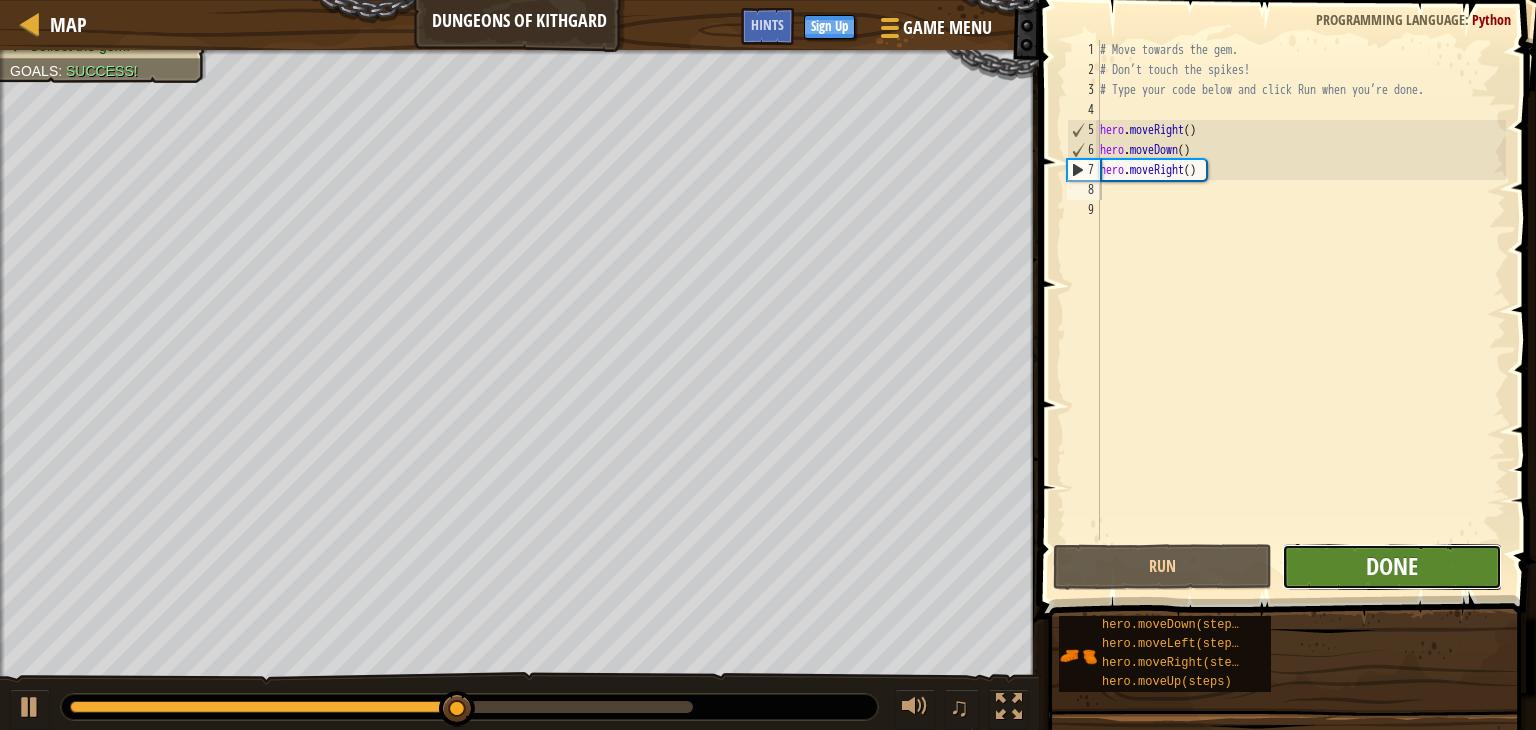 click on "Done" at bounding box center (1392, 566) 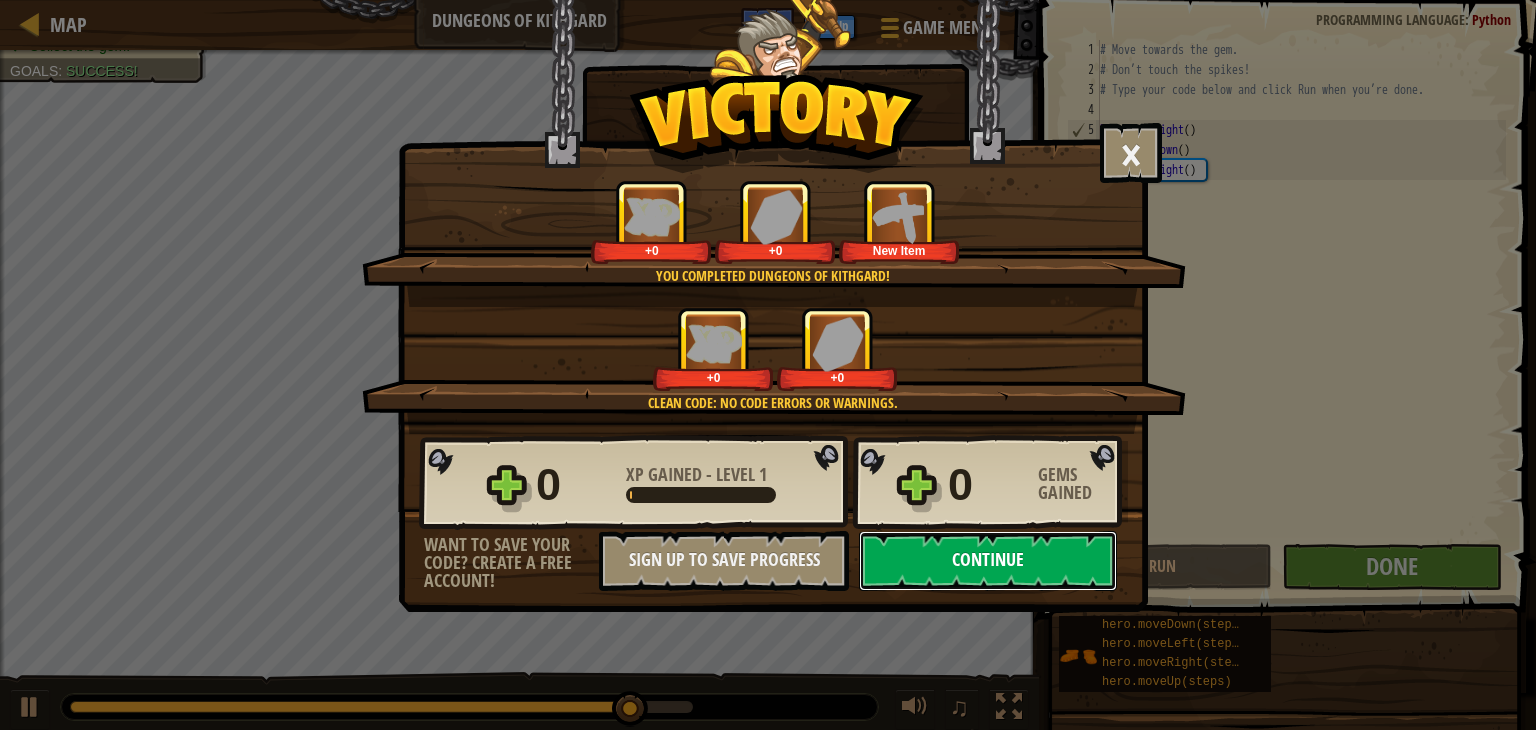 click on "Continue" at bounding box center (988, 561) 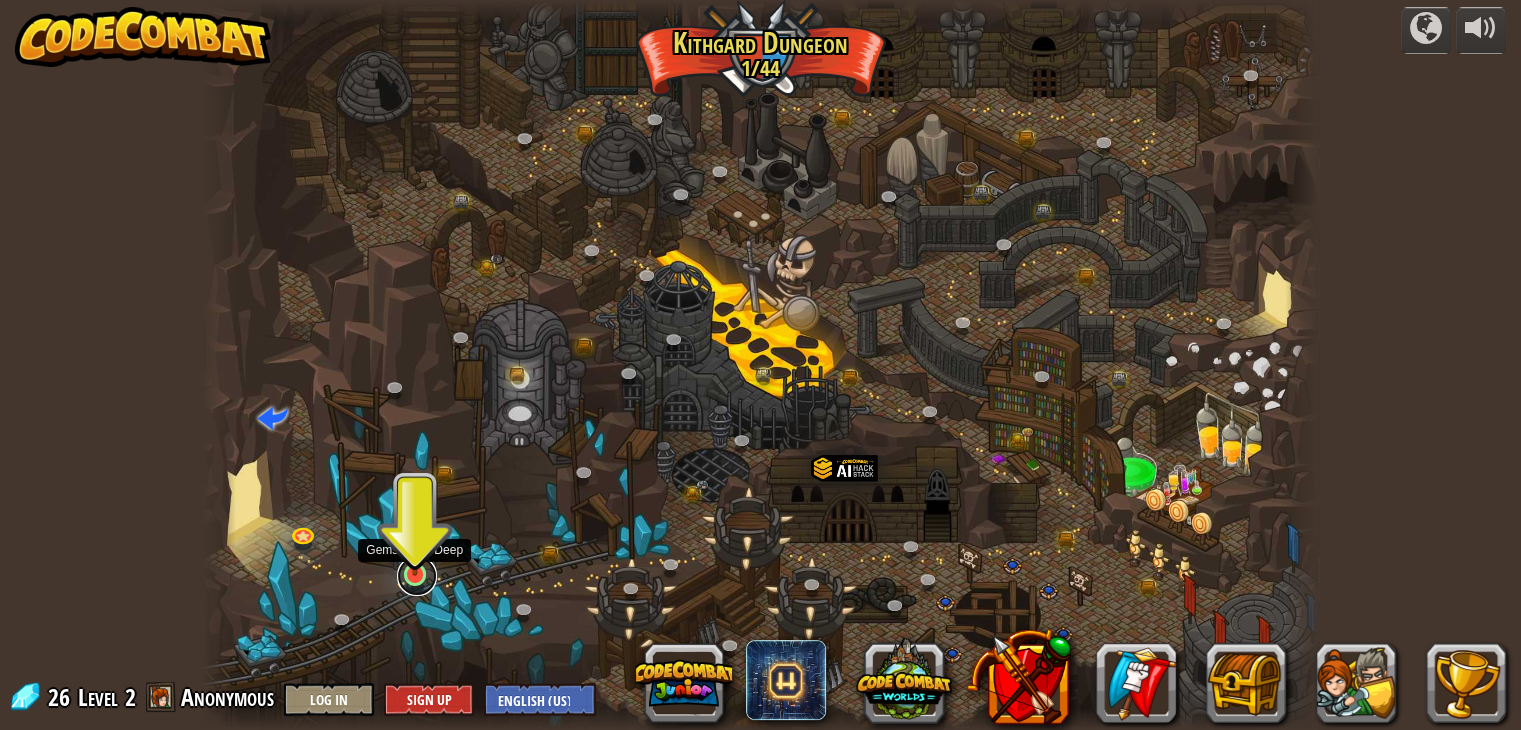 click at bounding box center [417, 576] 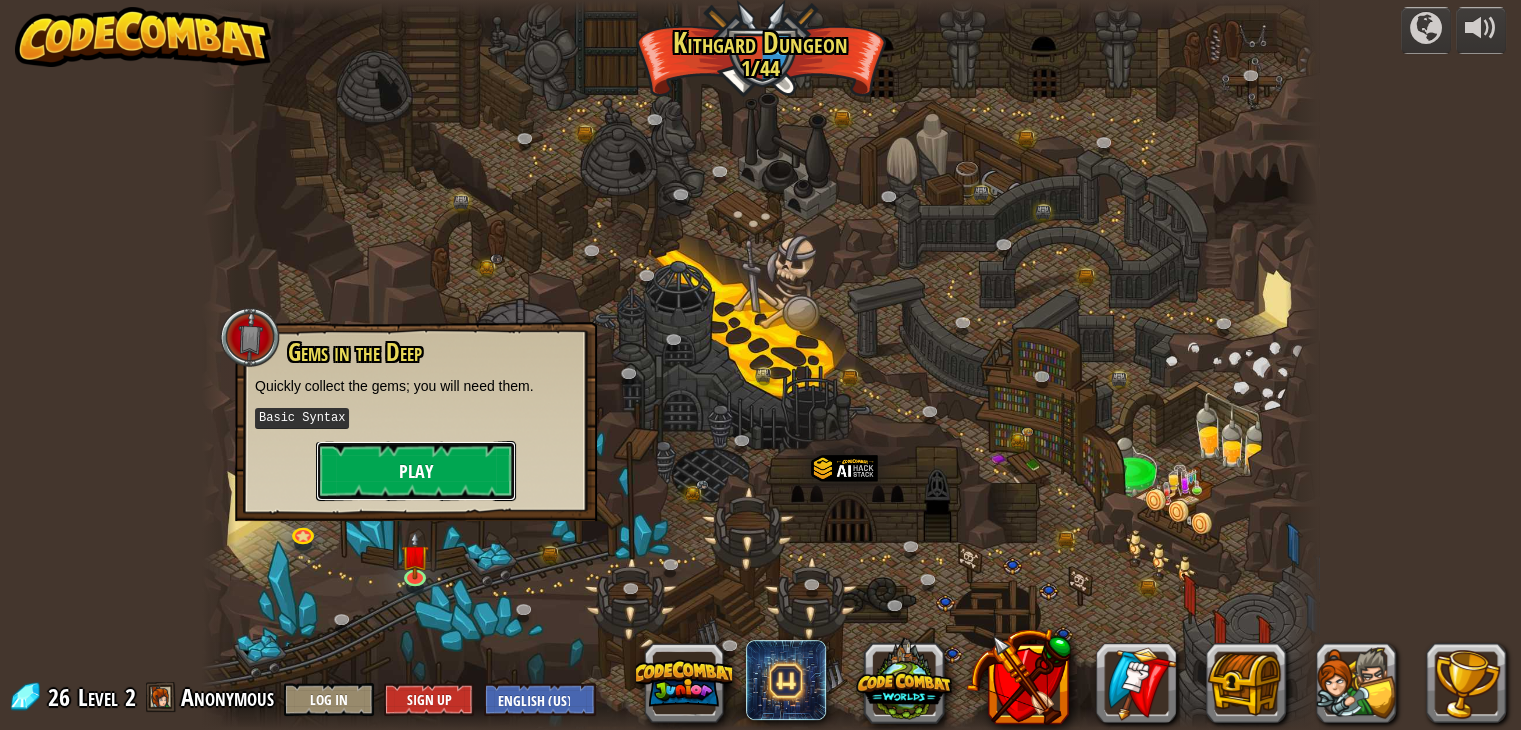 click on "Play" at bounding box center (416, 471) 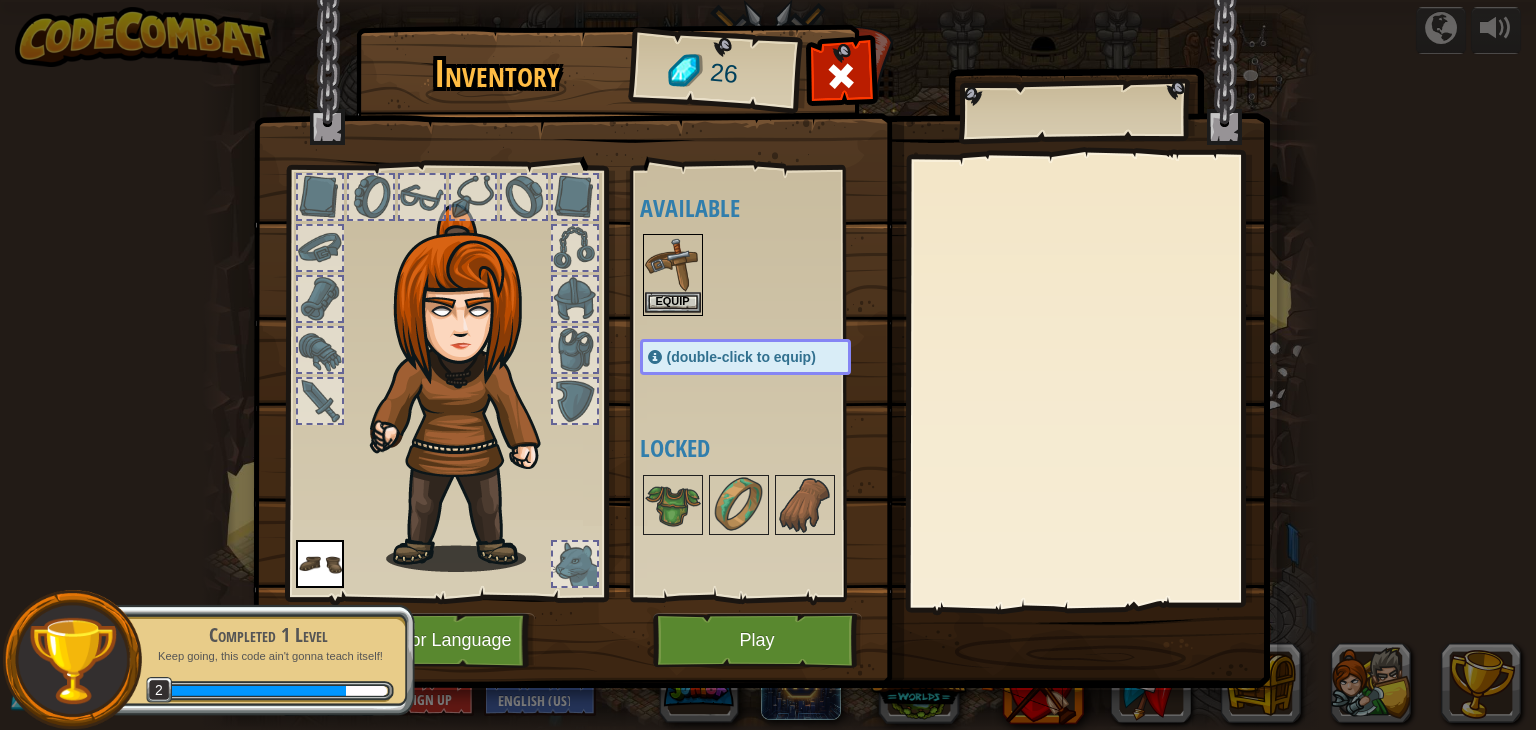click at bounding box center [673, 264] 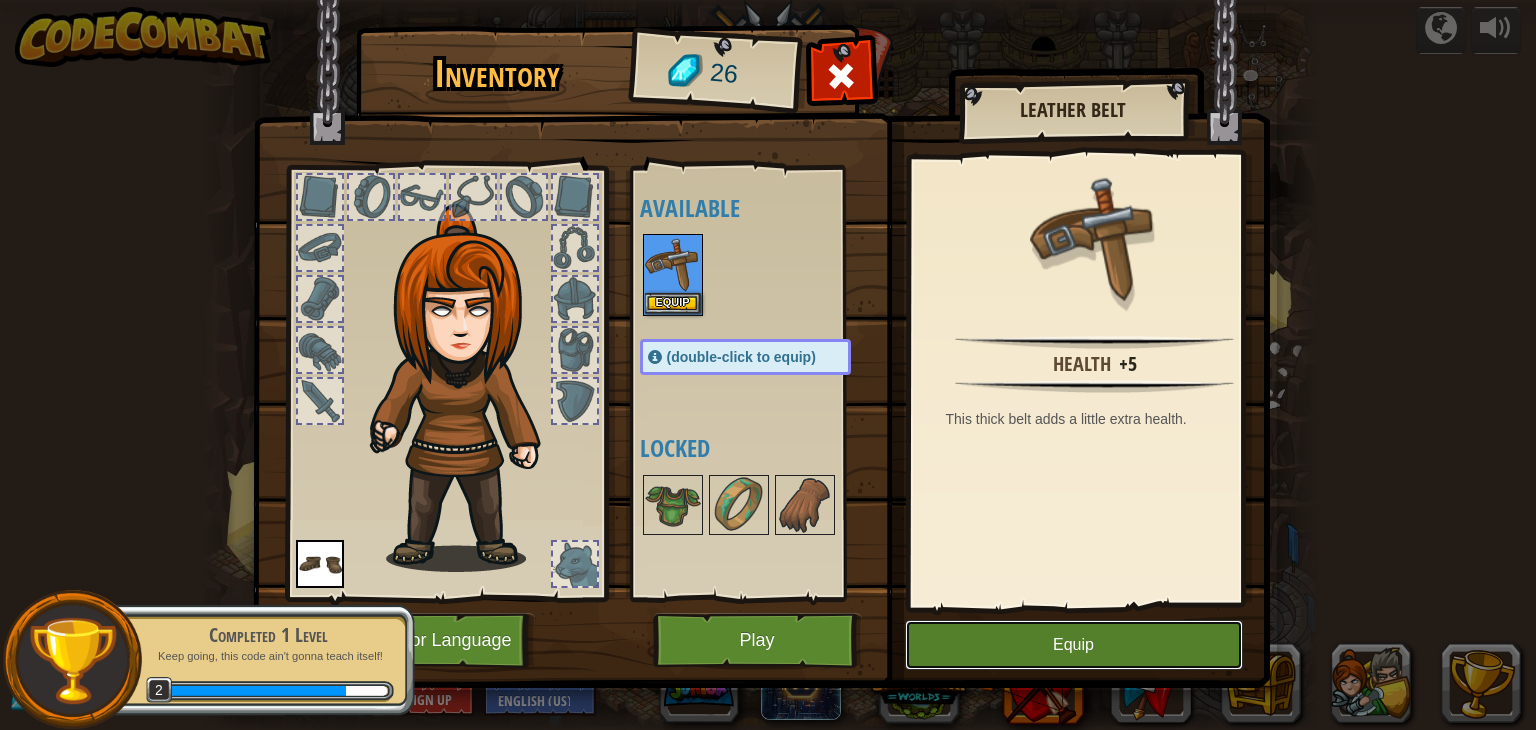 click on "Equip" at bounding box center (1074, 645) 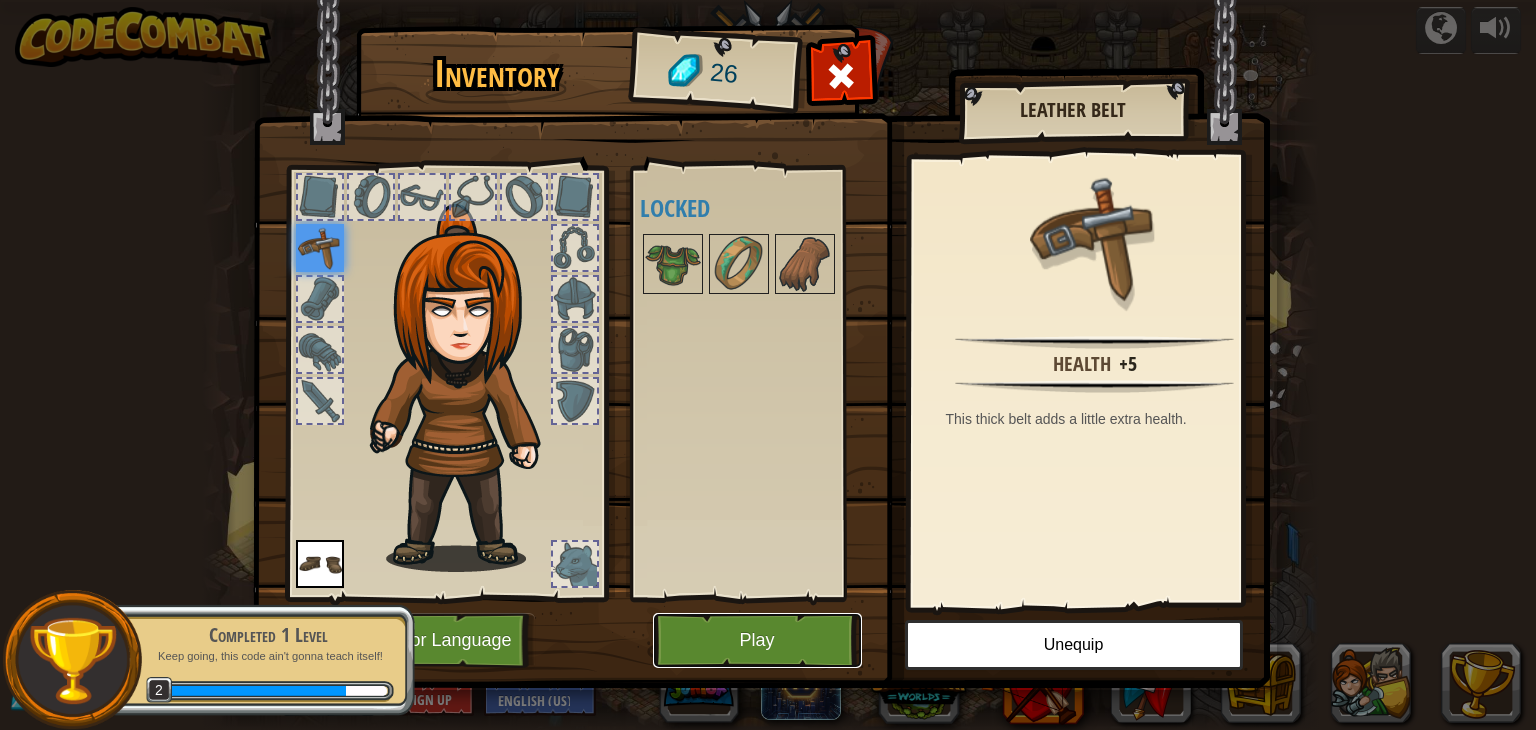 click on "Play" at bounding box center [757, 640] 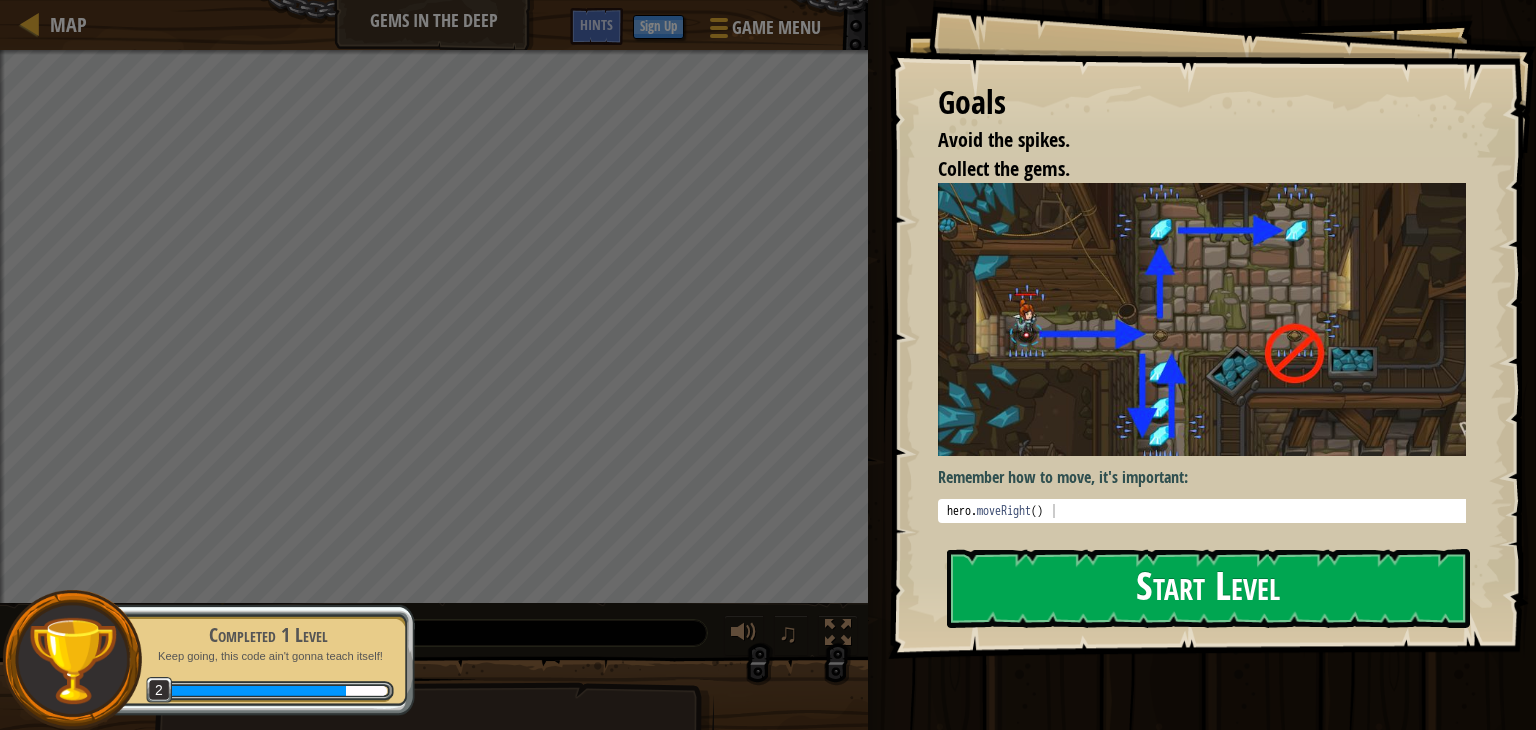 drag, startPoint x: 1116, startPoint y: 537, endPoint x: 1096, endPoint y: 614, distance: 79.555016 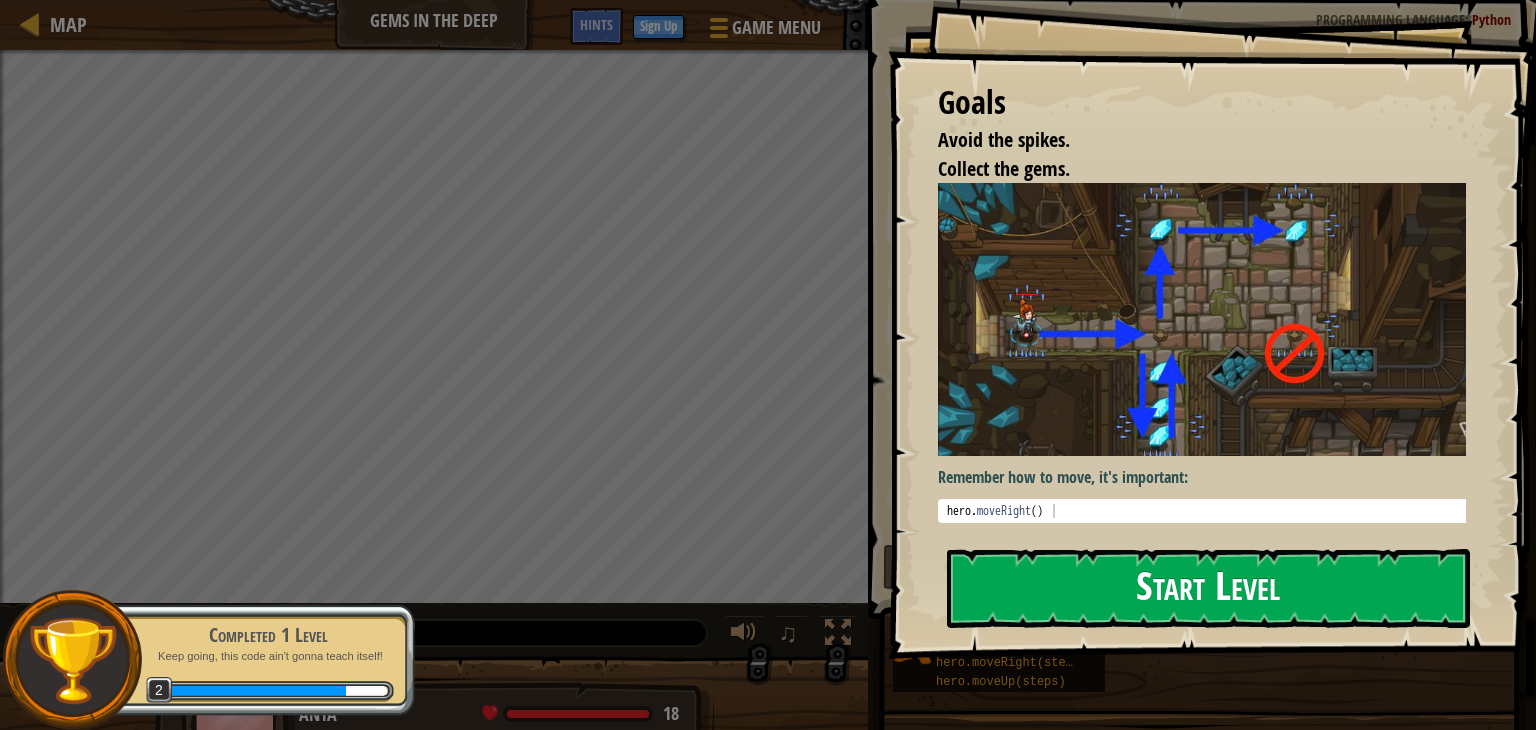 click on "Start Level" at bounding box center (1208, 588) 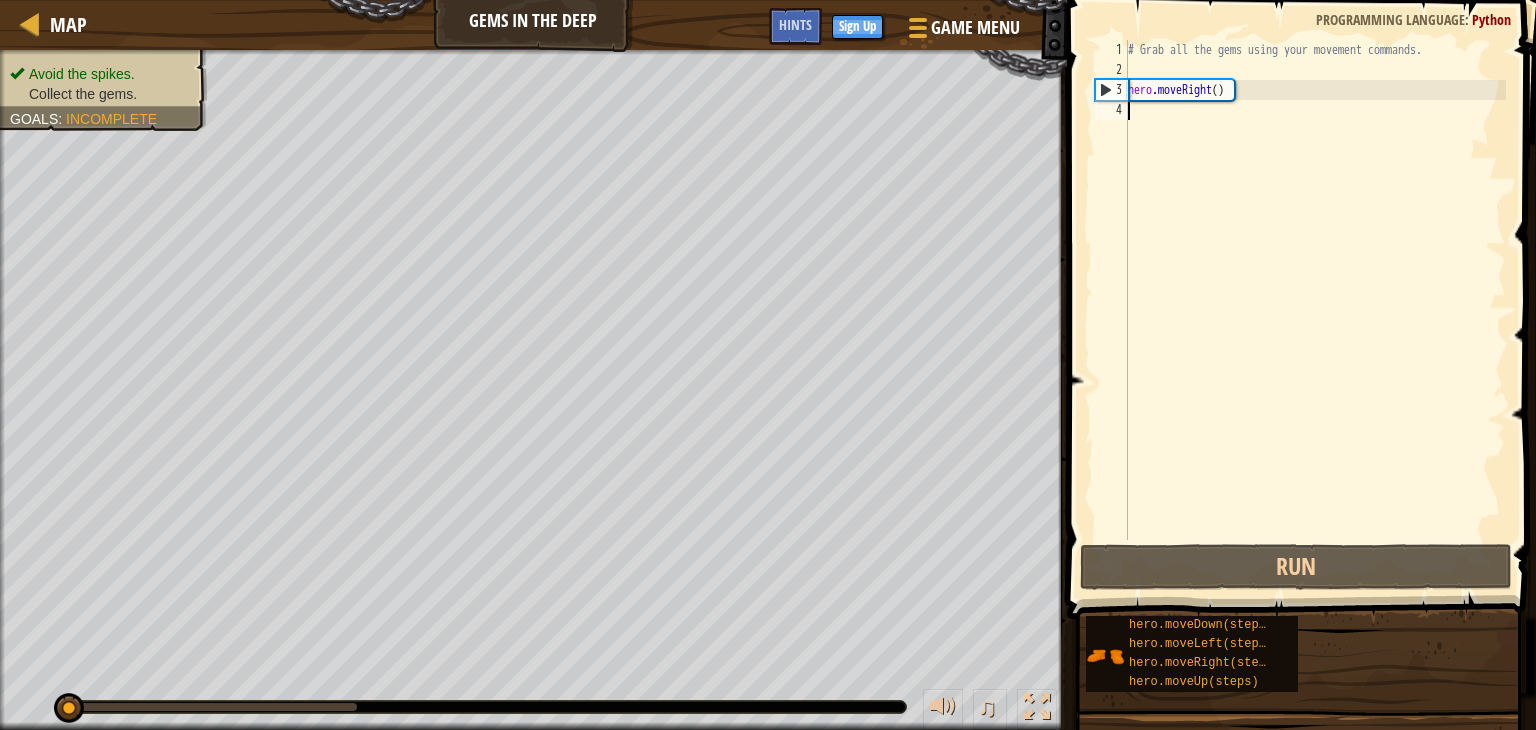 scroll, scrollTop: 9, scrollLeft: 0, axis: vertical 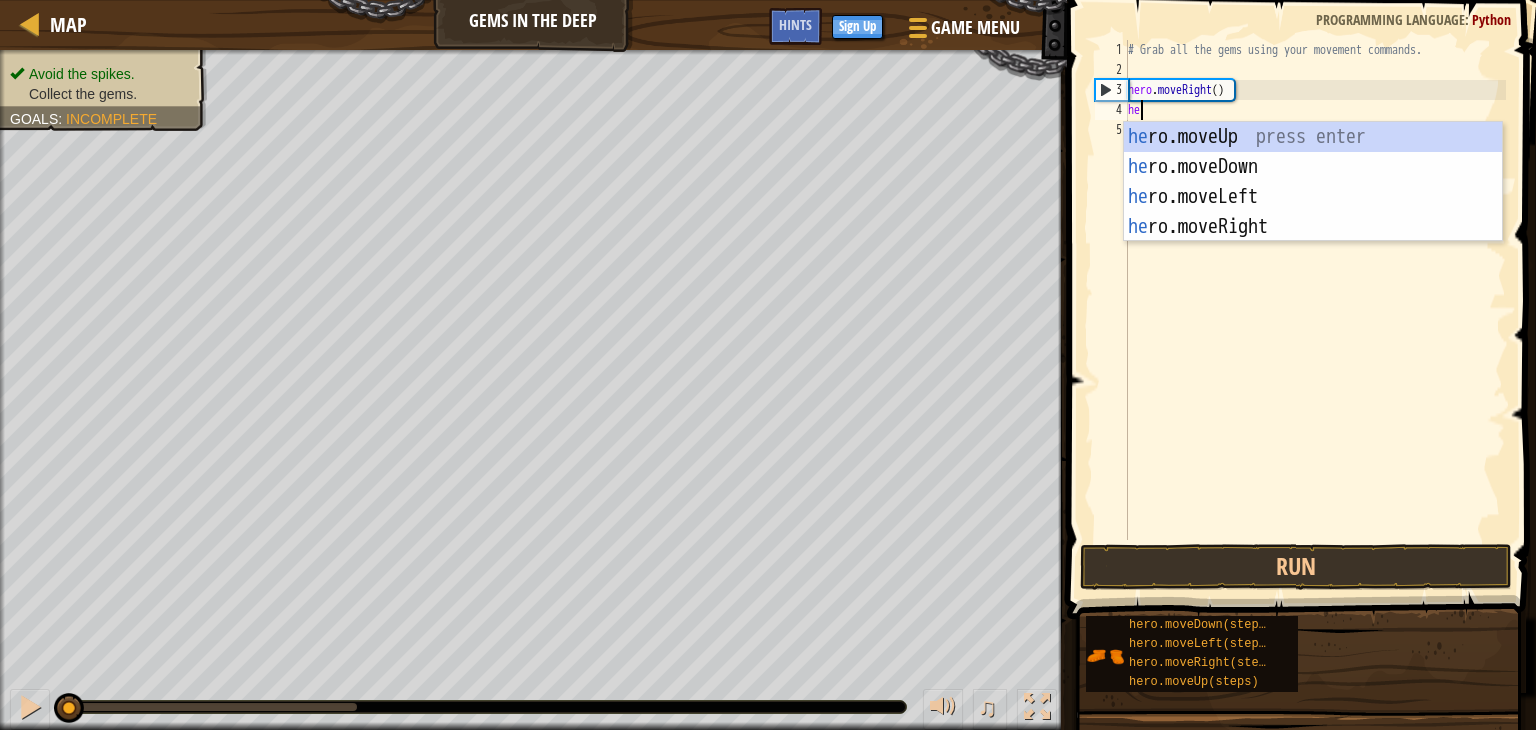type on "her" 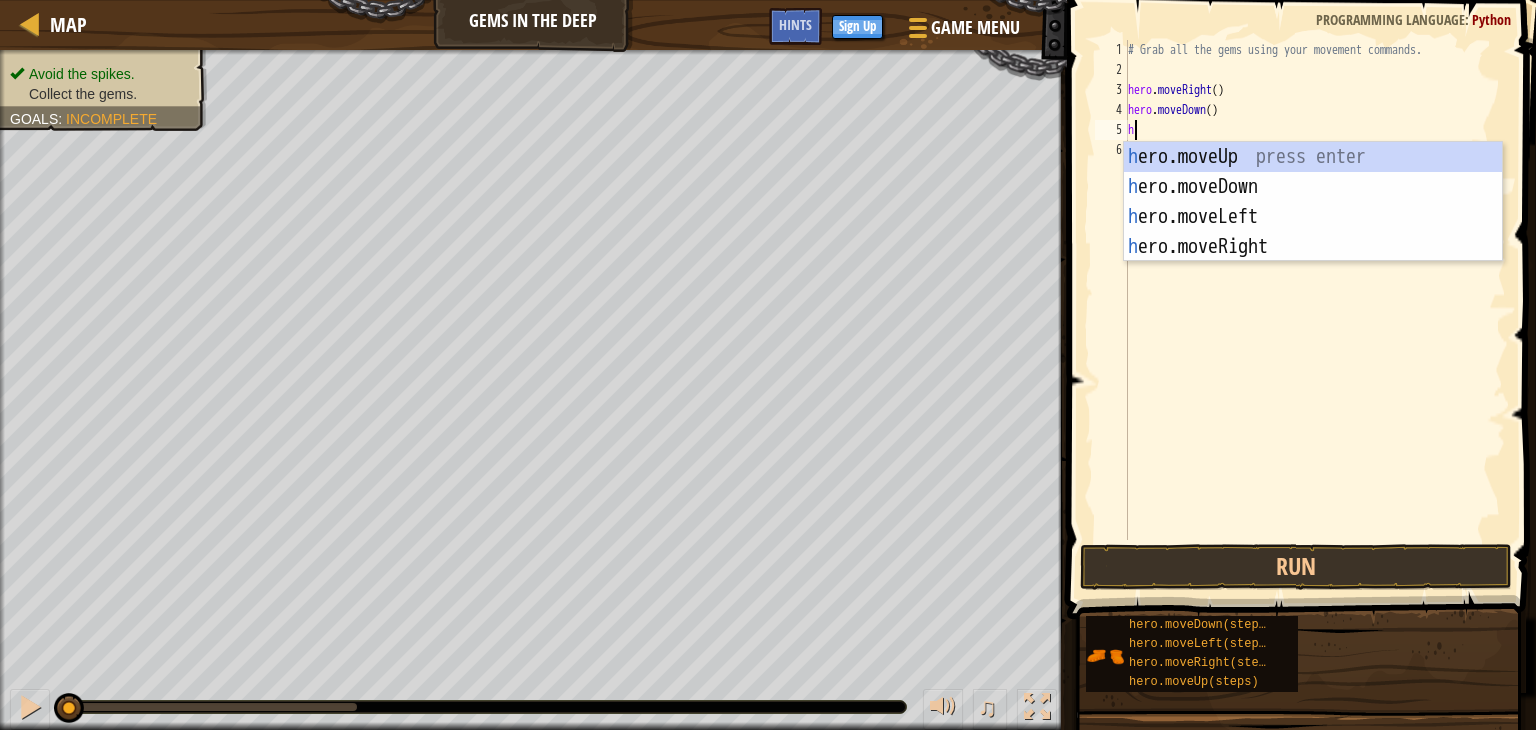 type on "he" 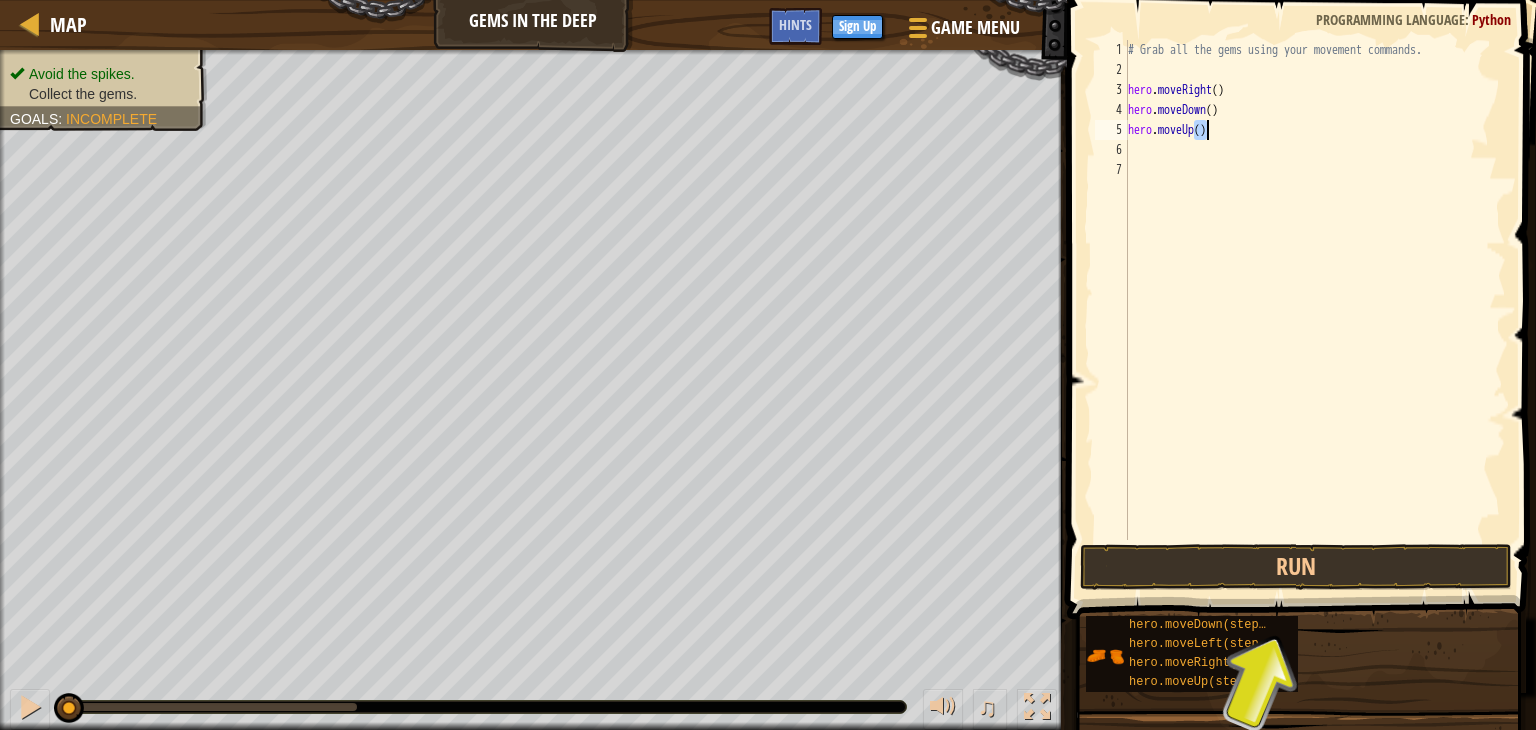 click on "# Grab all the gems using your movement commands. hero . moveRight ( ) hero . moveDown ( ) hero . moveUp ( )" at bounding box center [1315, 310] 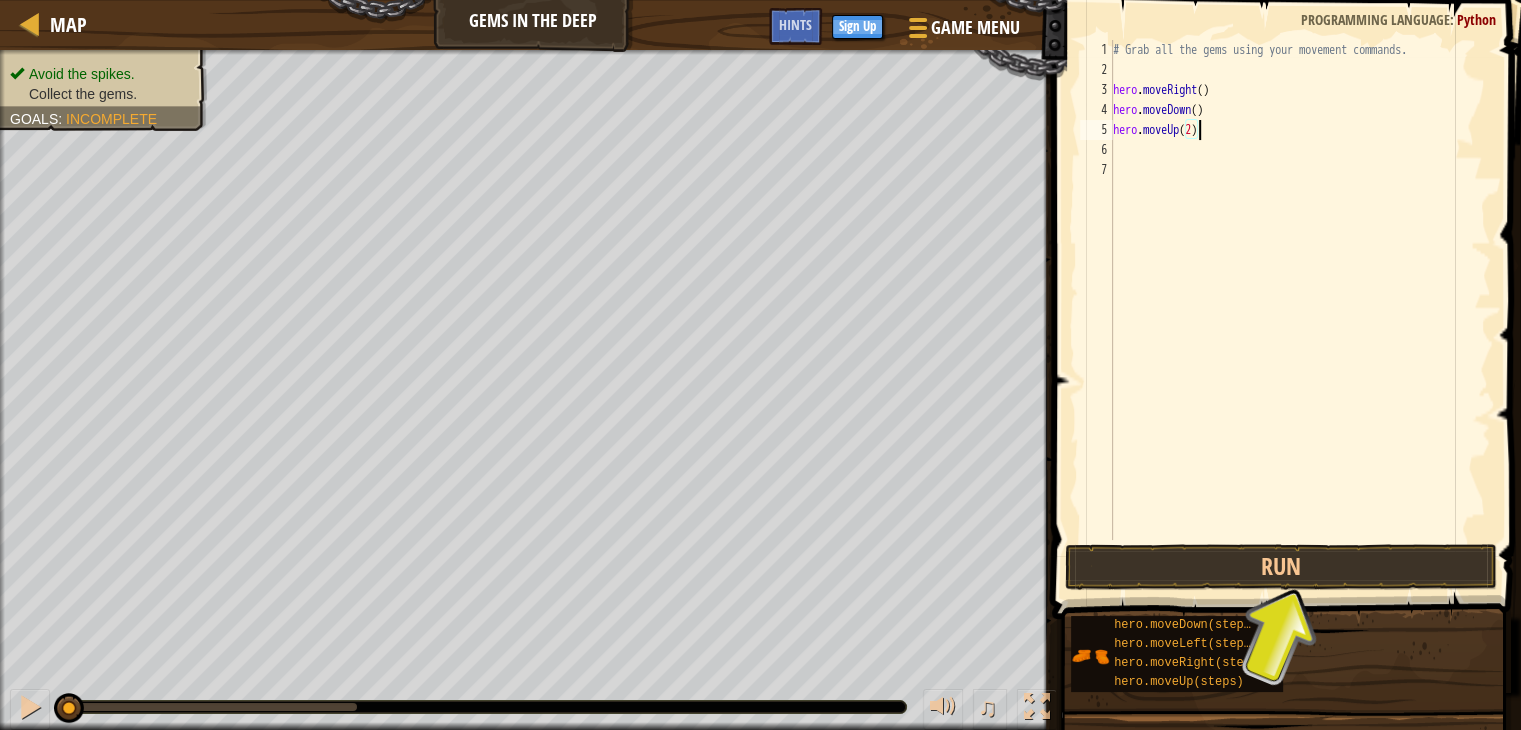 type on "hero.moveUp(2)" 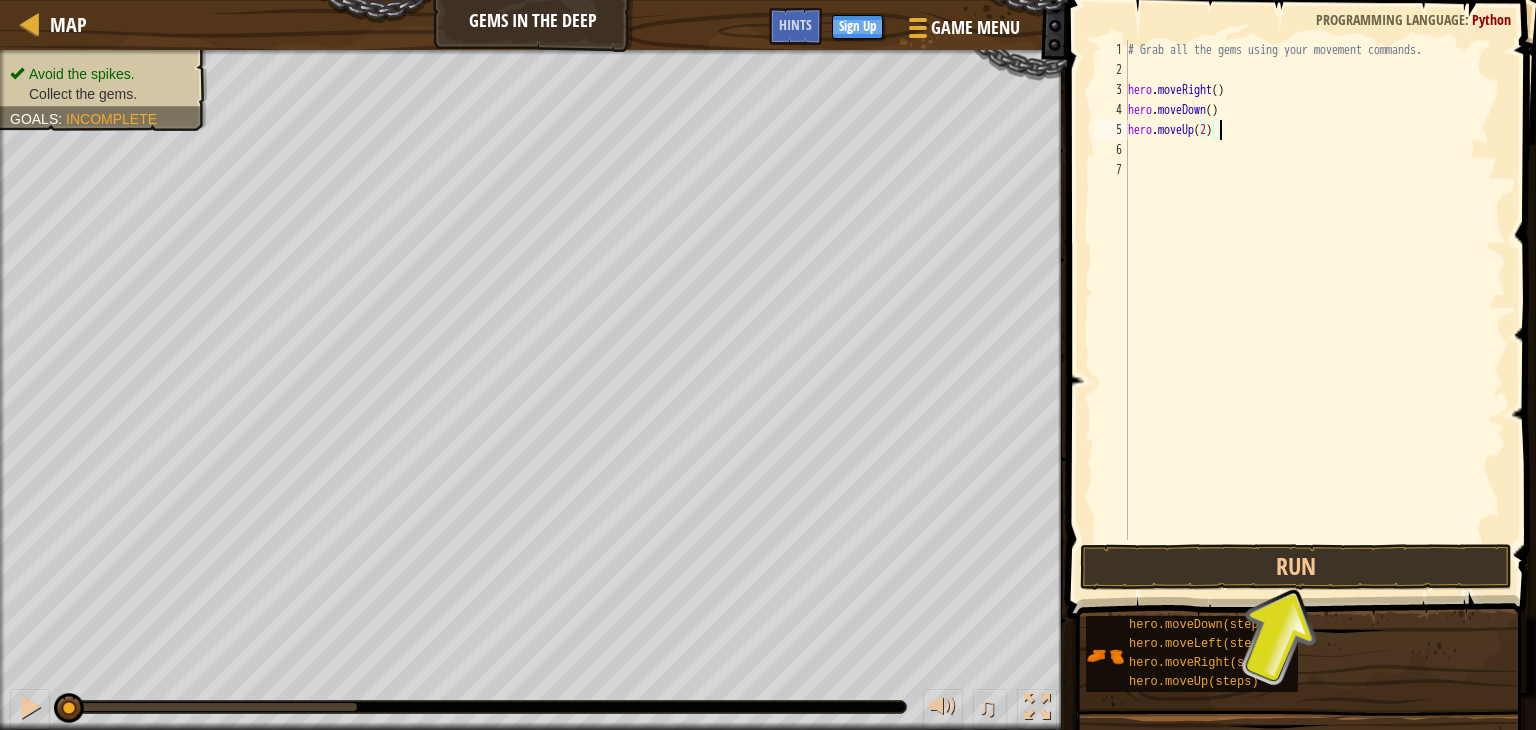 scroll, scrollTop: 9, scrollLeft: 0, axis: vertical 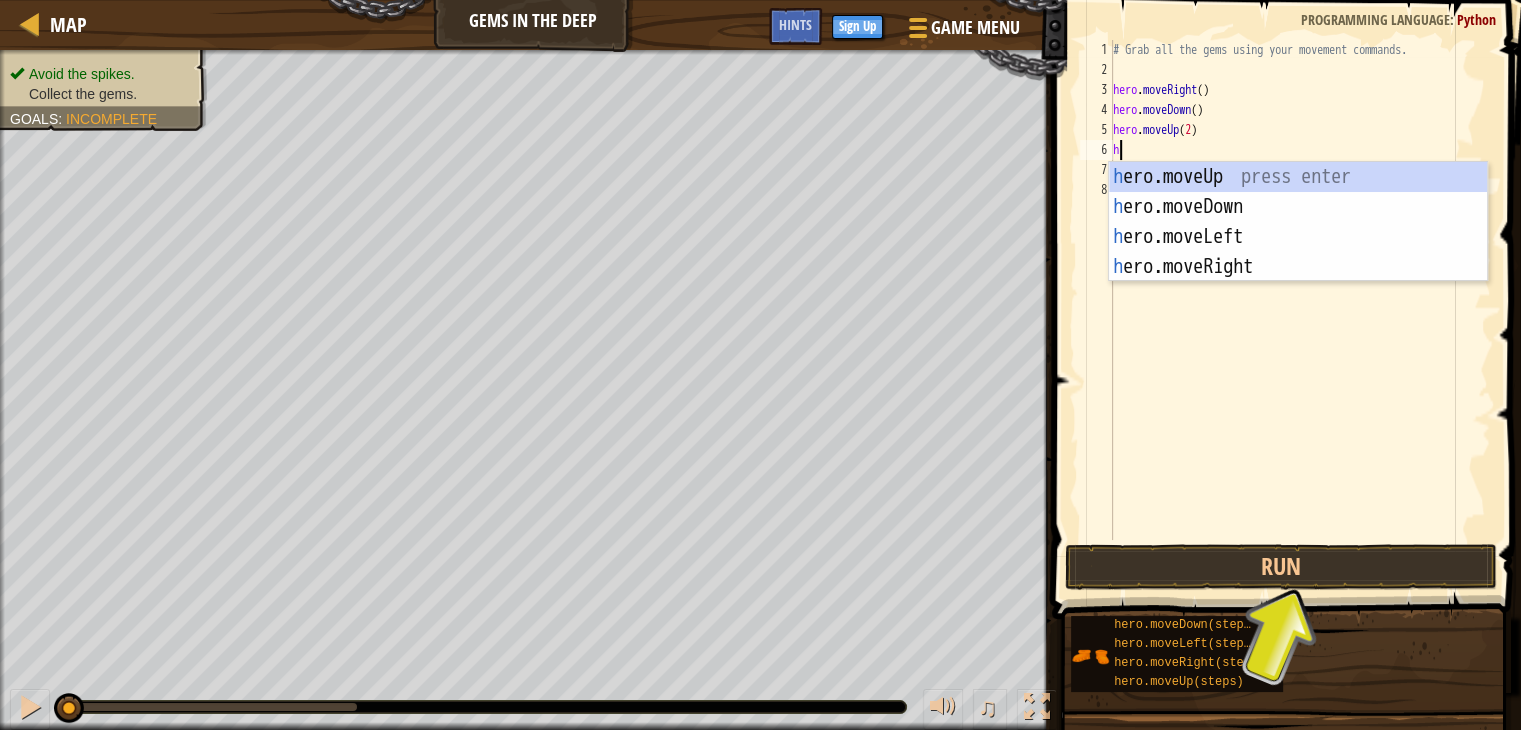 type on "he" 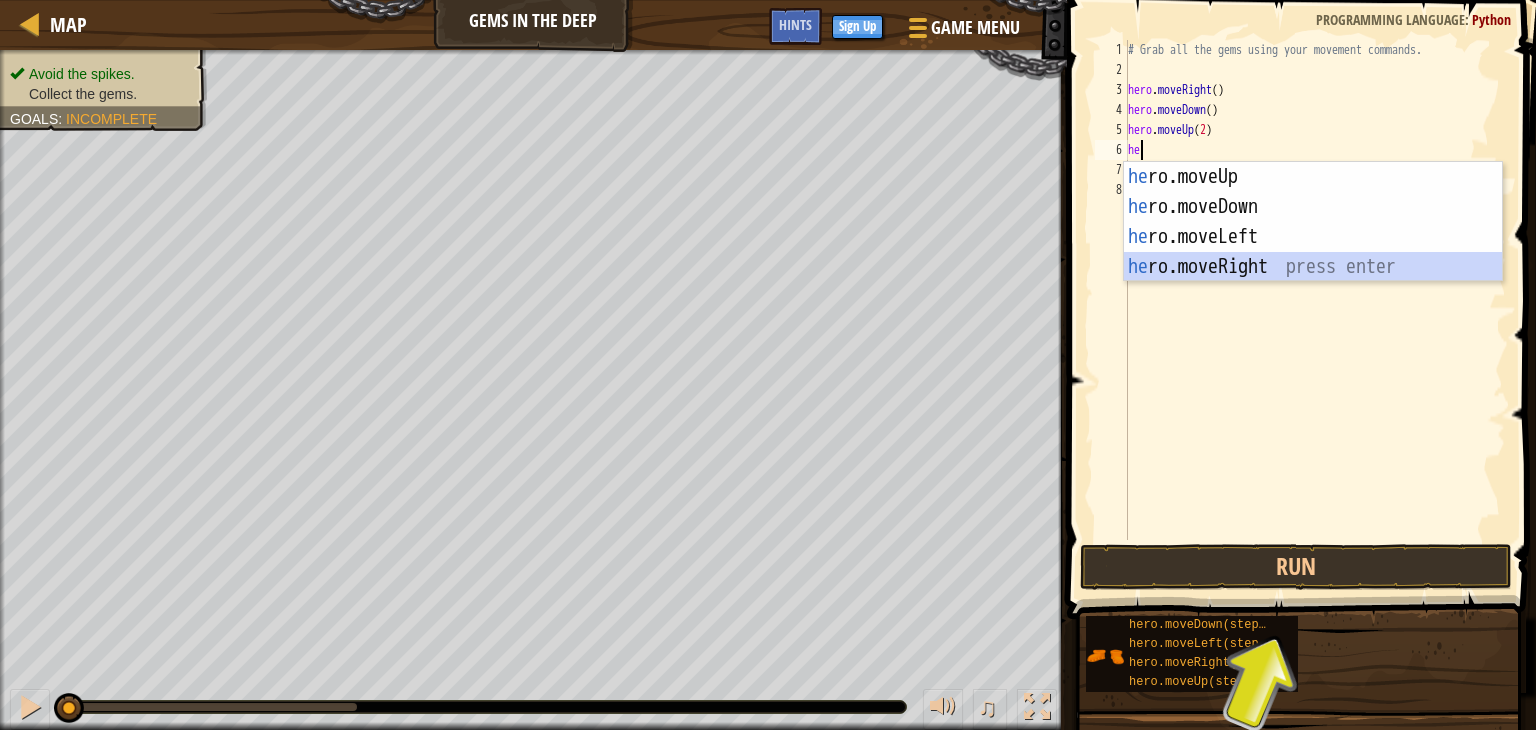 type 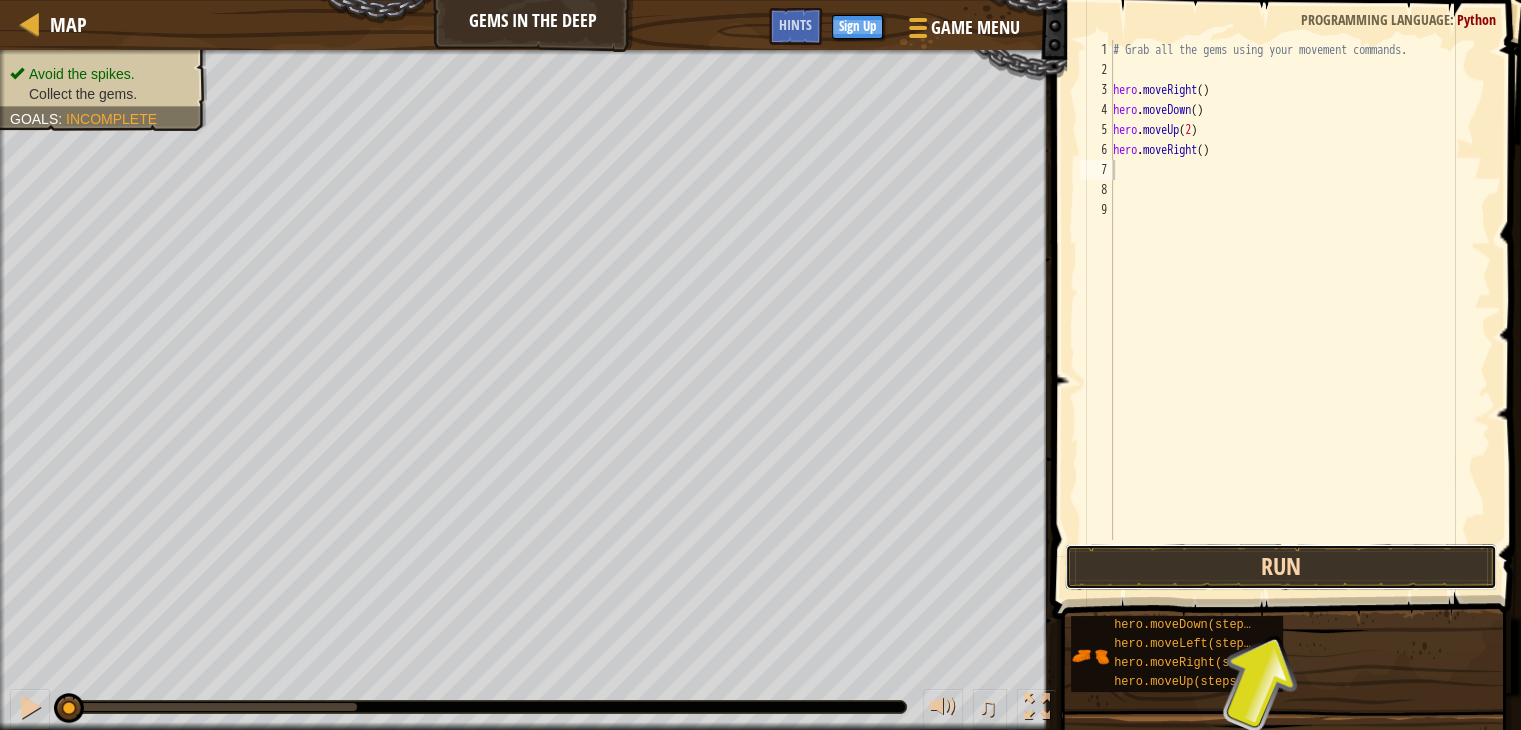 click on "Run" at bounding box center (1281, 567) 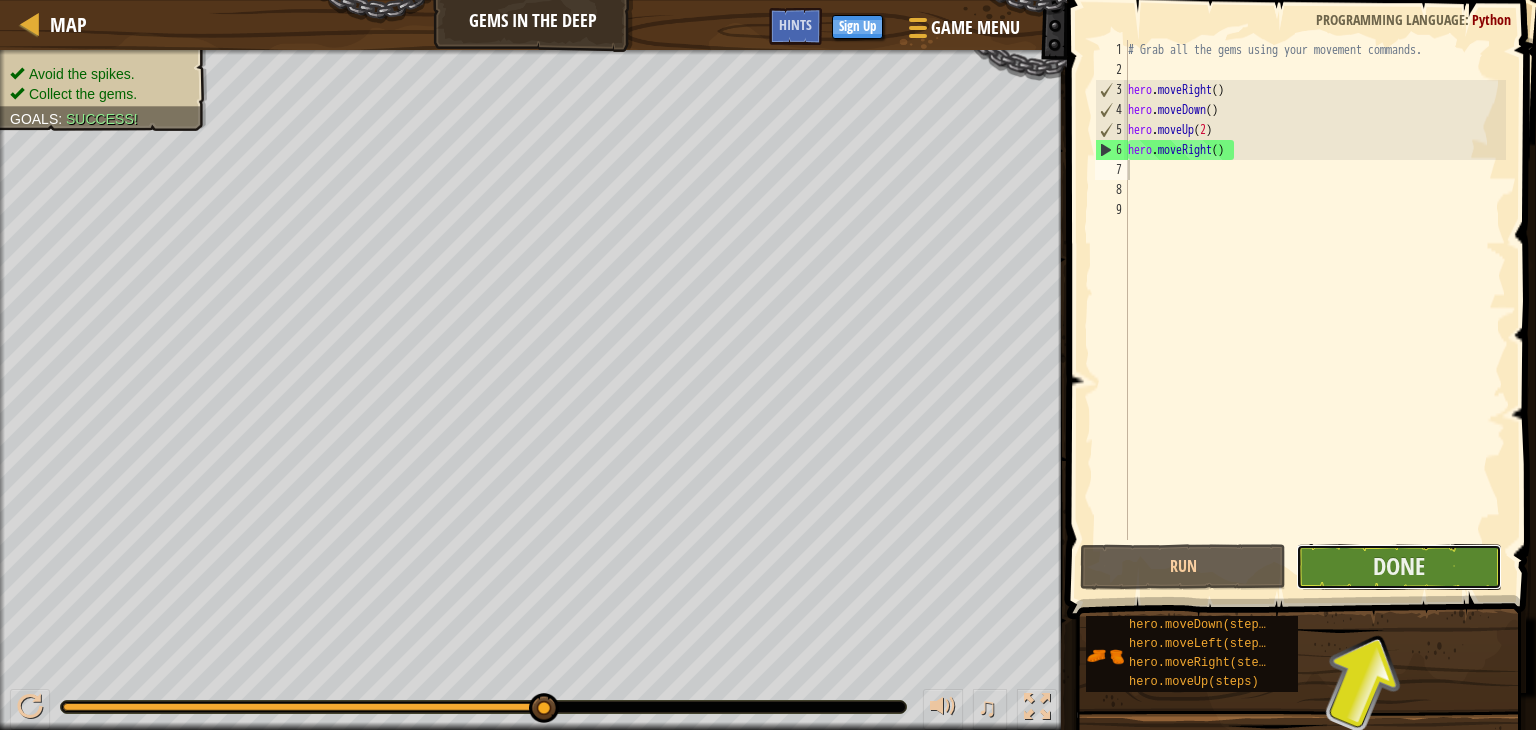 click on "Done" at bounding box center [1399, 567] 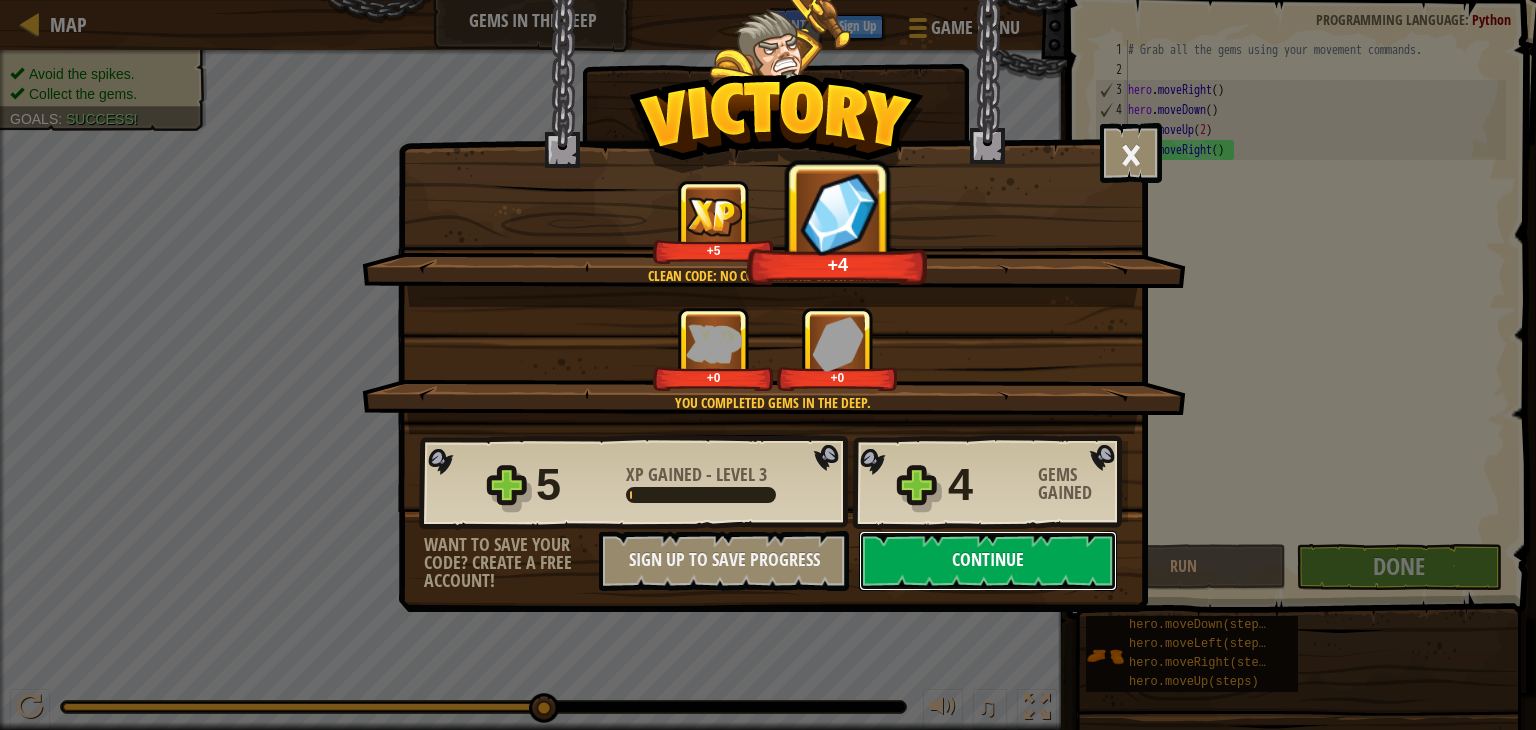 click on "Continue" at bounding box center (988, 561) 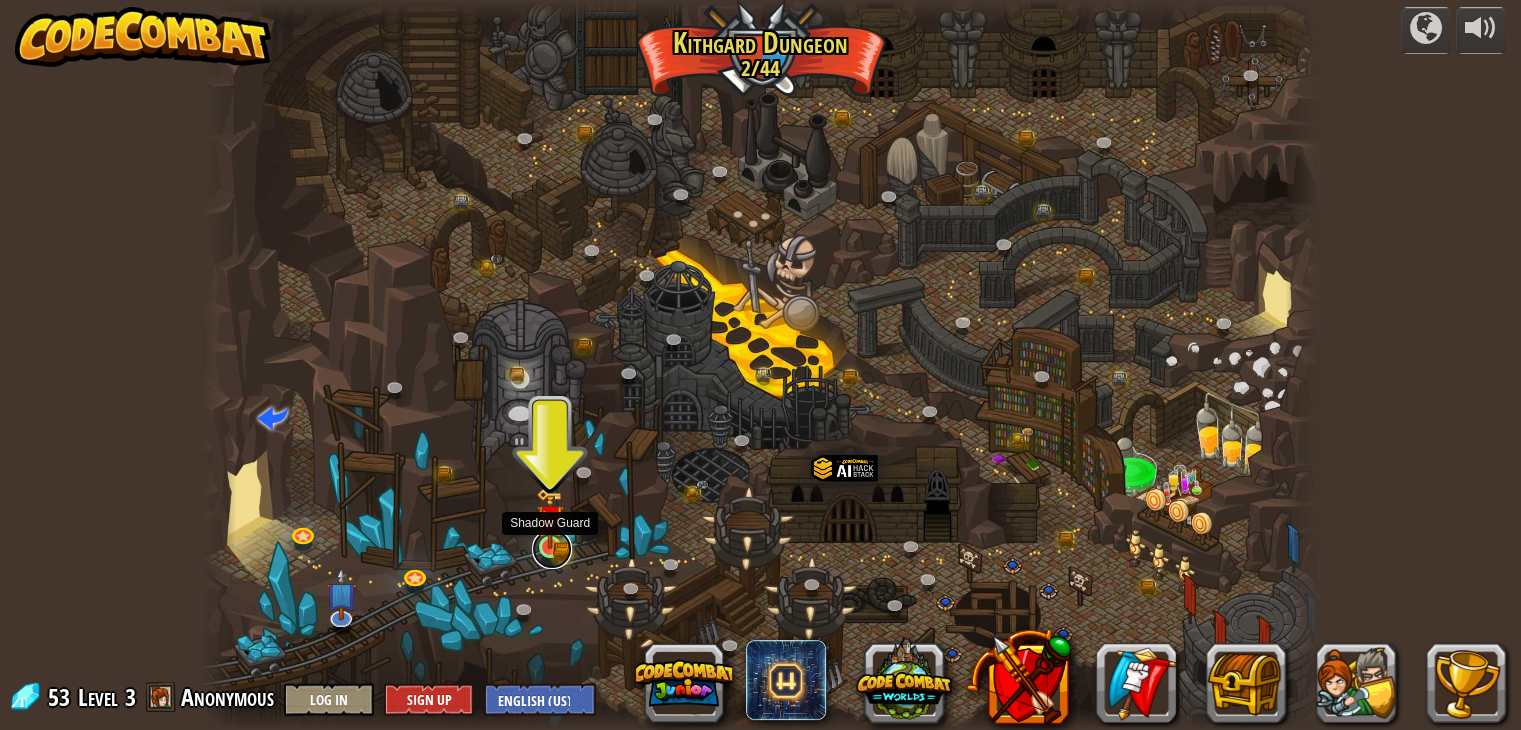 click at bounding box center [552, 549] 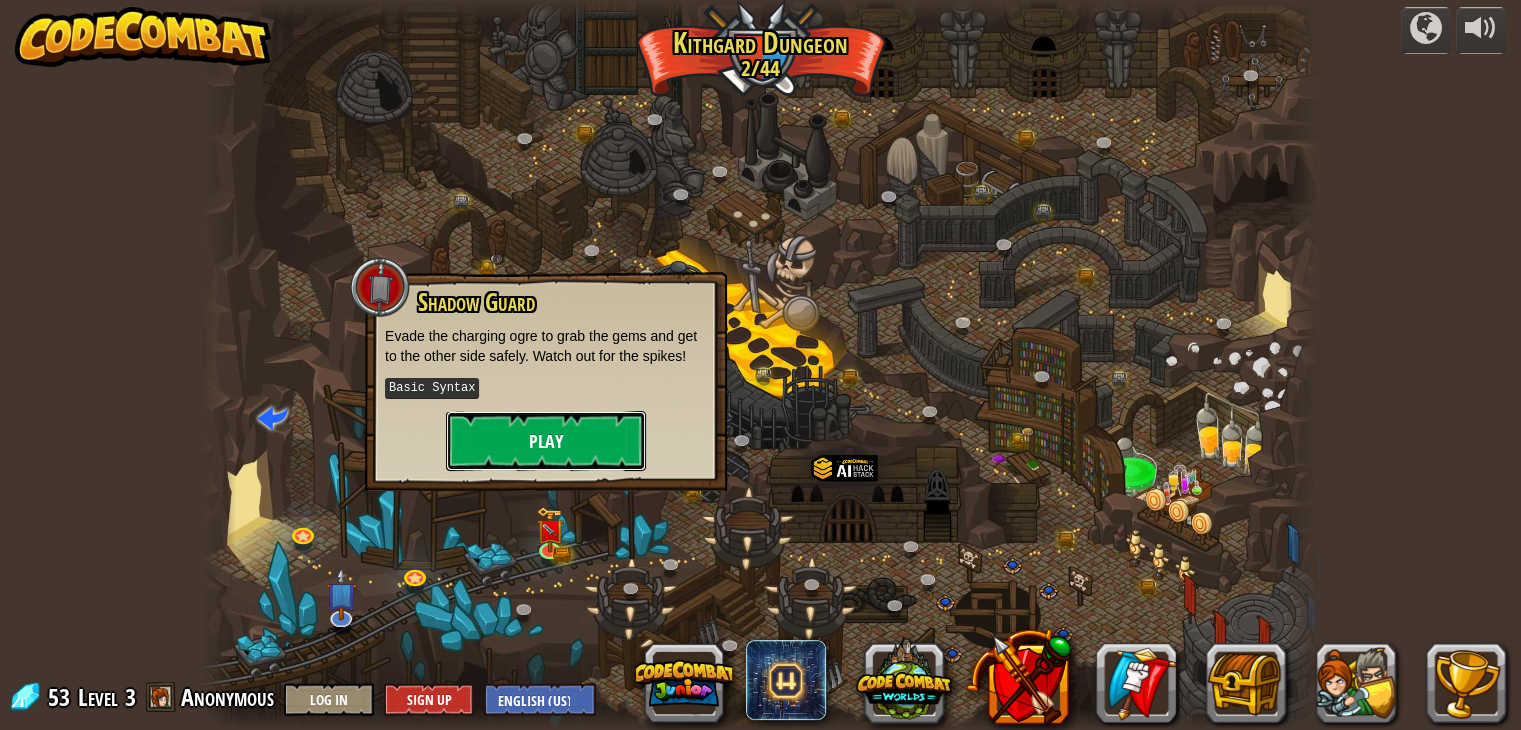 click on "Play" at bounding box center [546, 441] 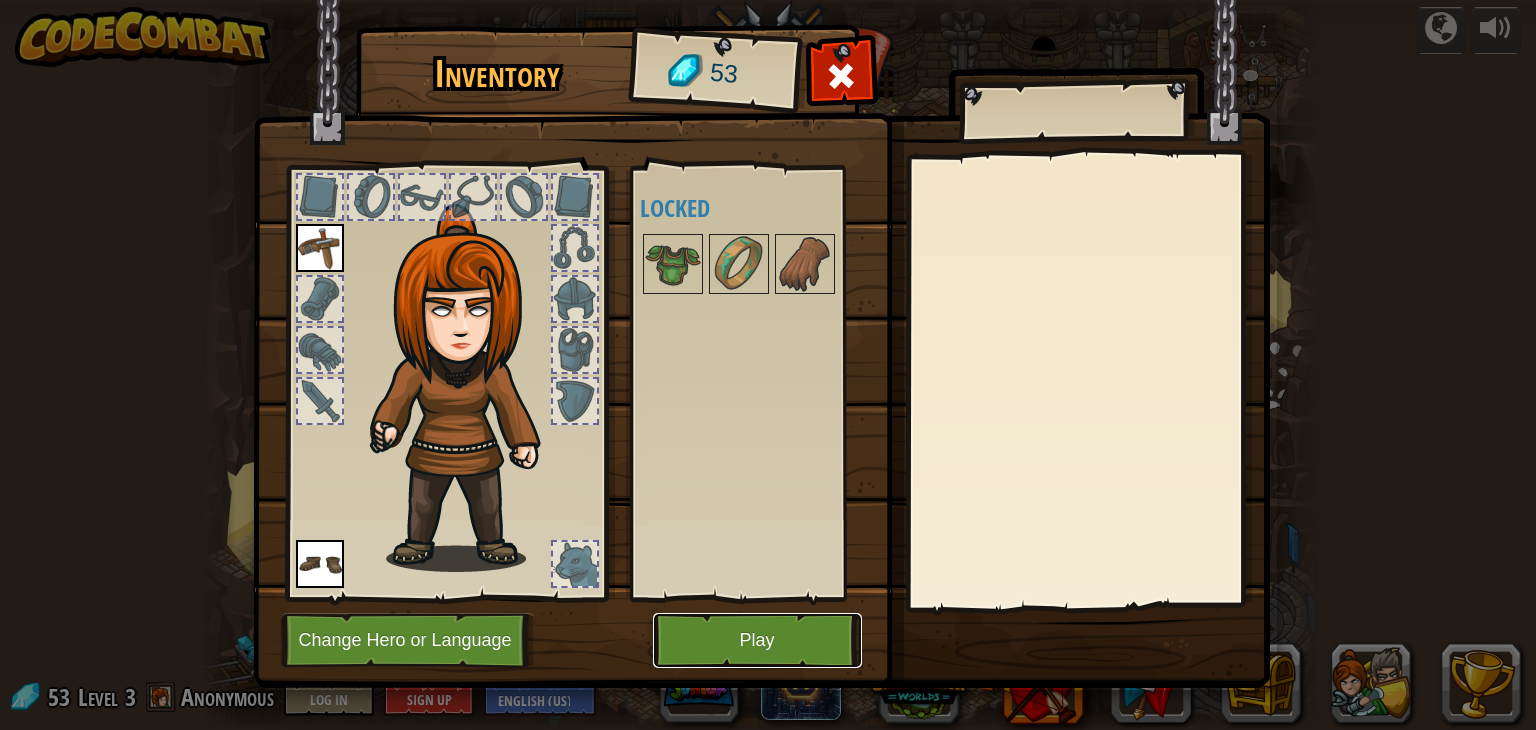 click on "Play" at bounding box center (757, 640) 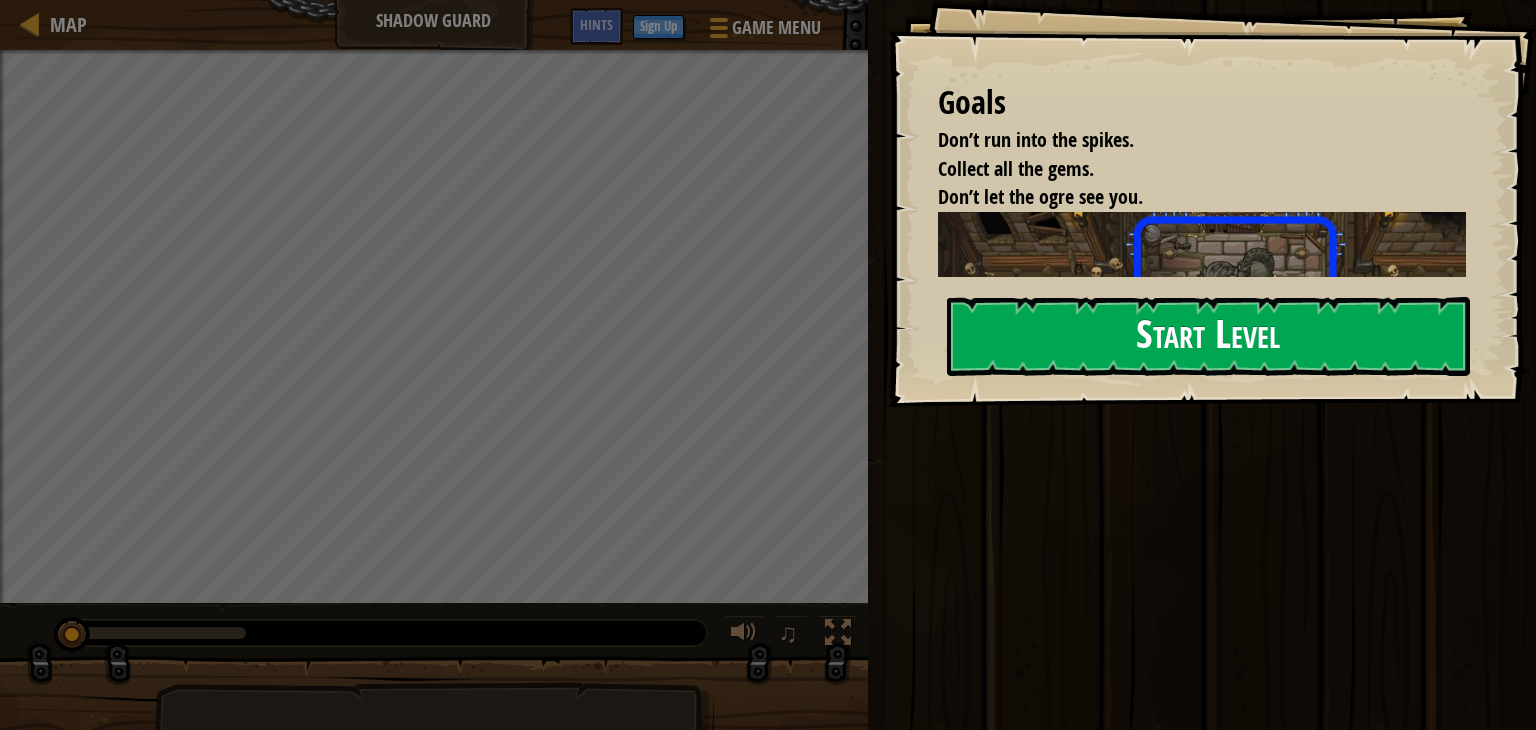 click on "Start Level" at bounding box center [1208, 336] 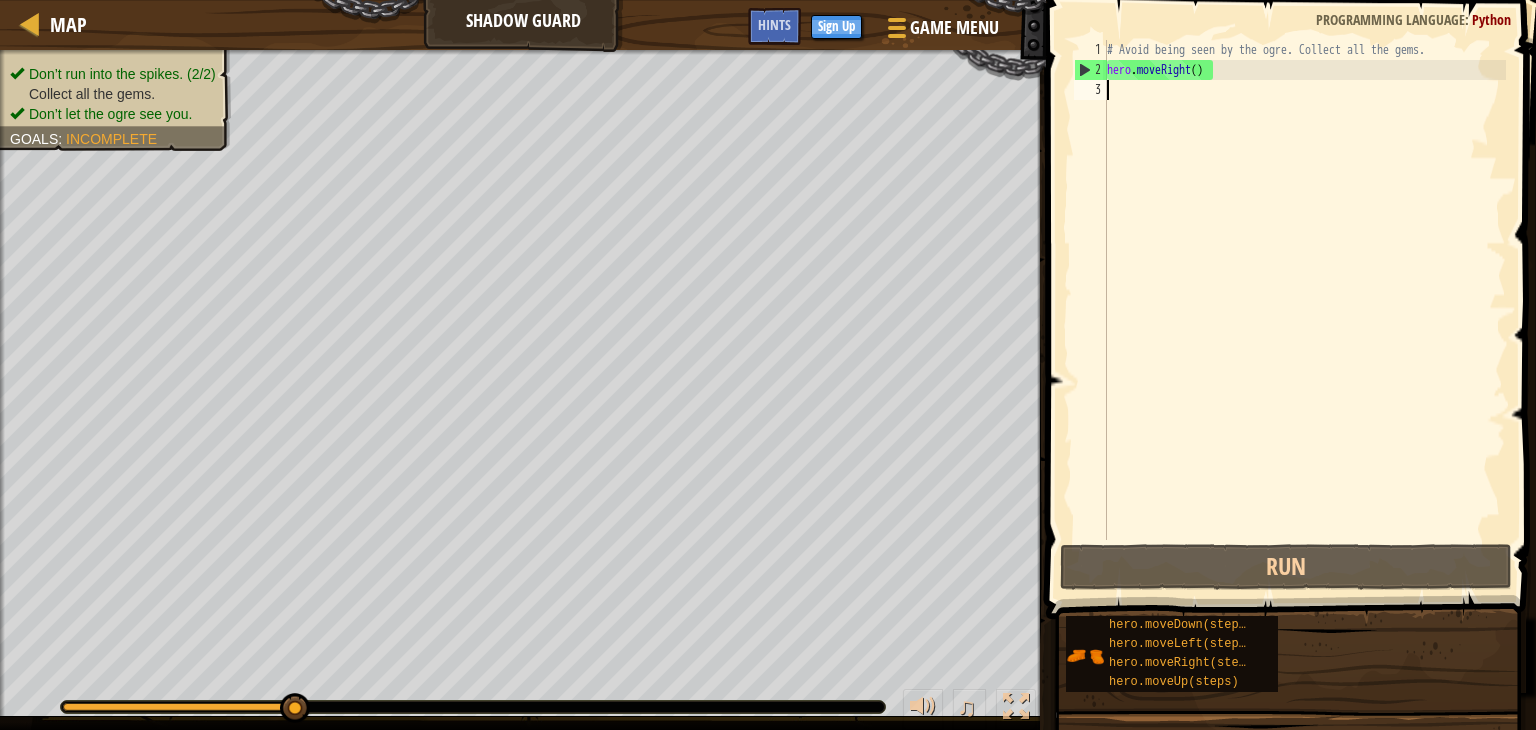 scroll, scrollTop: 9, scrollLeft: 0, axis: vertical 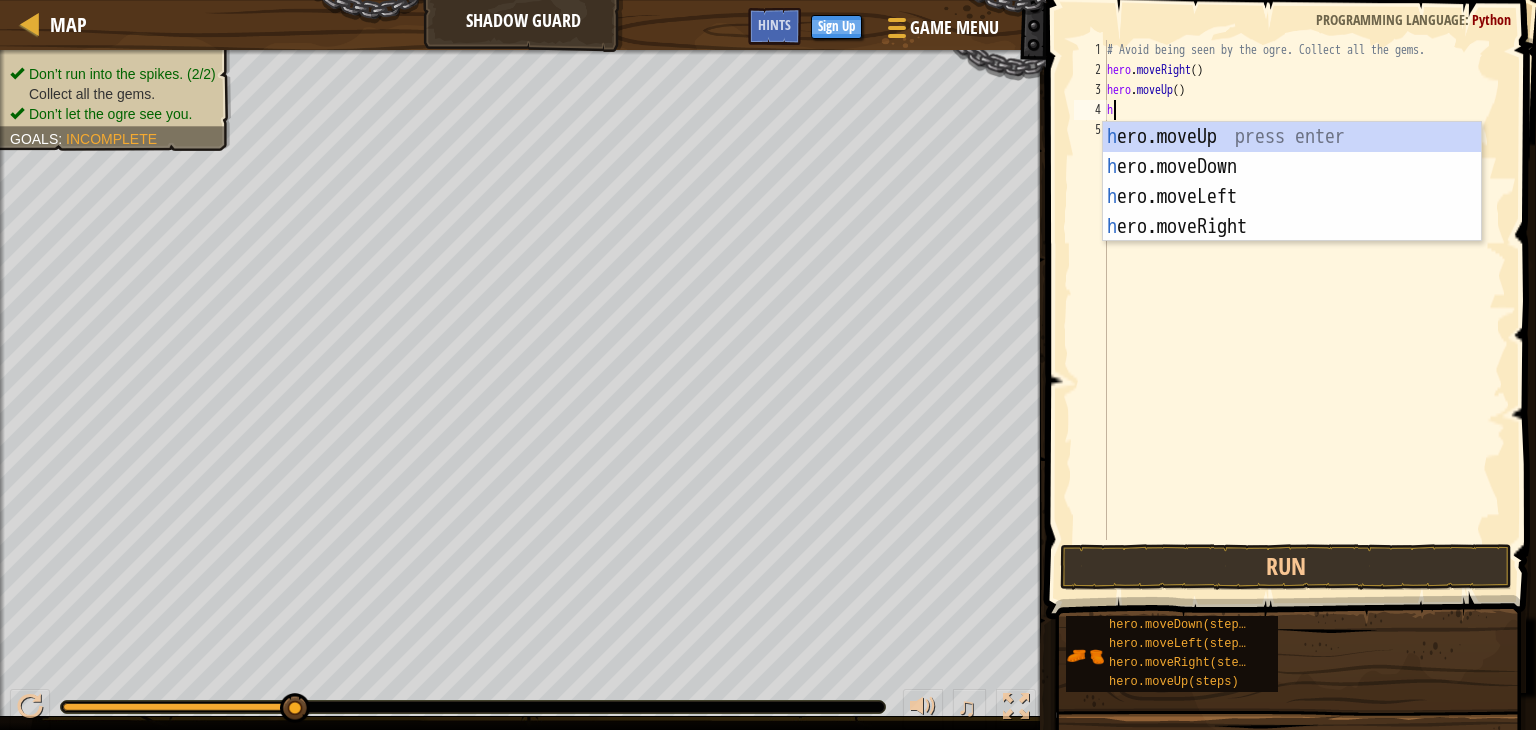 type on "he" 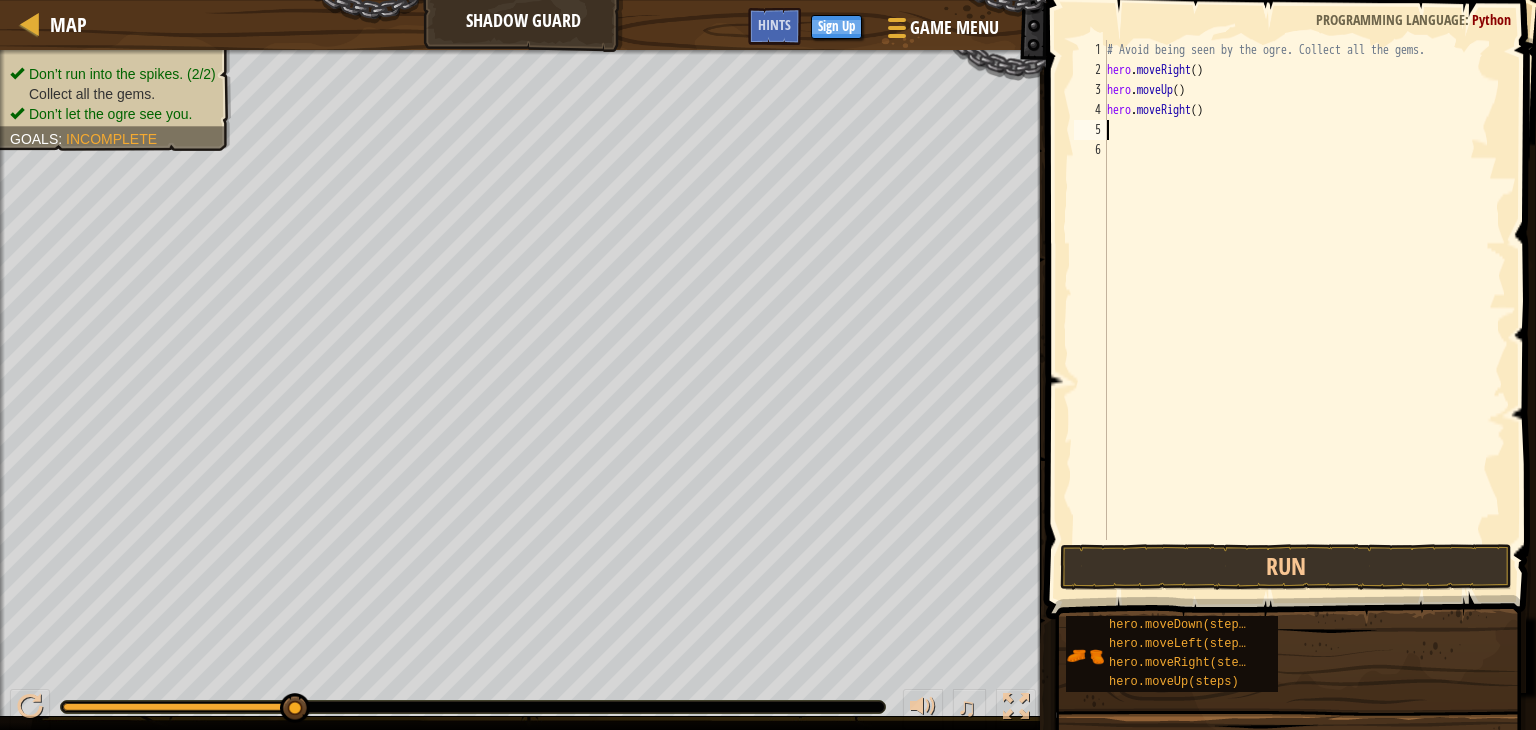 type on "he" 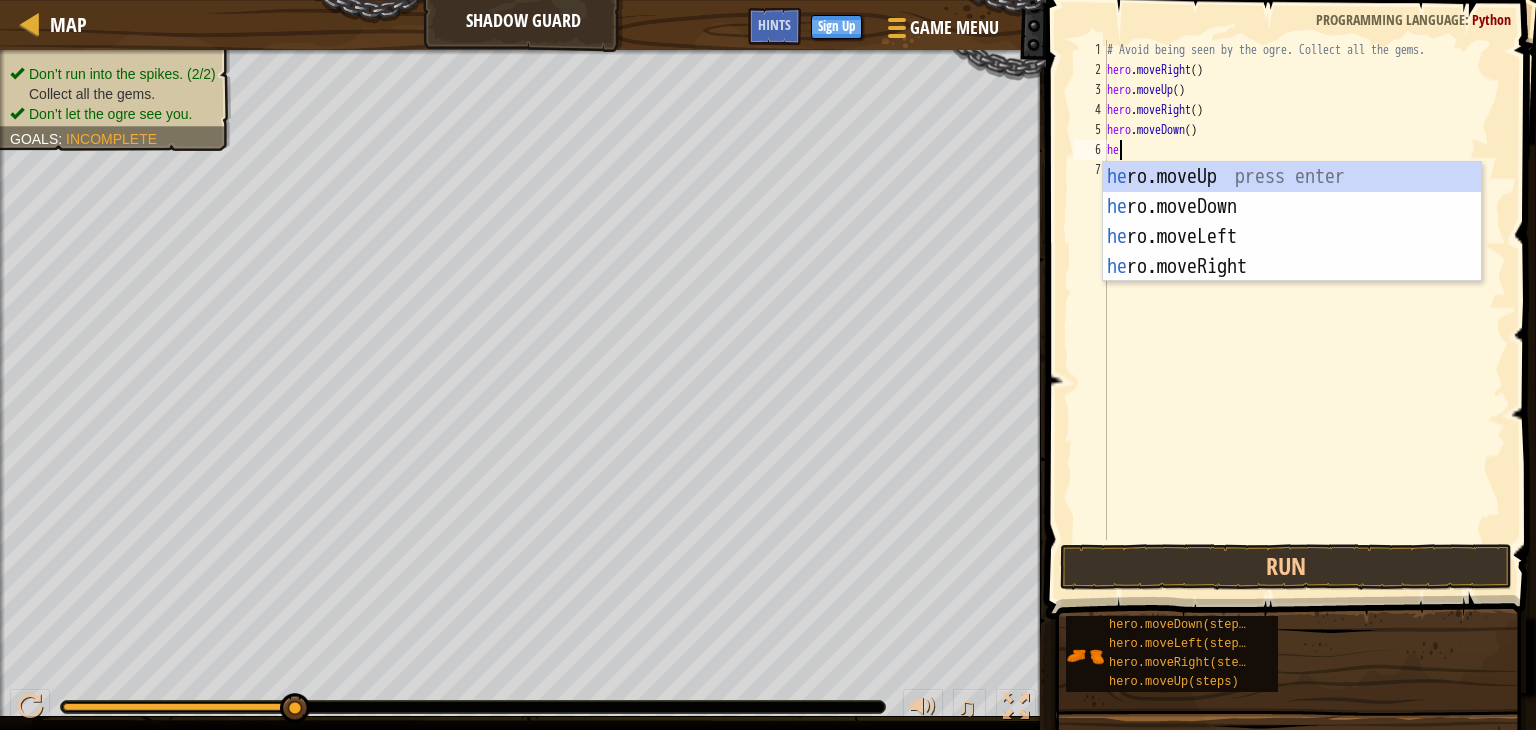 type on "her" 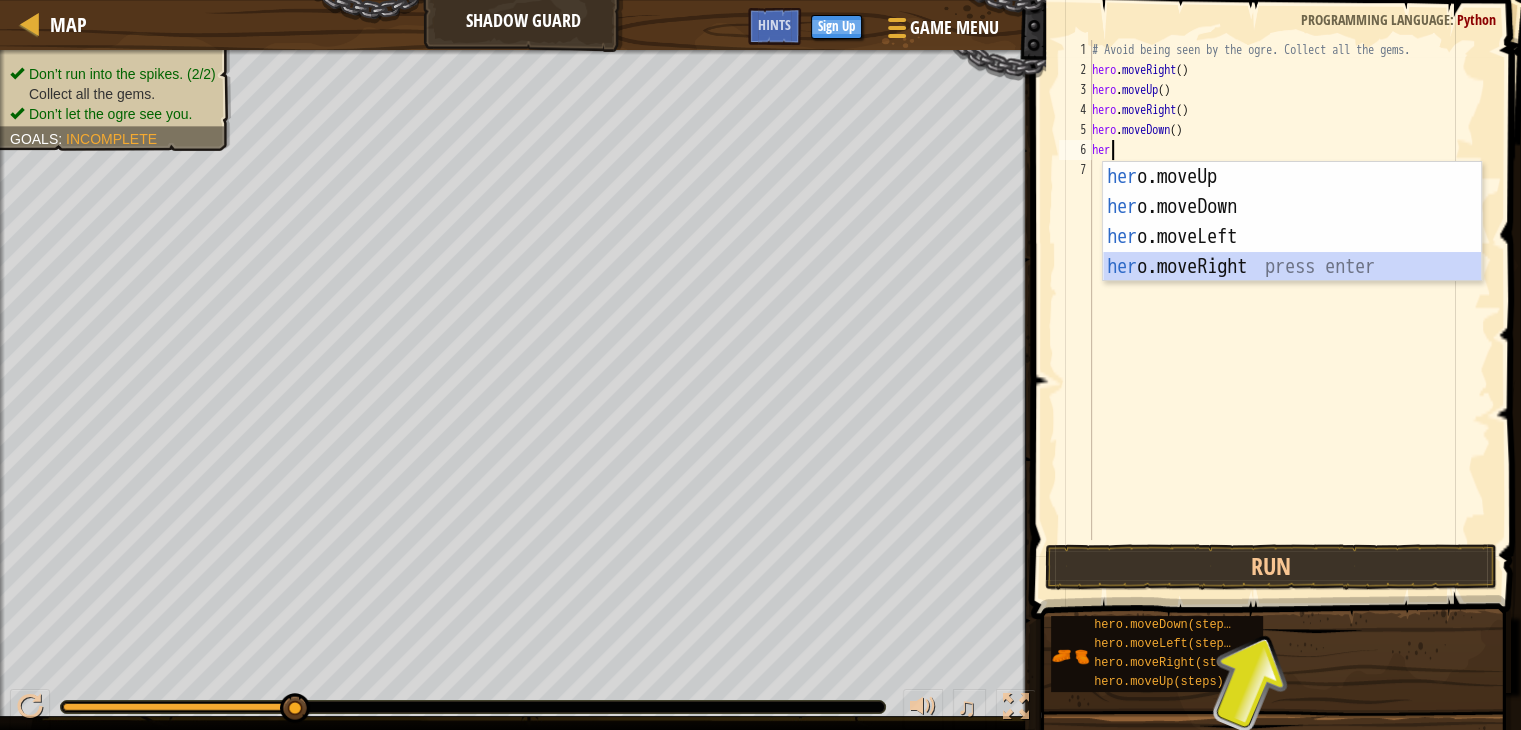 type 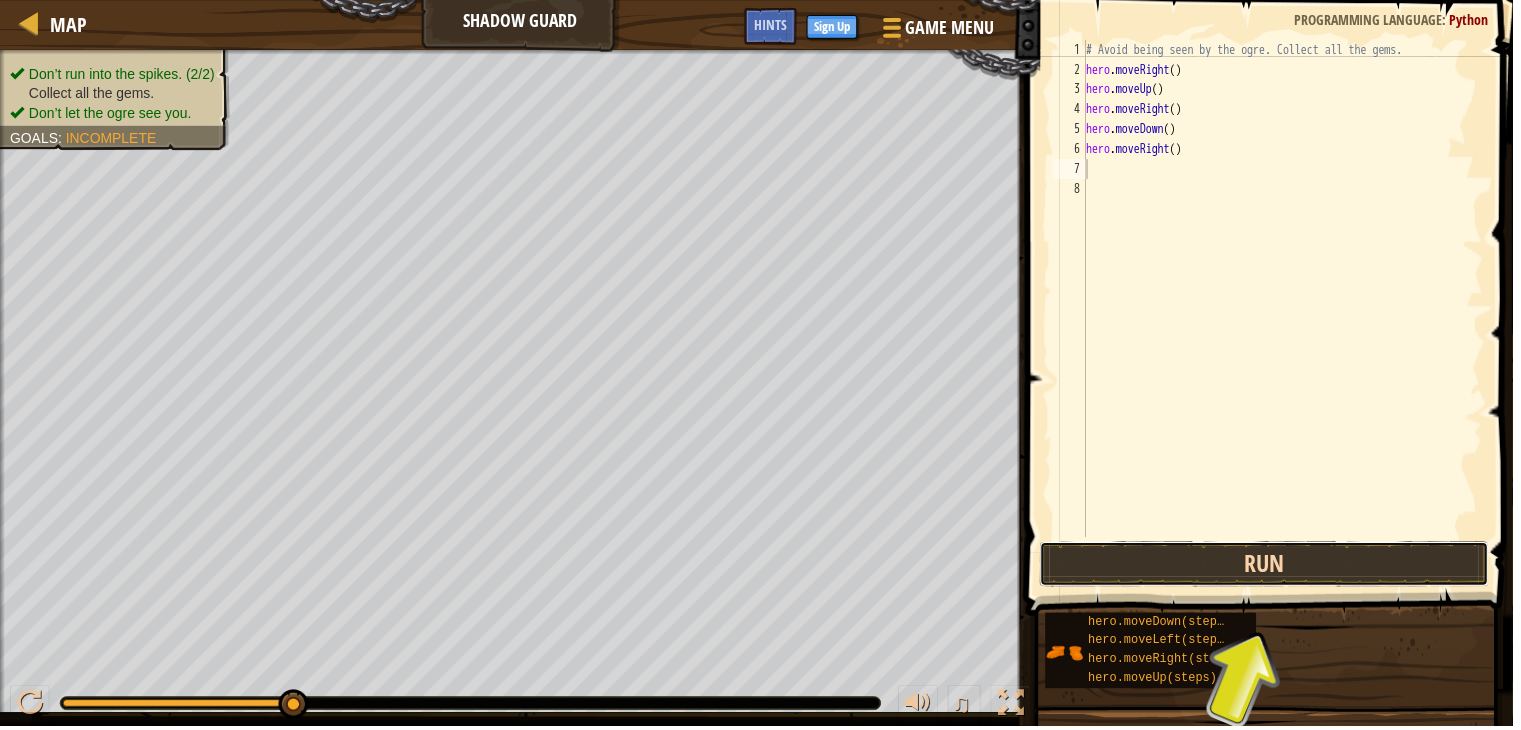 click on "Run" at bounding box center (1271, 567) 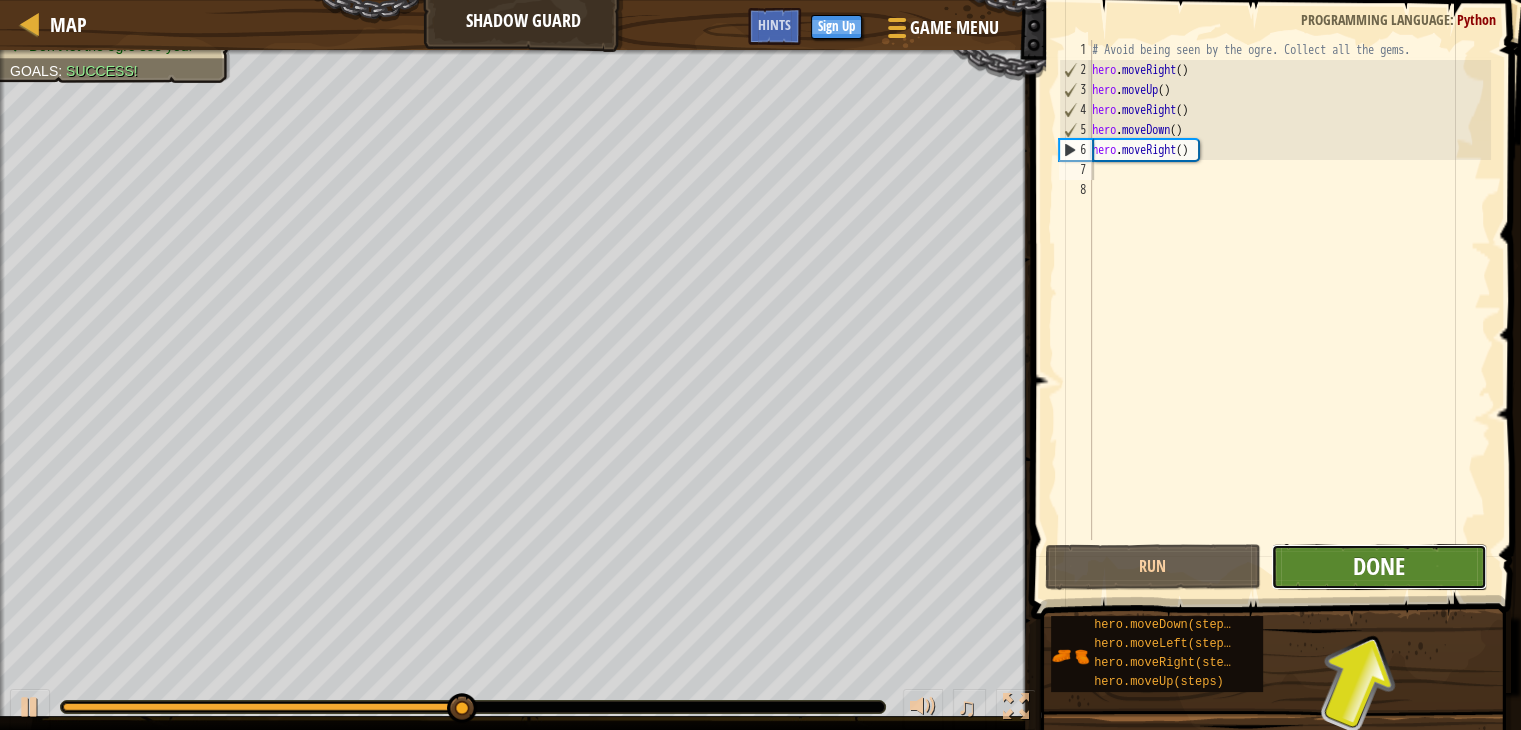 click on "Done" at bounding box center [1379, 566] 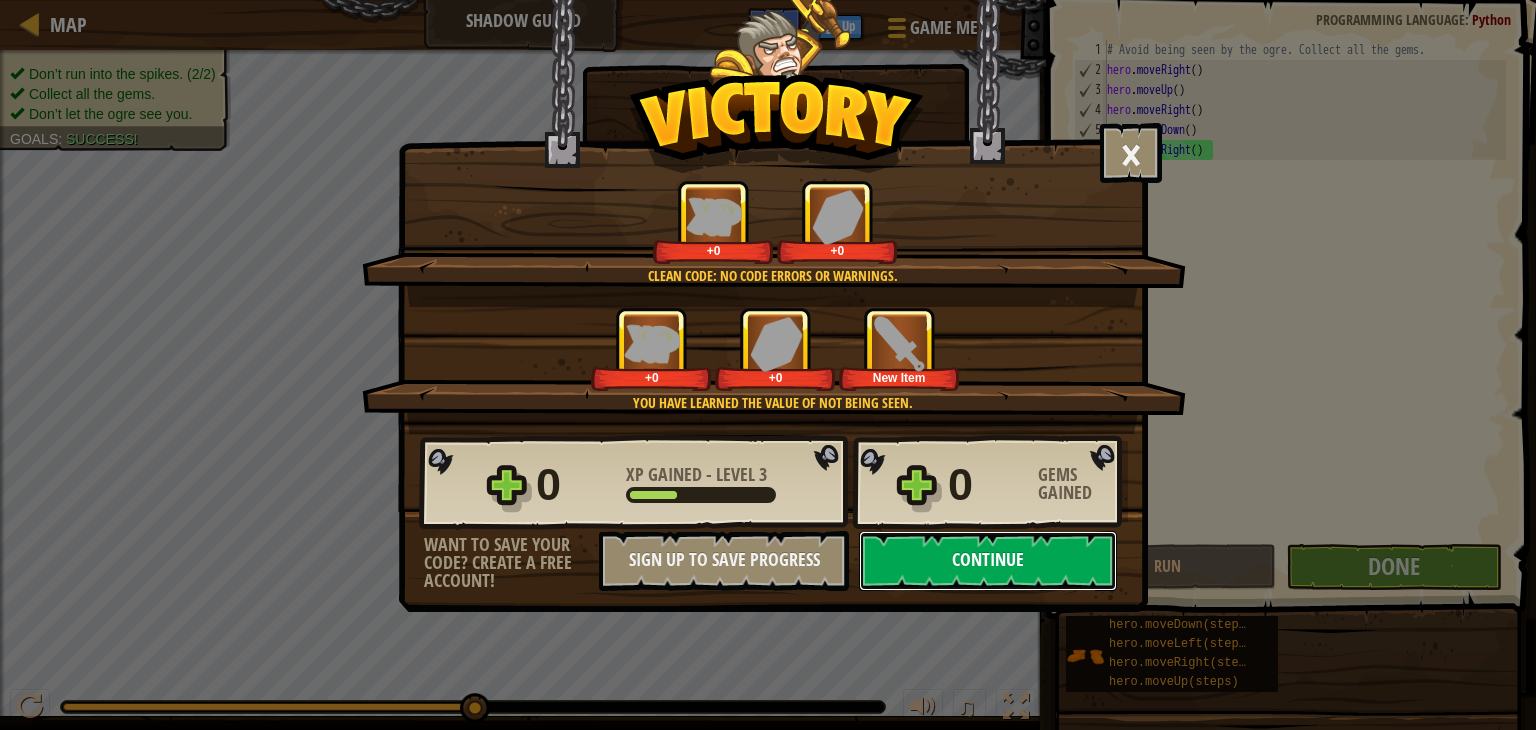 click on "Continue" at bounding box center [988, 561] 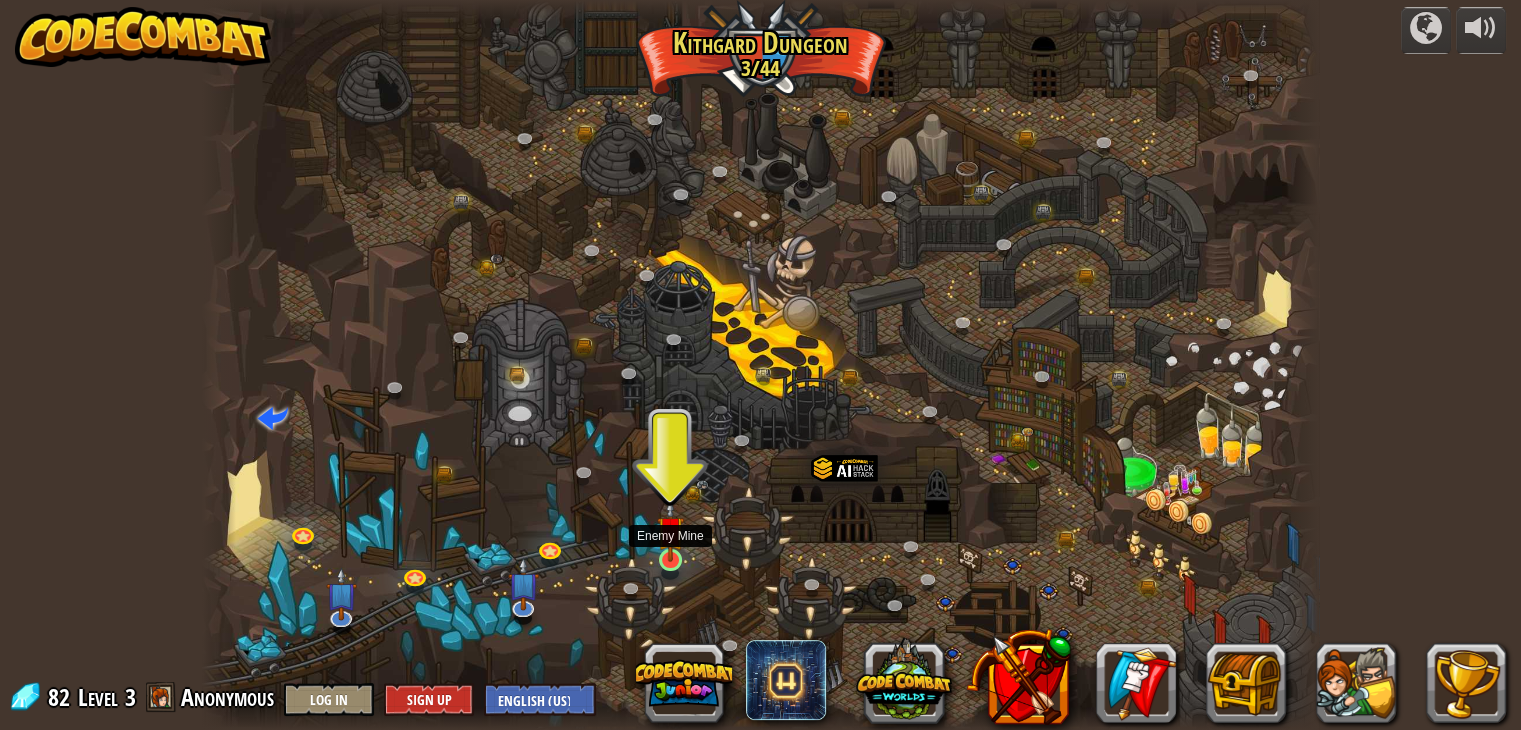 click at bounding box center [671, 530] 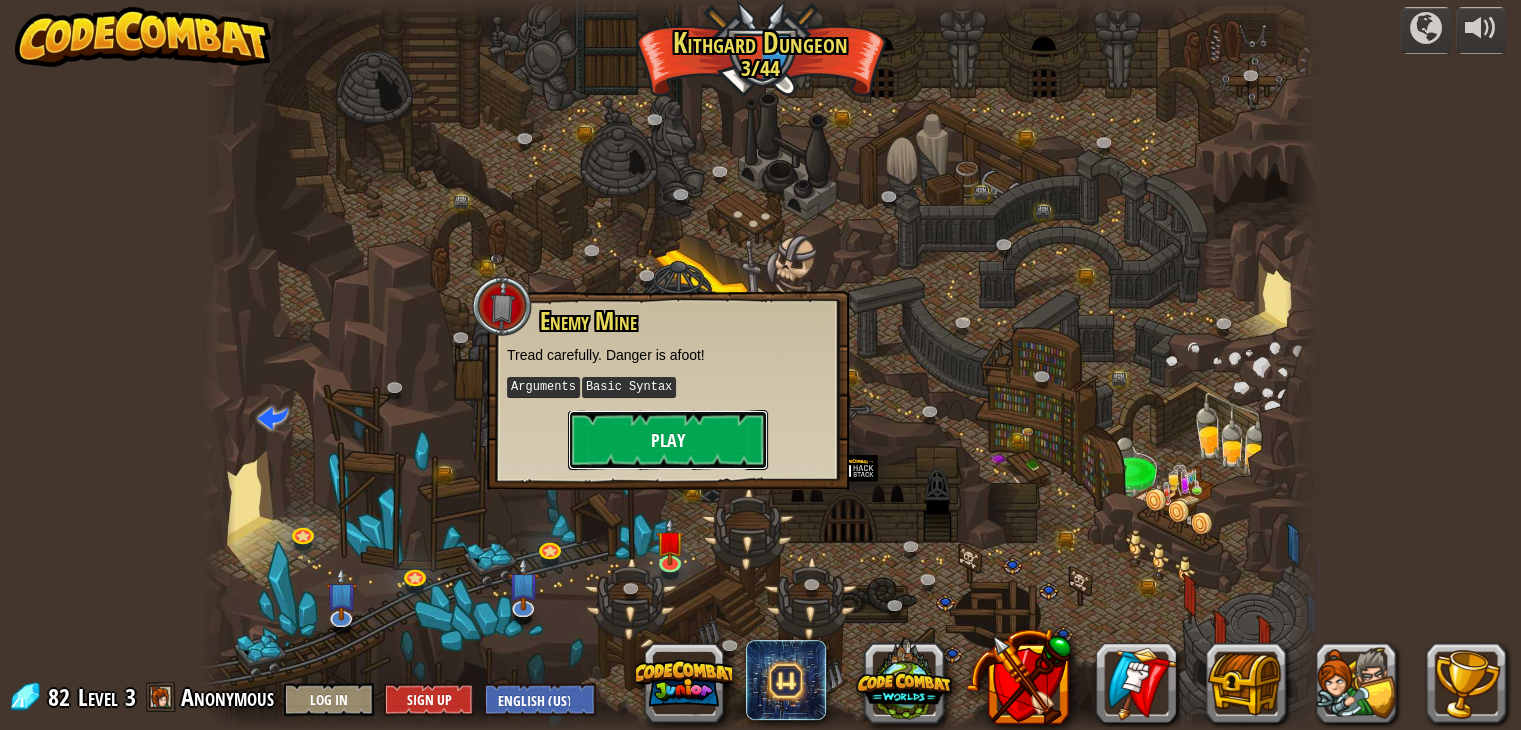click on "Play" at bounding box center (668, 440) 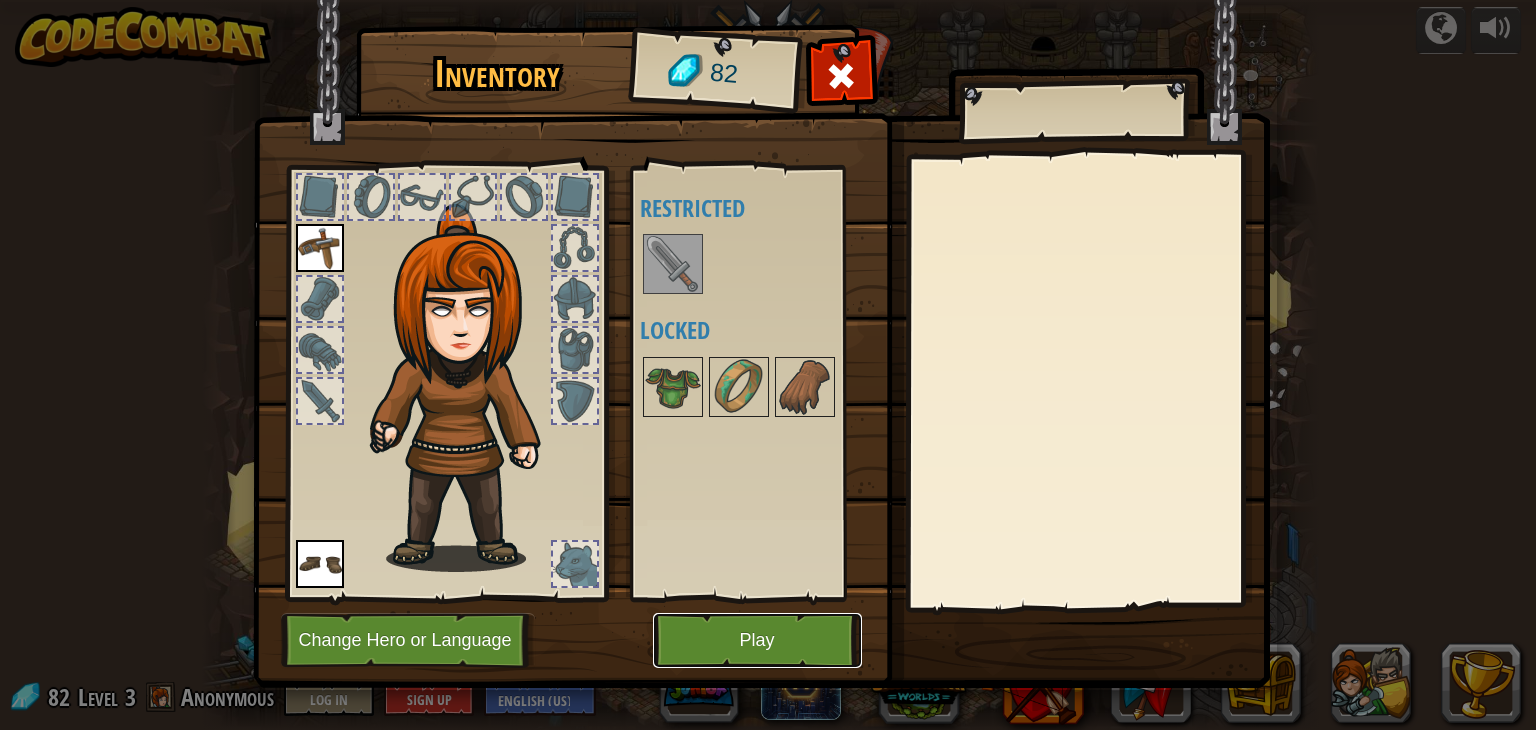 click on "Play" at bounding box center [757, 640] 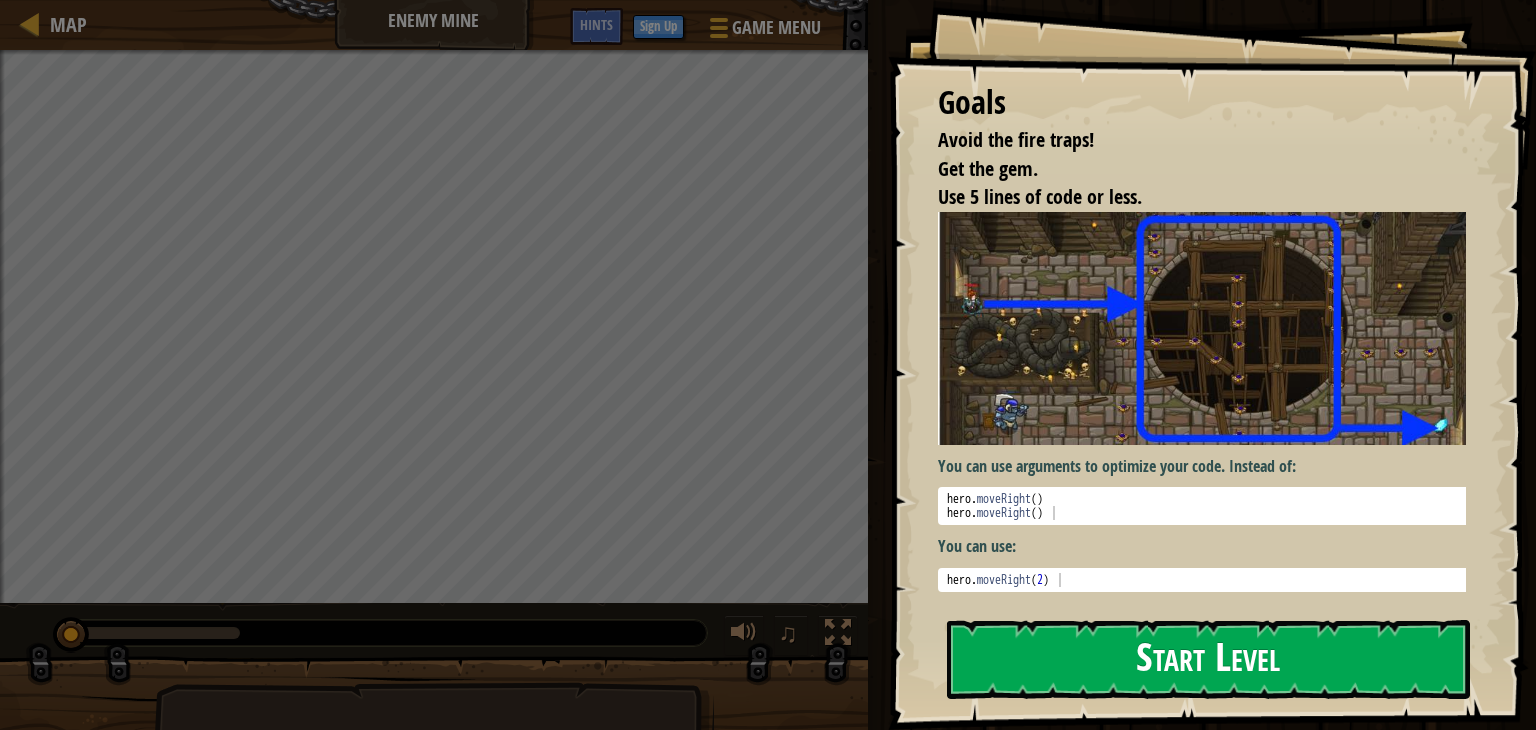 click at bounding box center (1209, 328) 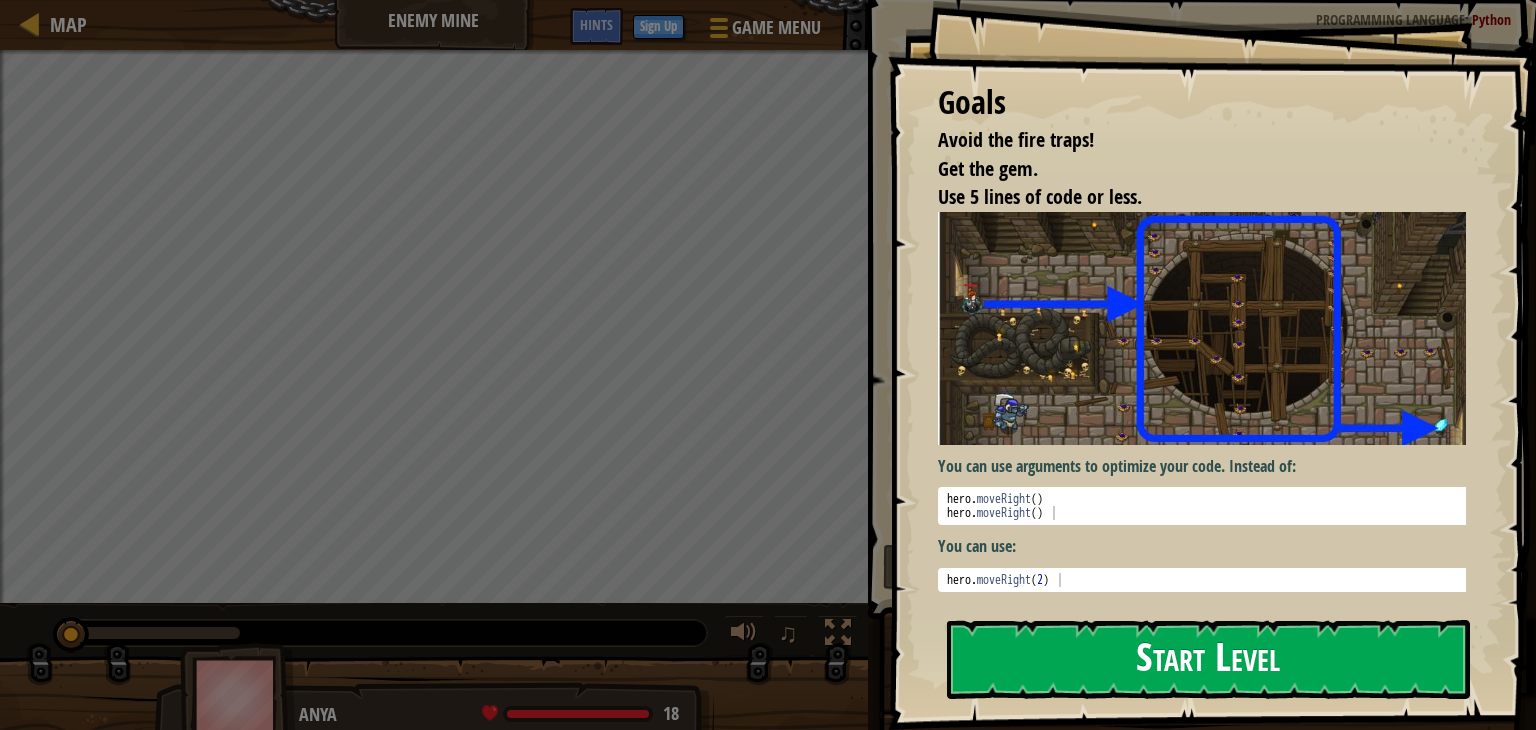 click on "Start Level" at bounding box center (1208, 659) 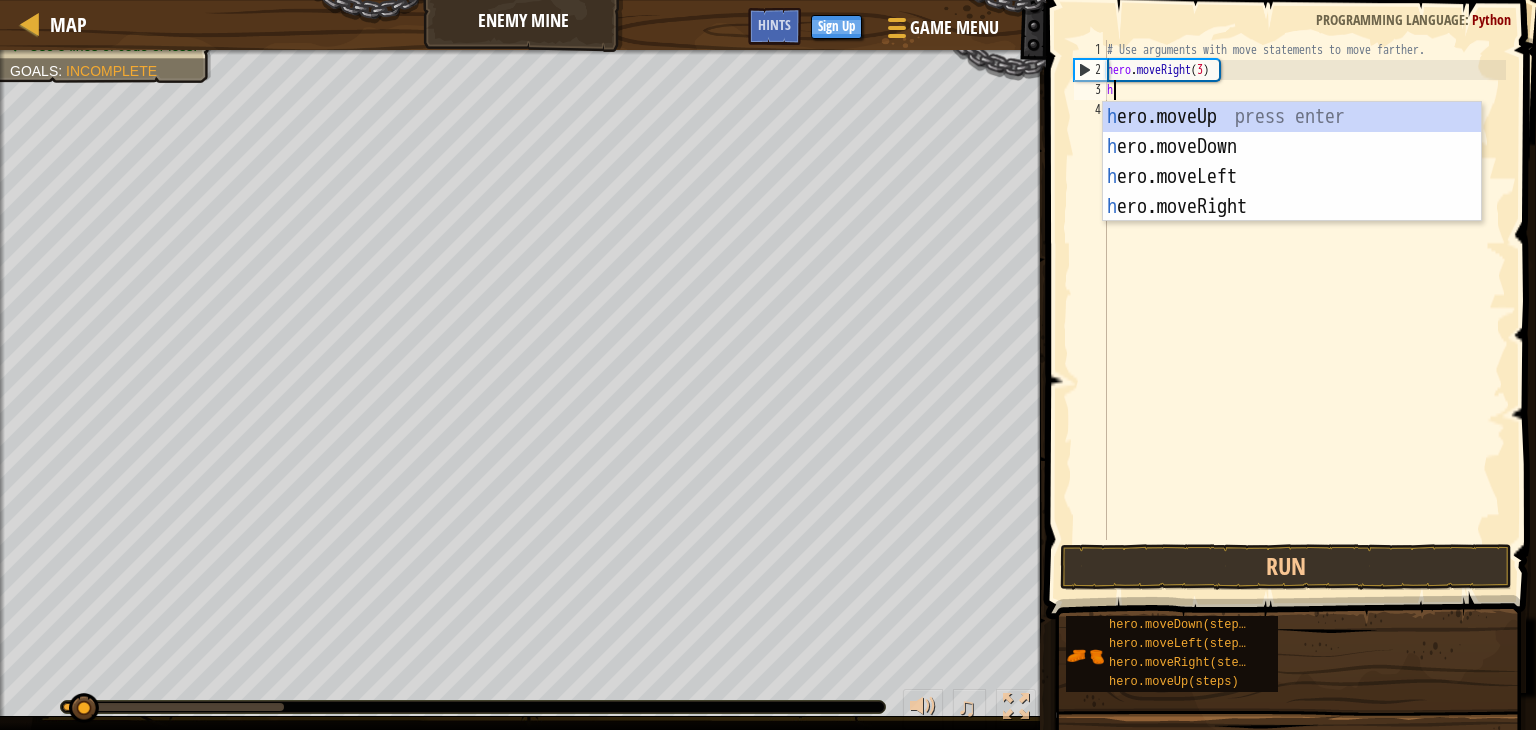 scroll, scrollTop: 9, scrollLeft: 0, axis: vertical 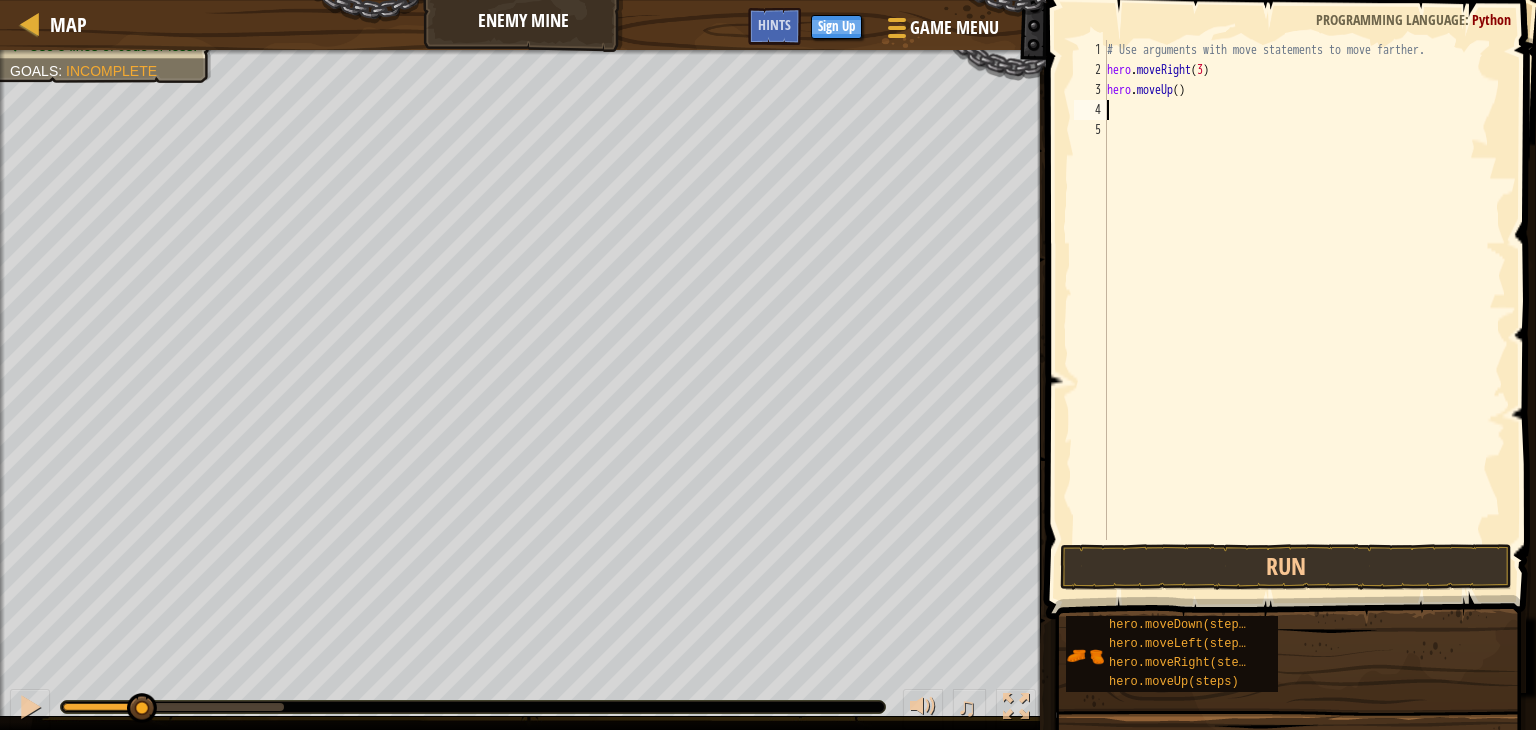 type on "he" 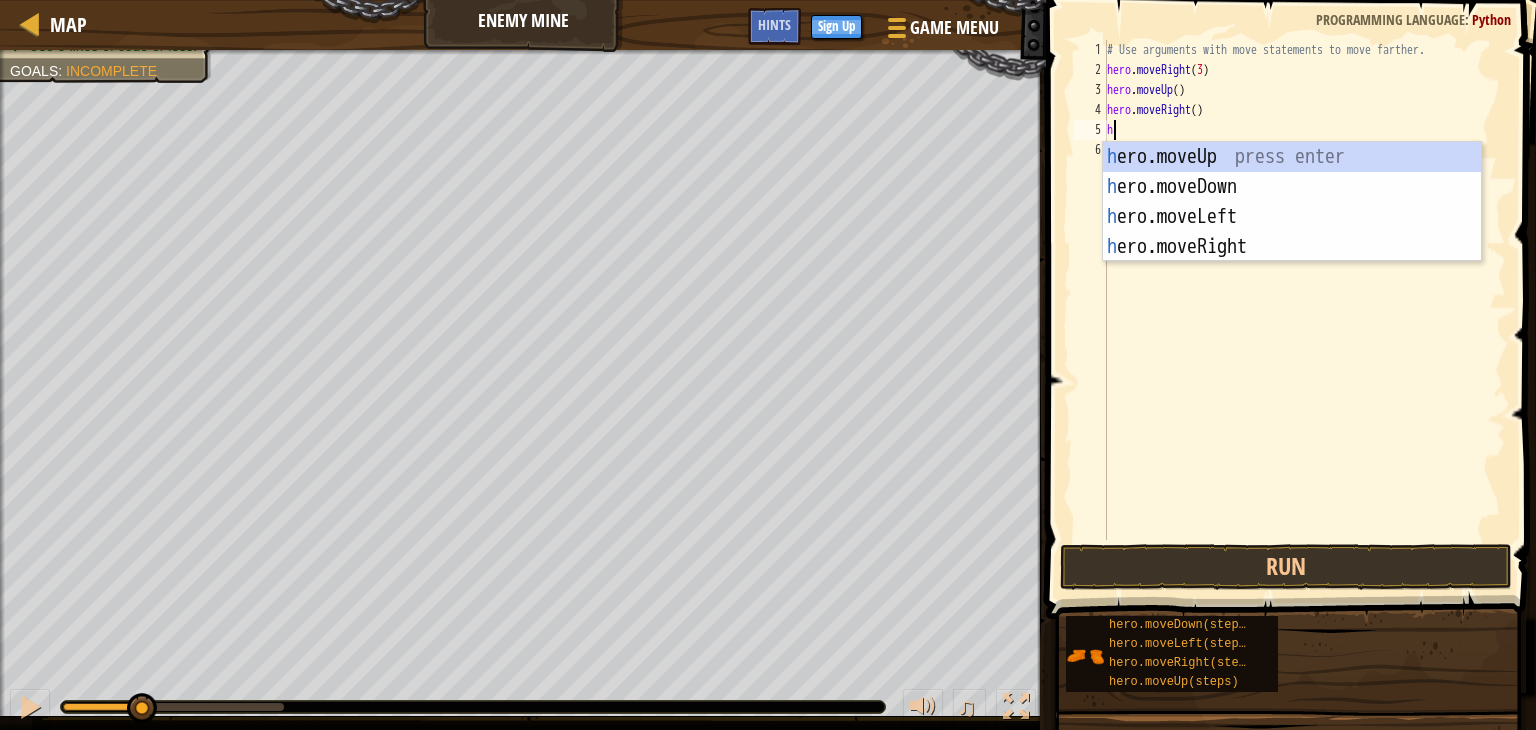 type on "he" 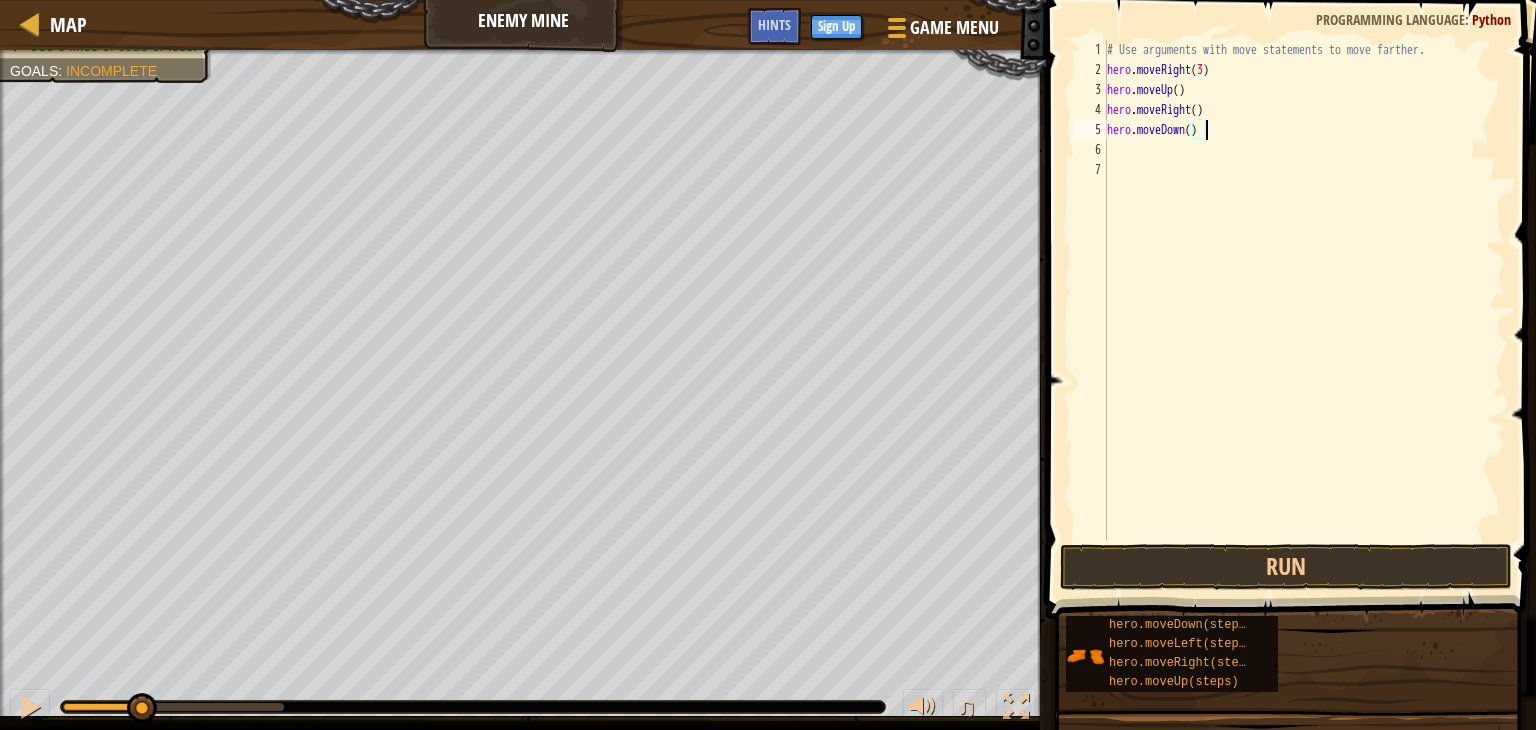 click on "# Use arguments with move statements to move farther. hero . moveRight ( 3 ) hero . moveUp ( ) hero . moveRight ( ) hero . moveDown ( )" at bounding box center [1304, 310] 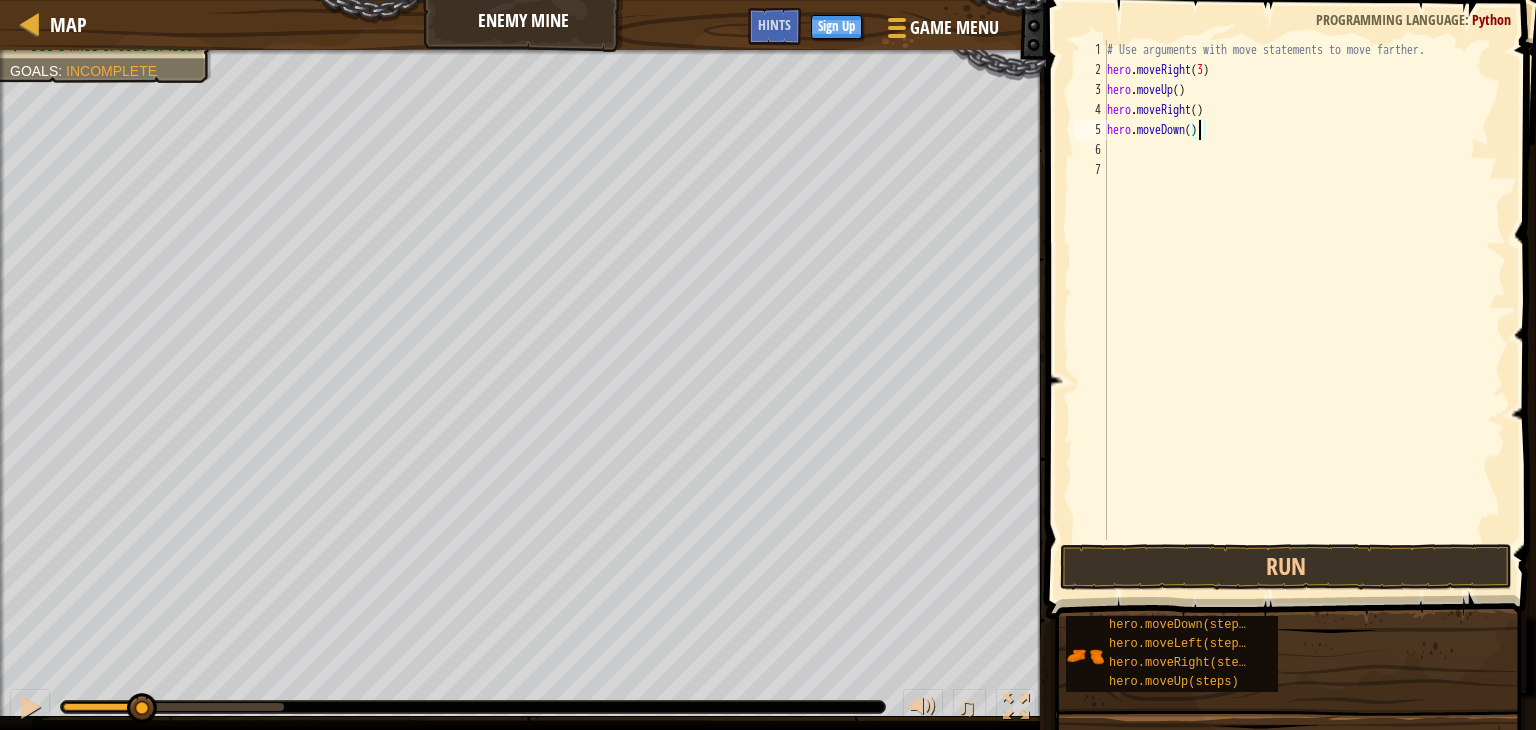 click on "# Use arguments with move statements to move farther. hero . moveRight ( 3 ) hero . moveUp ( ) hero . moveRight ( ) hero . moveDown ( )" at bounding box center (1304, 310) 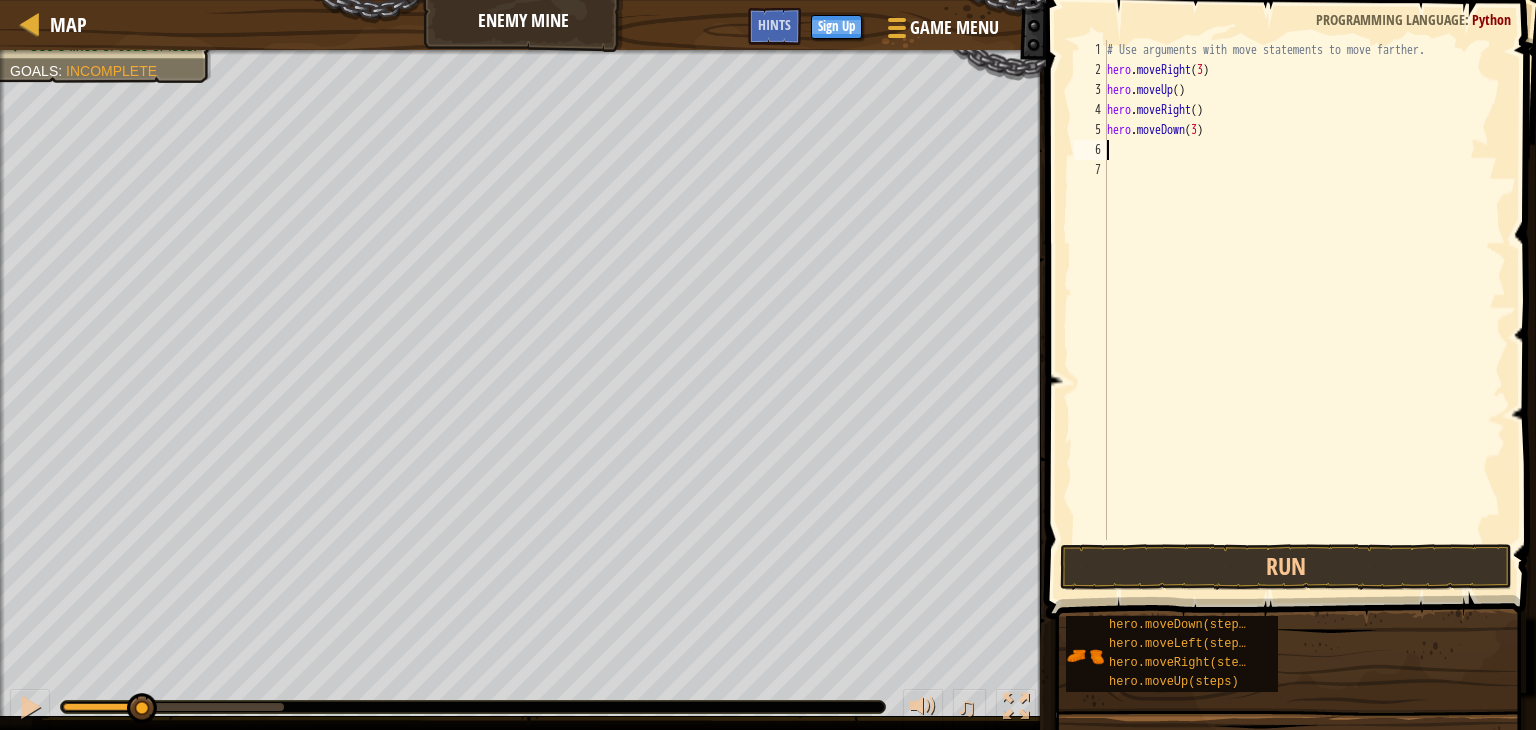 click on "# Use arguments with move statements to move farther. hero . moveRight ( 3 ) hero . moveUp ( ) hero . moveRight ( ) hero . moveDown ( 3 )" at bounding box center (1304, 310) 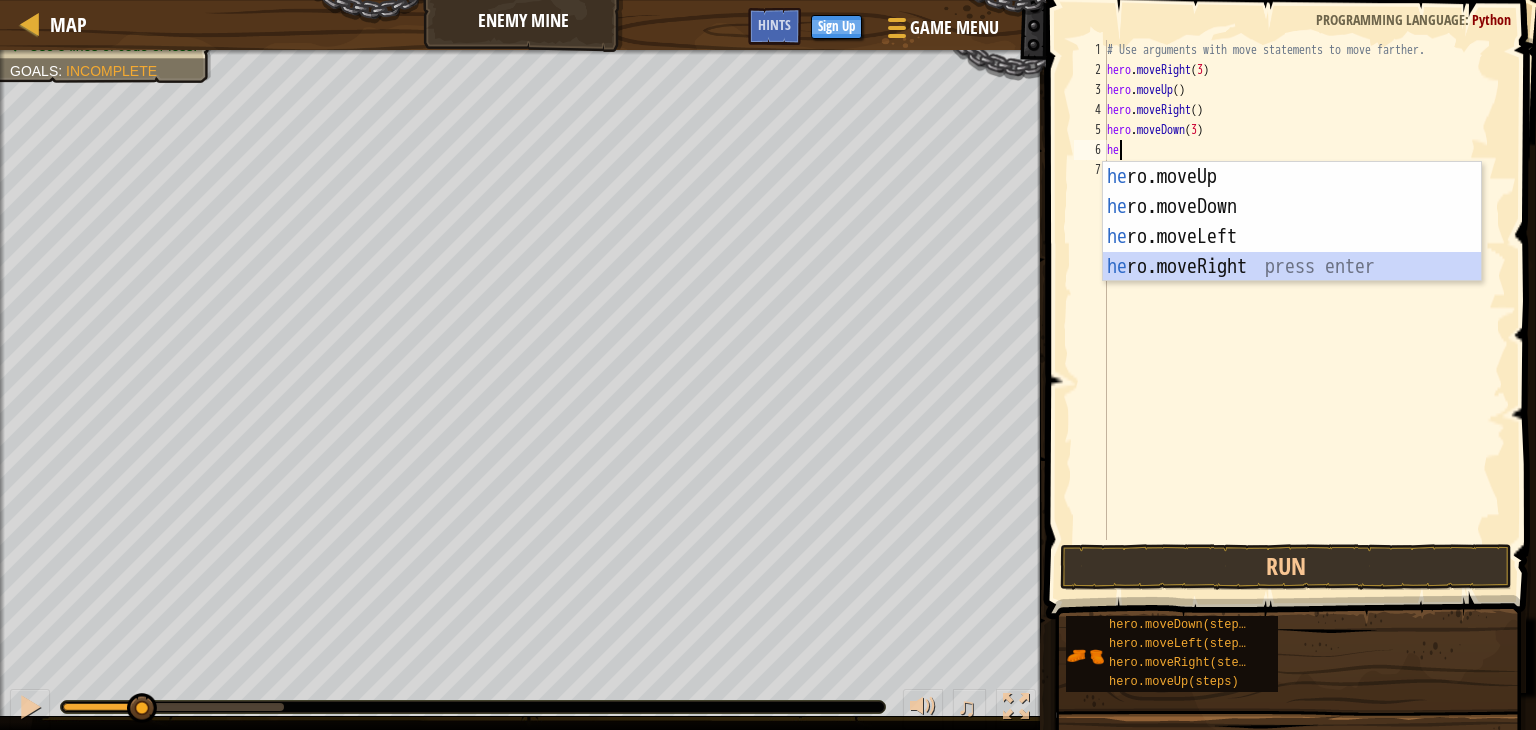 click on "he ro.moveUp press enter he ro.moveDown press enter he ro.moveLeft press enter he ro.moveRight press enter" at bounding box center [1292, 252] 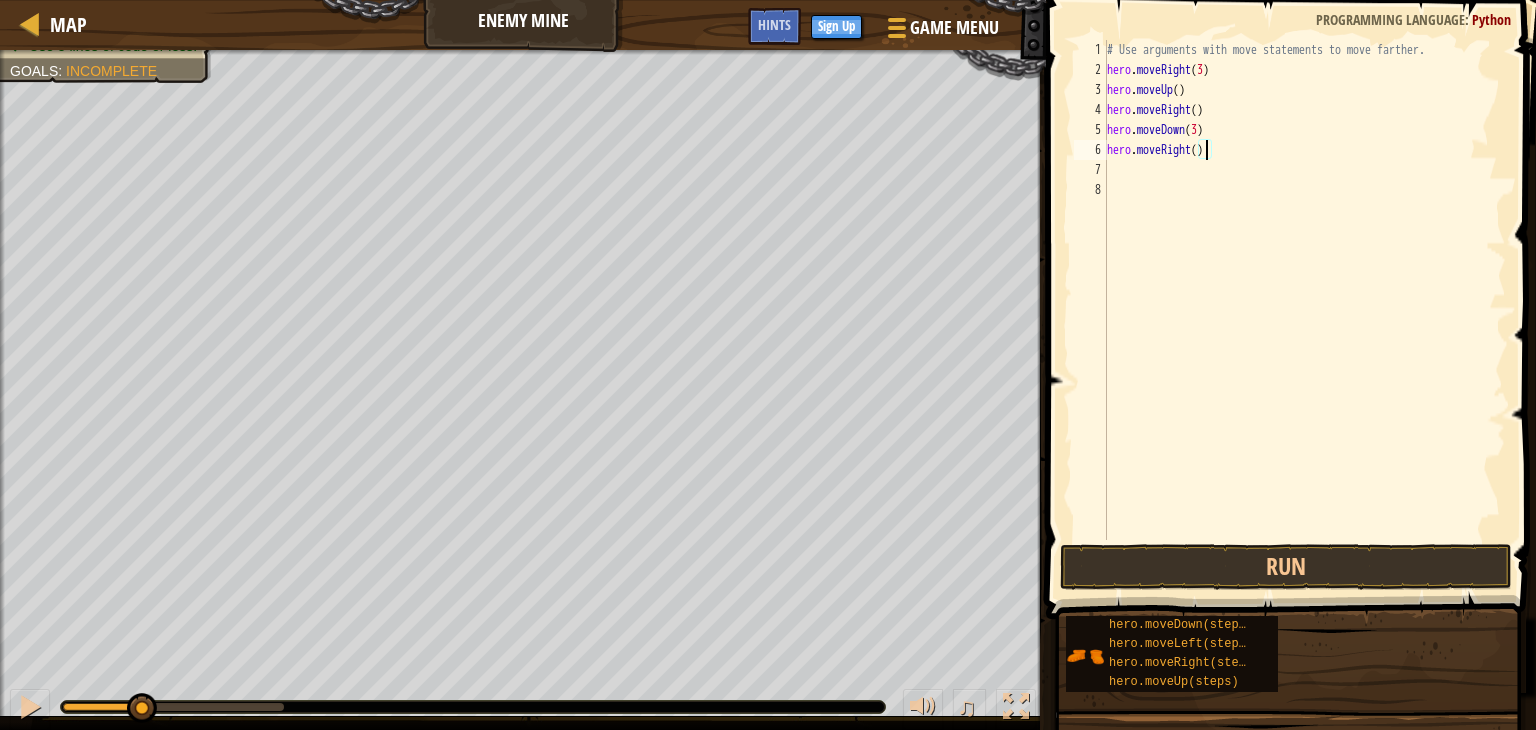 click on "# Use arguments with move statements to move farther. hero . moveRight ( 3 ) hero . moveUp ( ) hero . moveRight ( ) hero . moveDown ( 3 ) hero . moveRight ( )" at bounding box center (1304, 310) 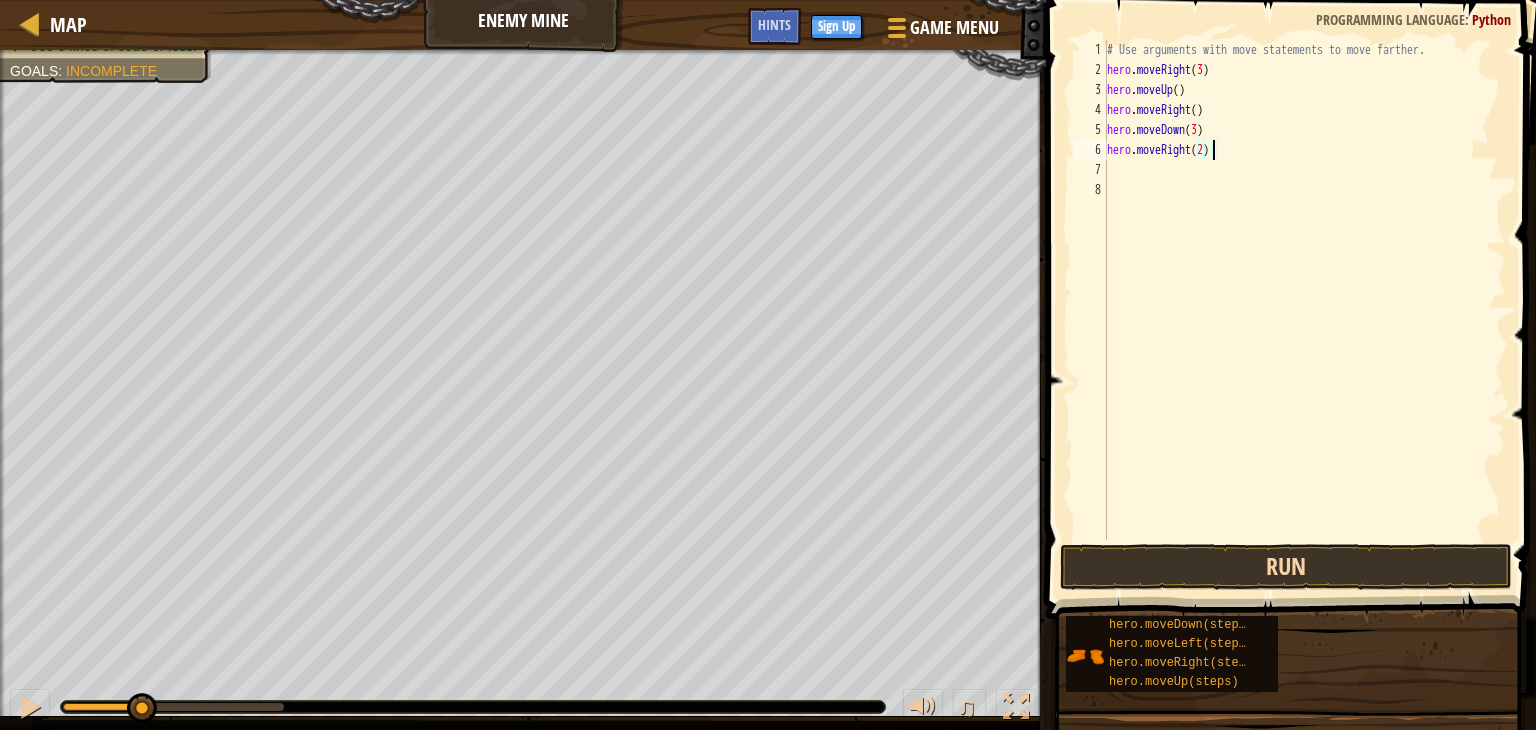 type on "hero.moveRight(2)" 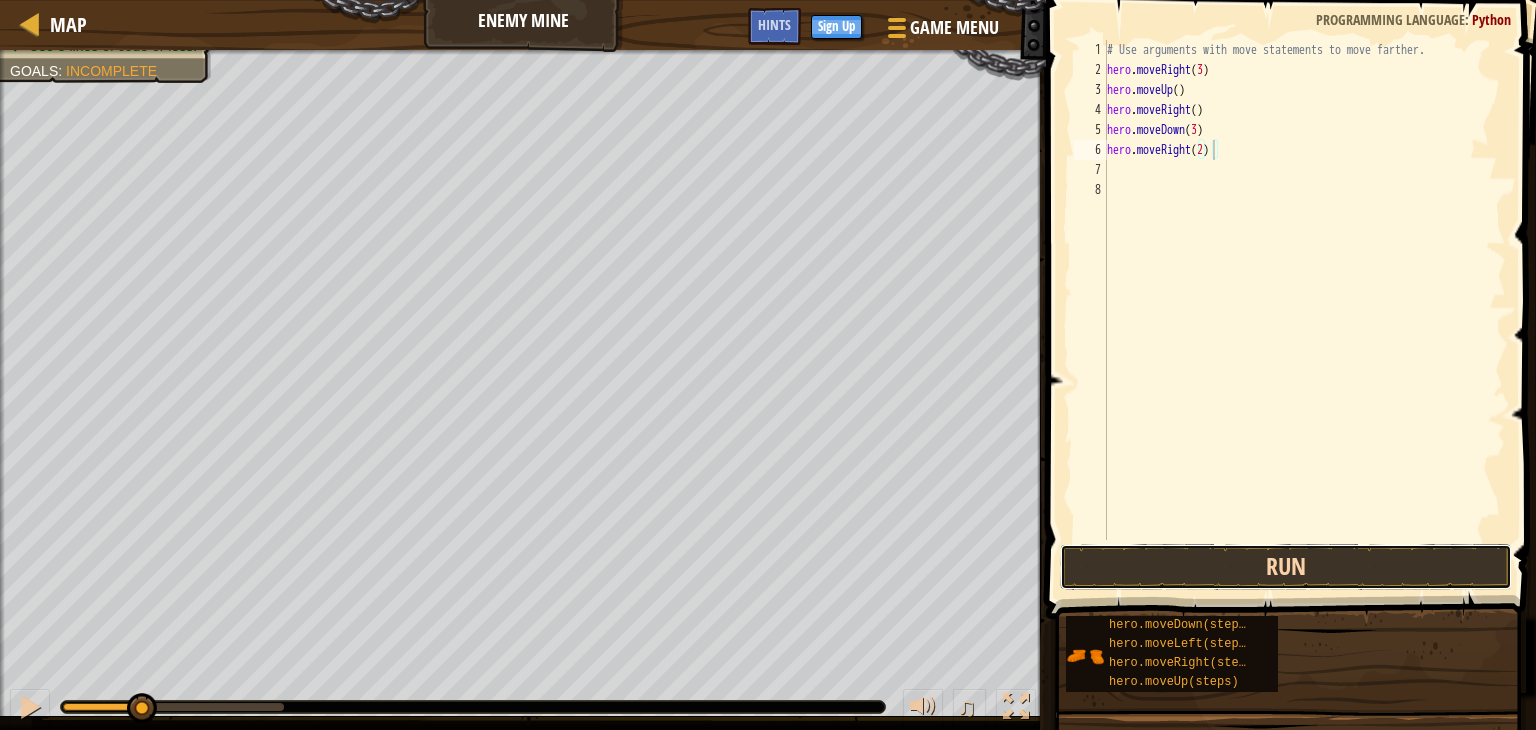 click on "Run" at bounding box center [1286, 567] 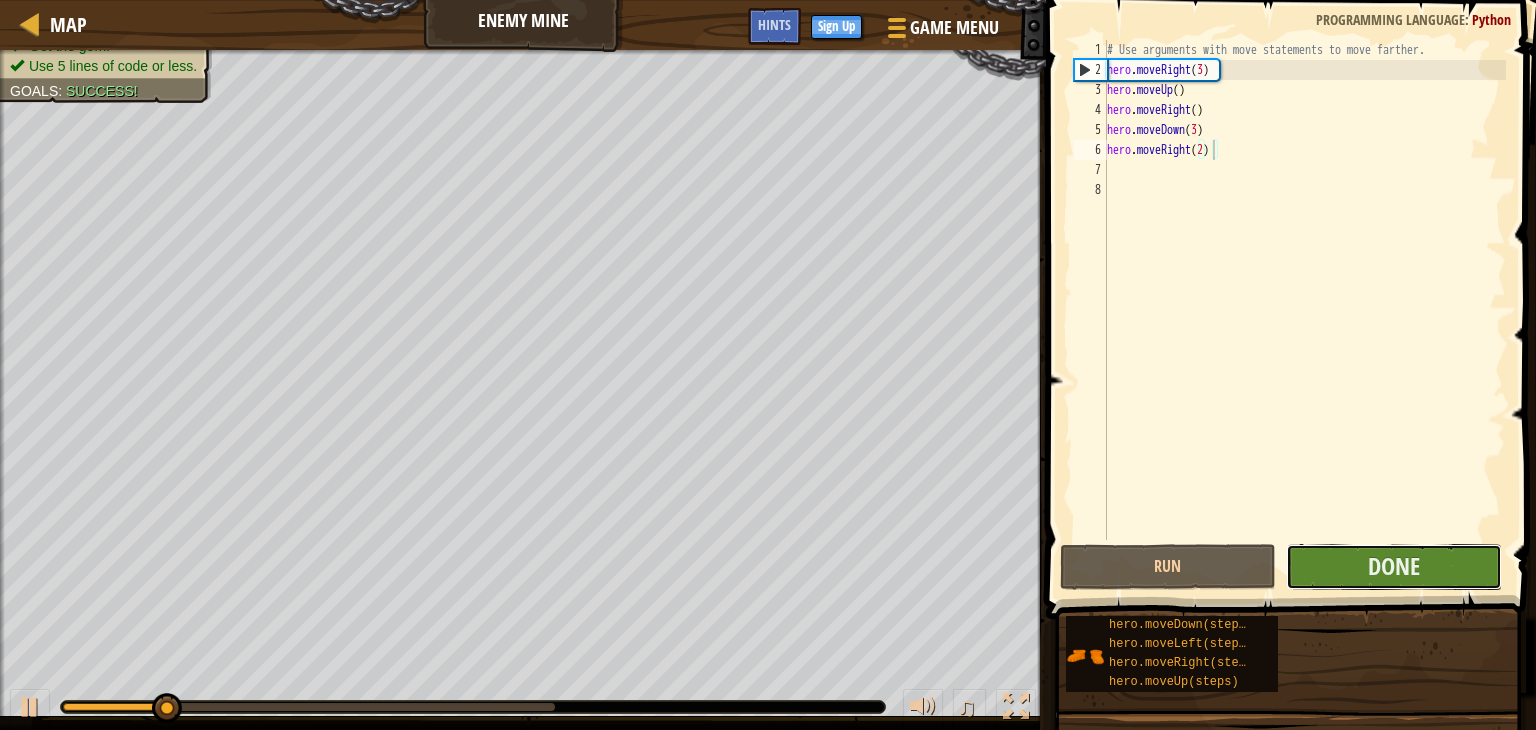 click on "Done" at bounding box center (1394, 567) 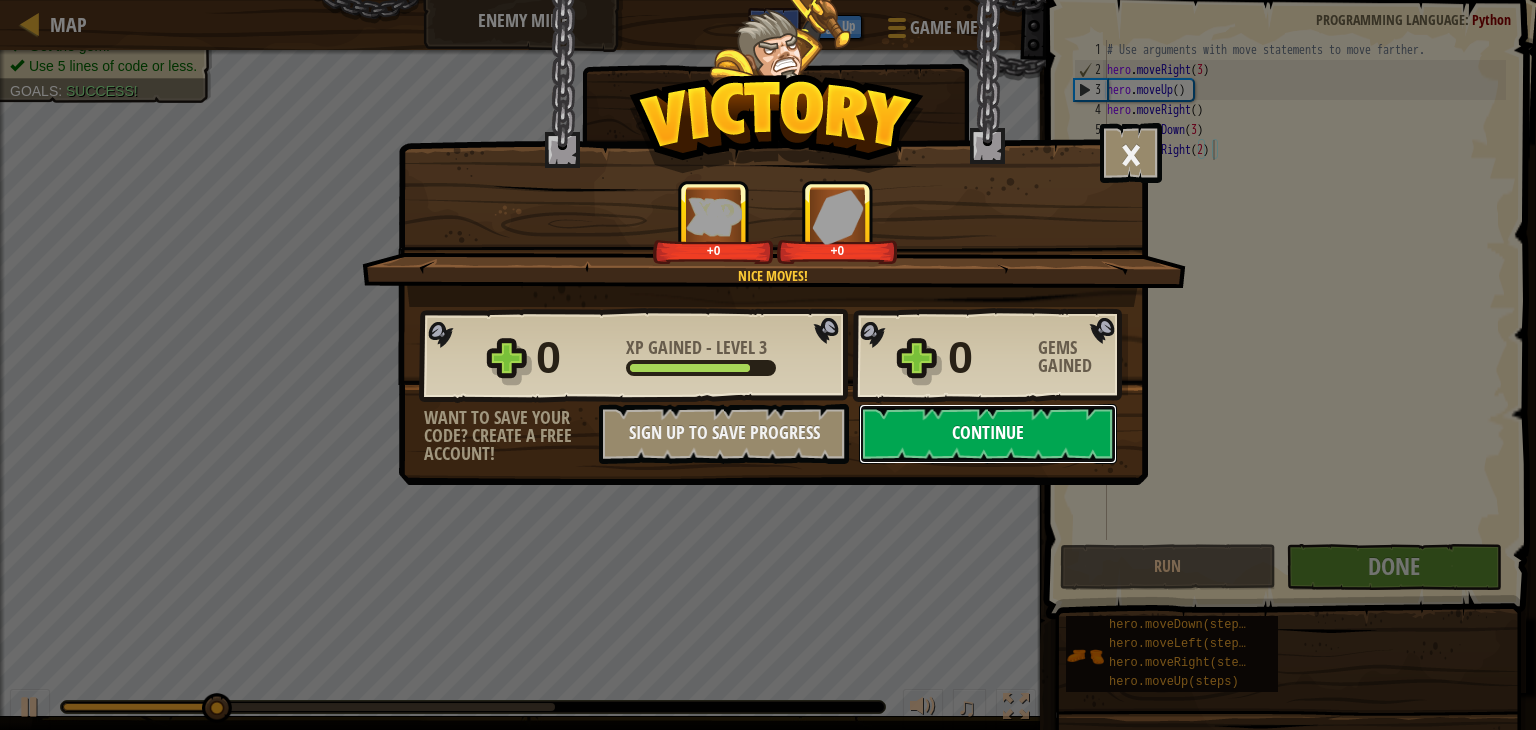 click on "Continue" at bounding box center (988, 434) 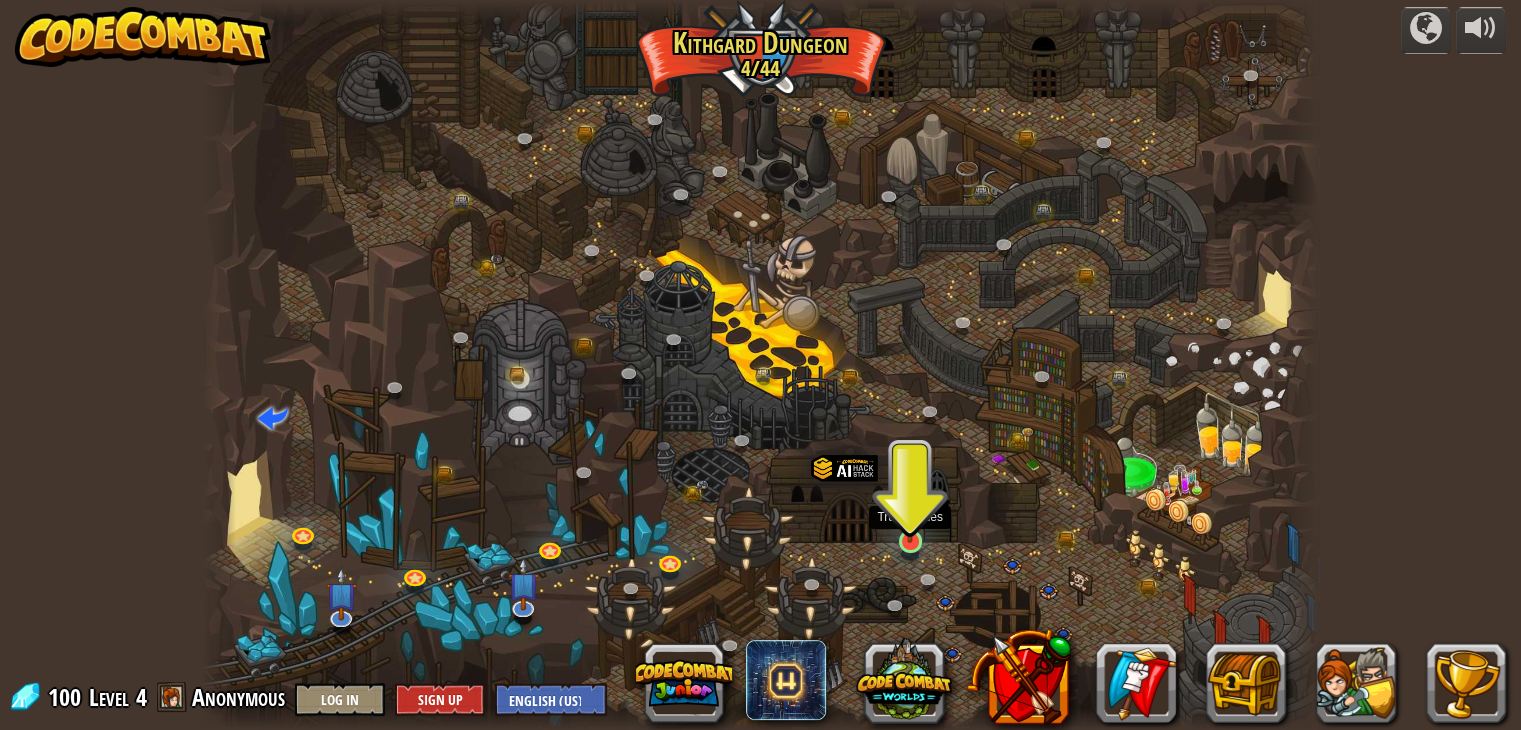 click at bounding box center (910, 512) 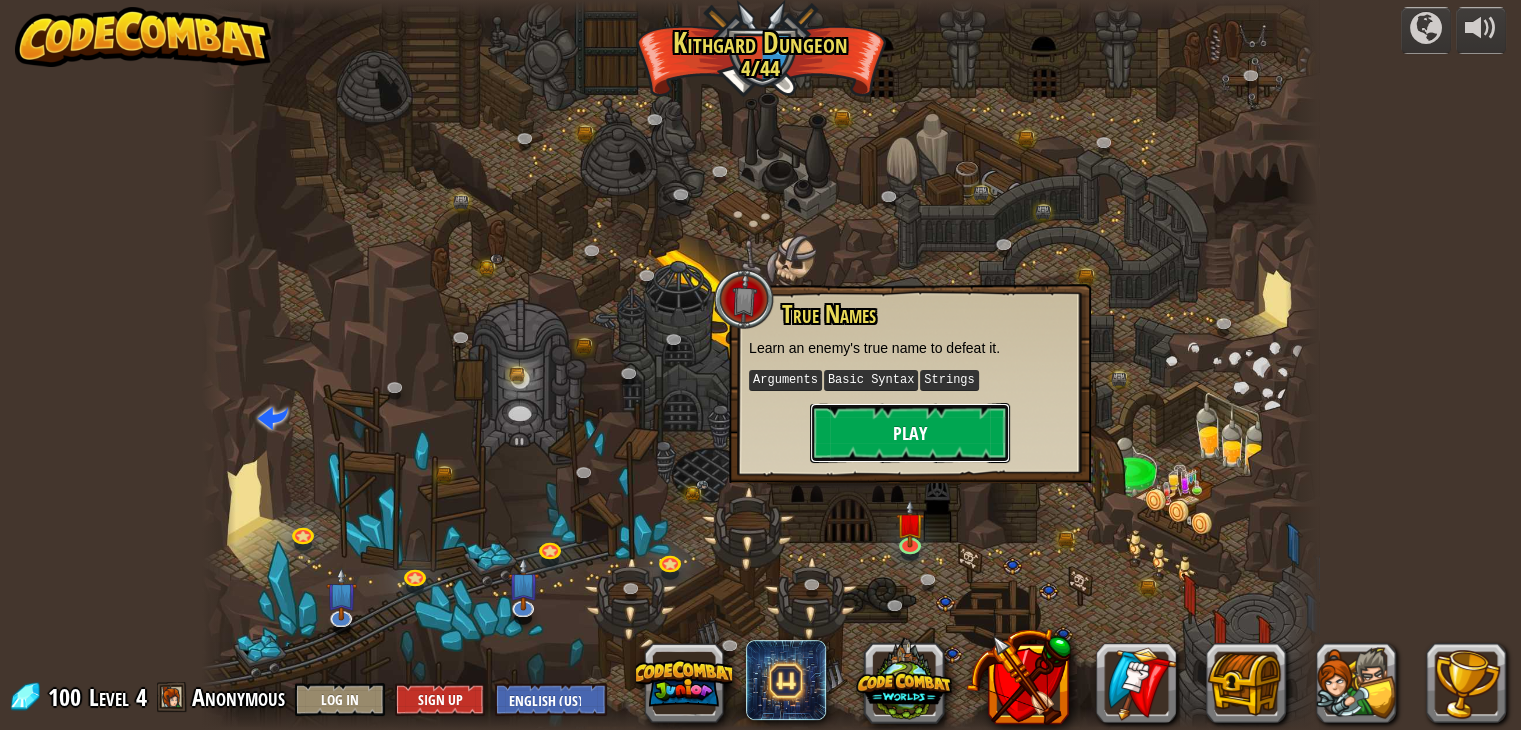 click on "Play" at bounding box center (910, 433) 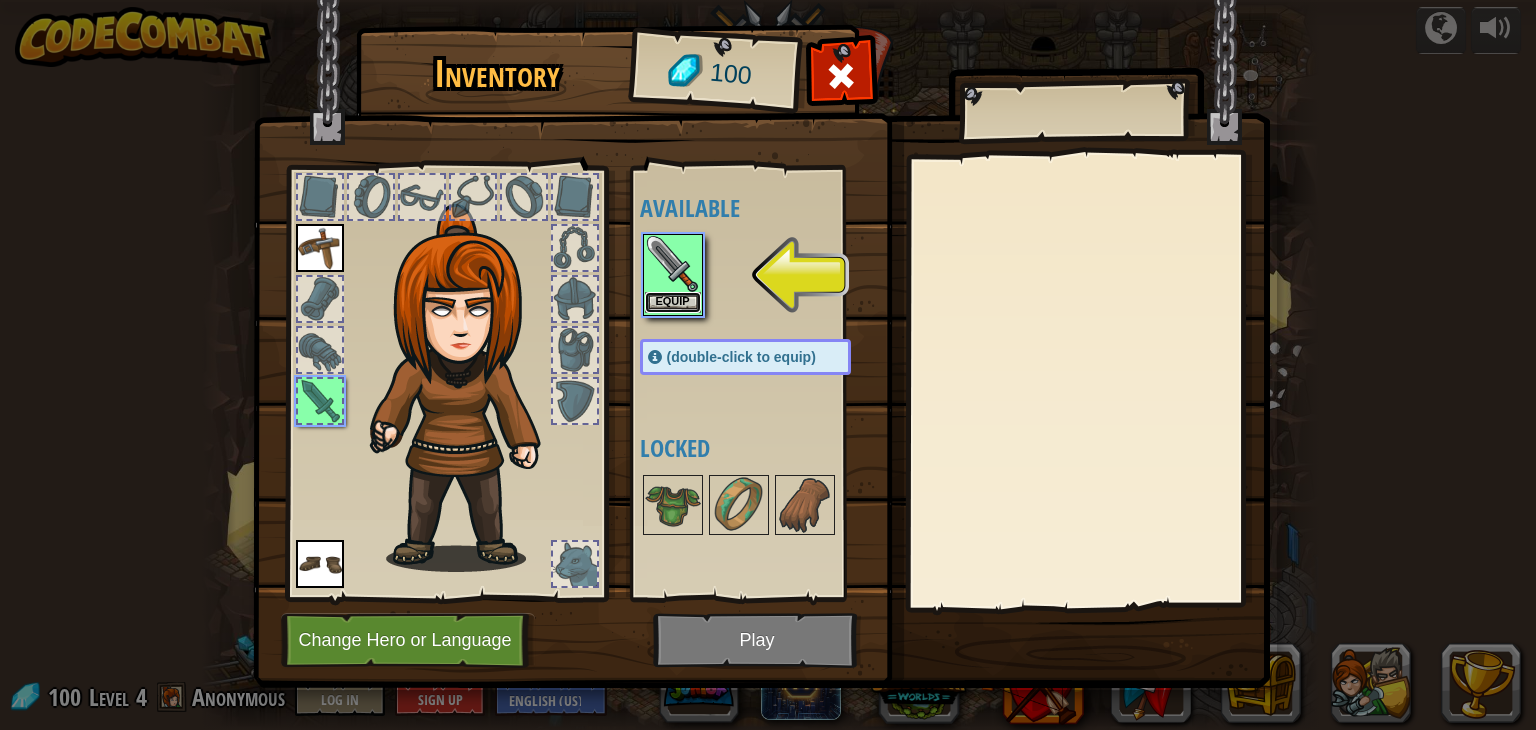 click on "Equip" at bounding box center (673, 302) 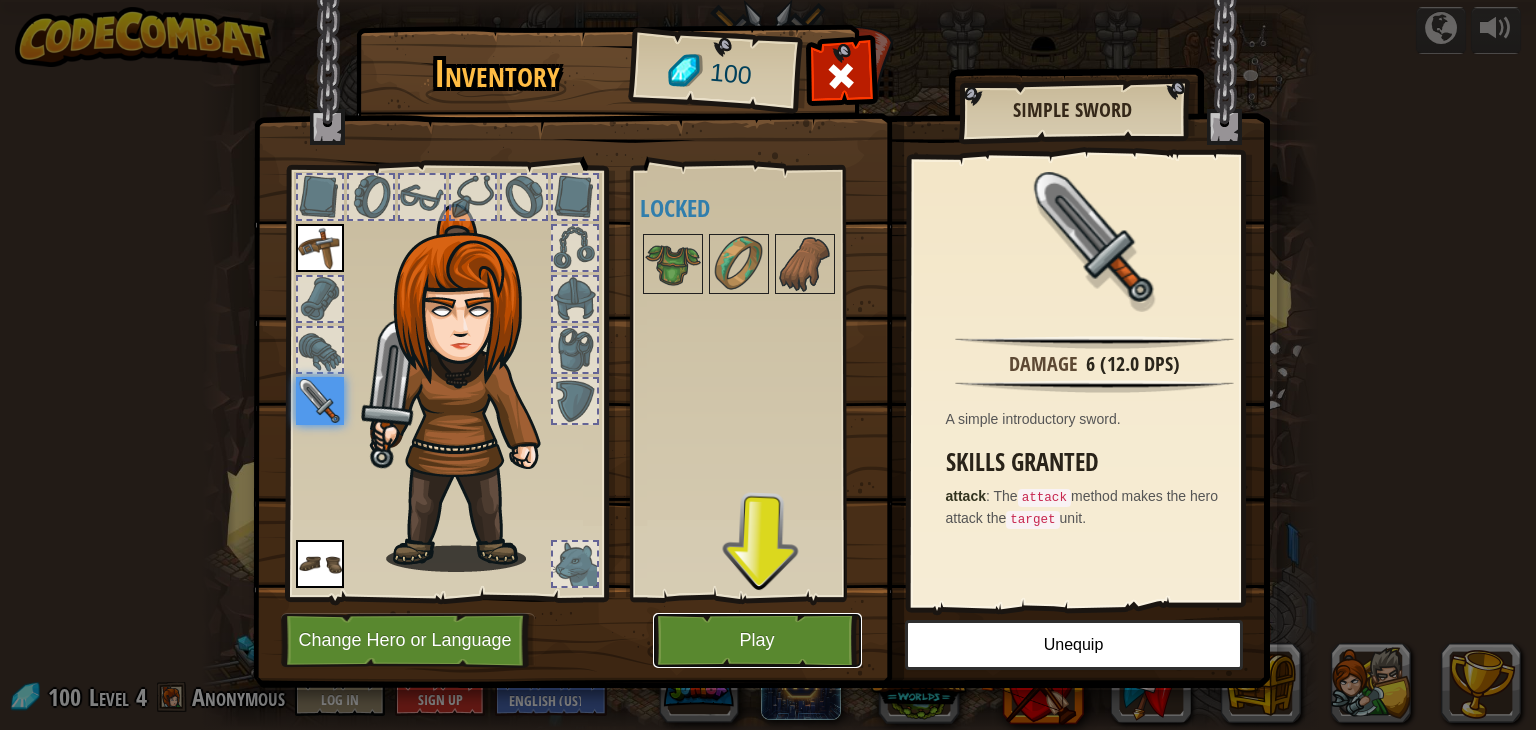 click on "Play" at bounding box center (757, 640) 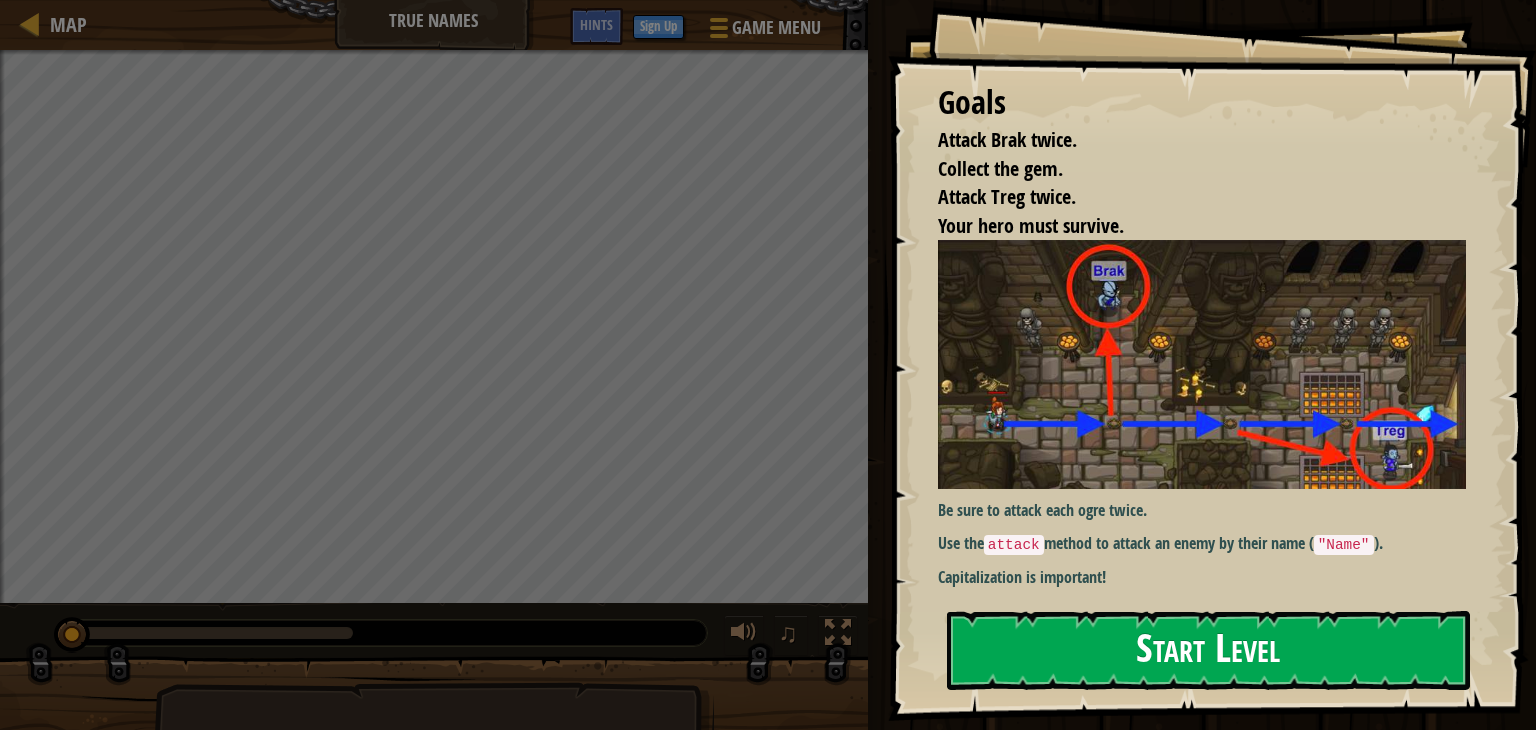 click at bounding box center [1209, 364] 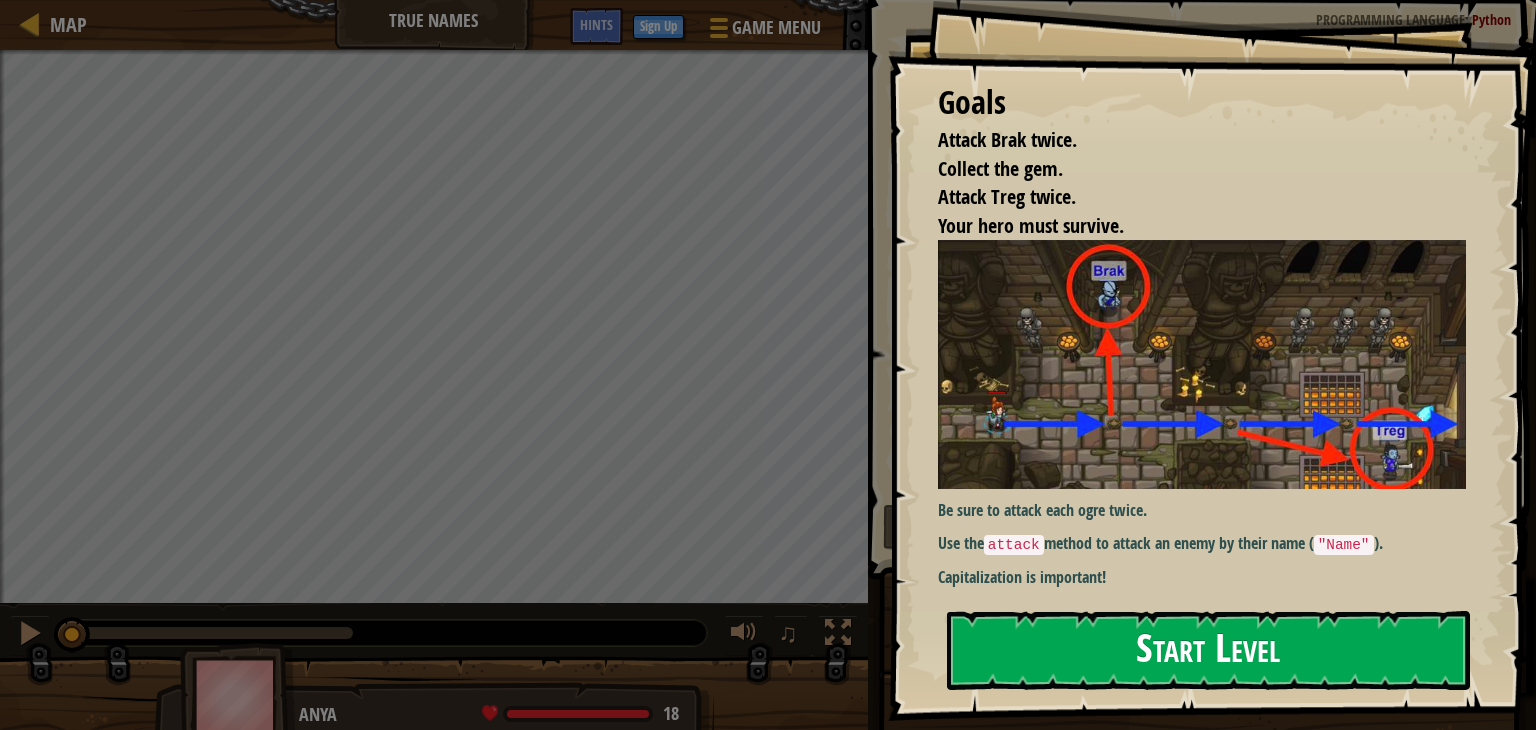 click on "Start Level" at bounding box center (1208, 650) 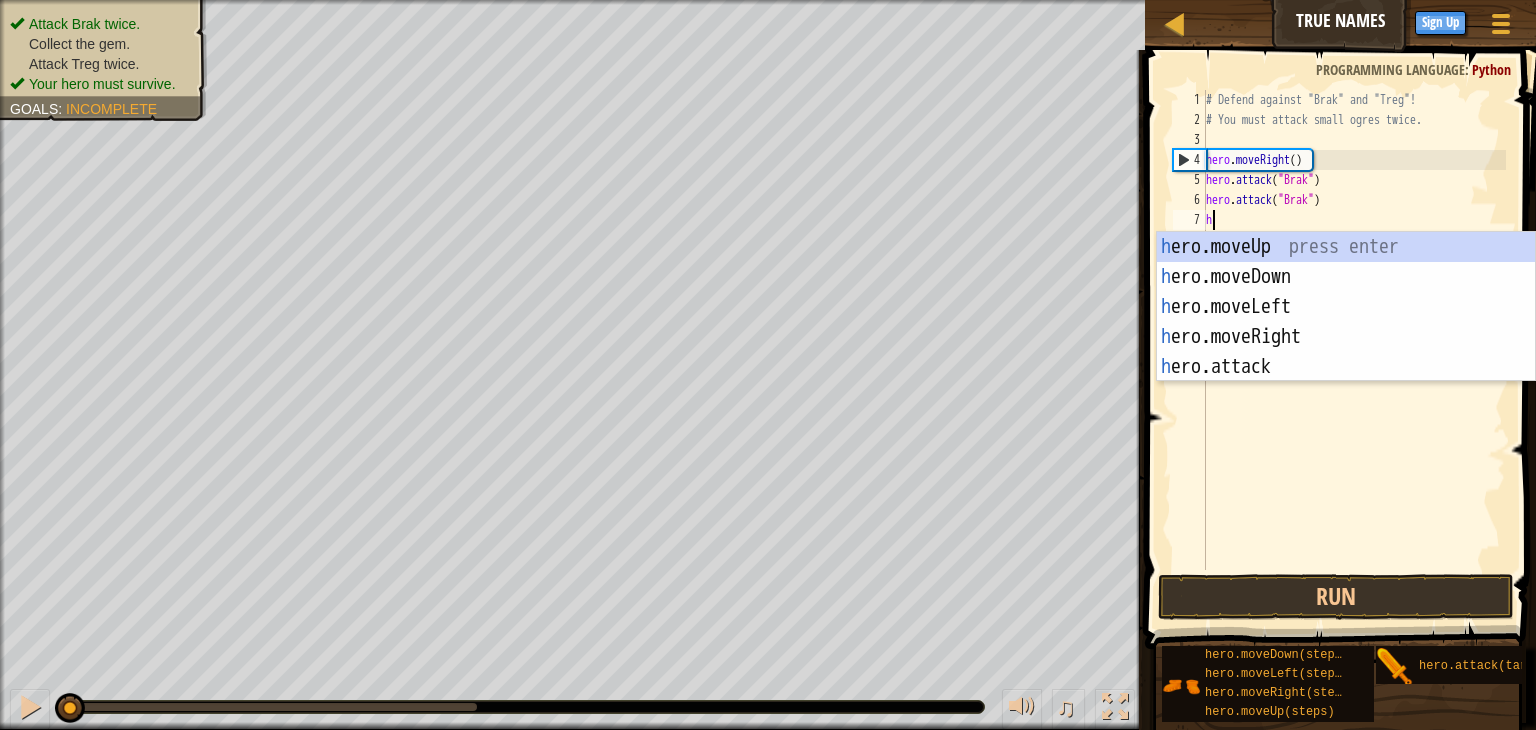 type on "he" 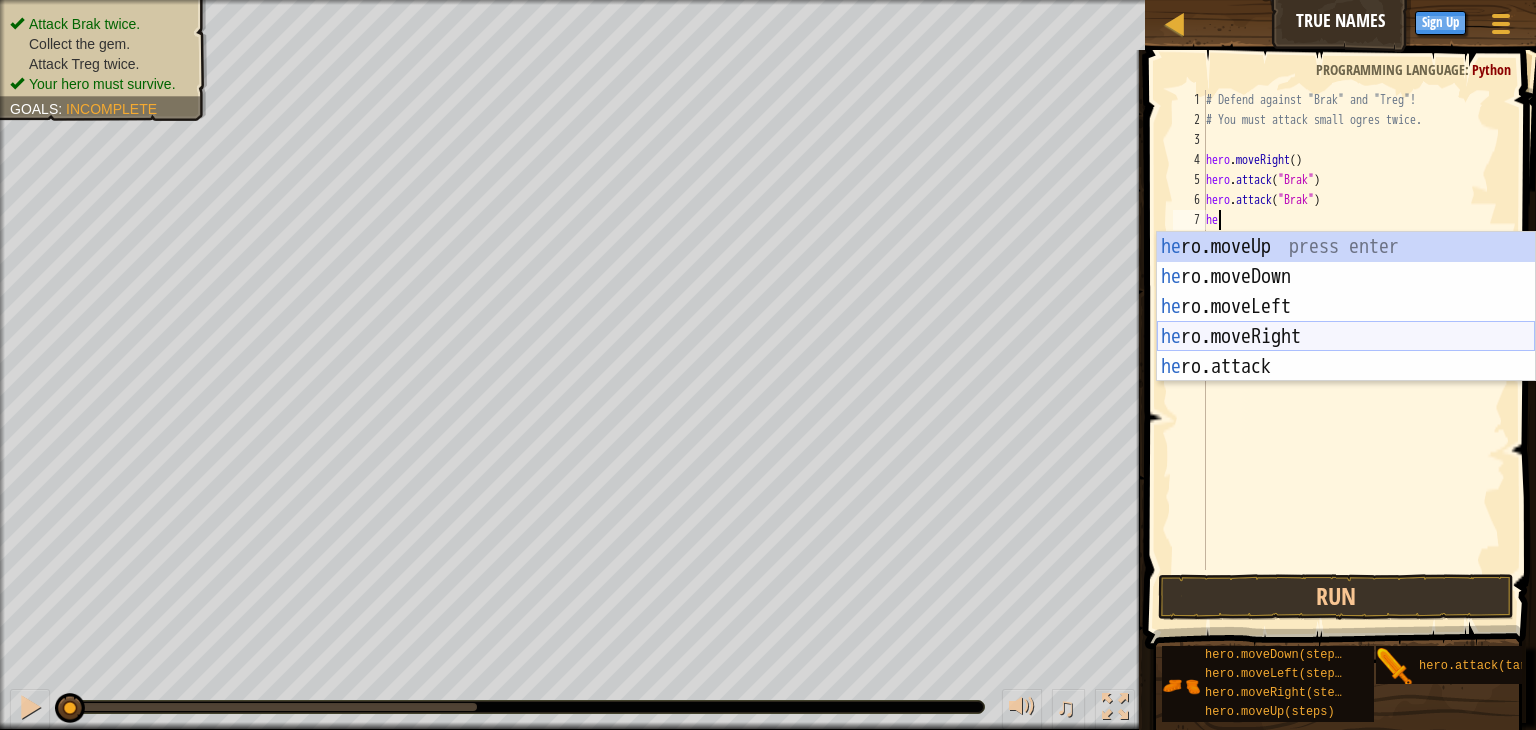 click on "he ro.moveUp press enter he ro.moveDown press enter he ro.moveLeft press enter he ro.moveRight press enter he ro.attack press enter" at bounding box center [1346, 337] 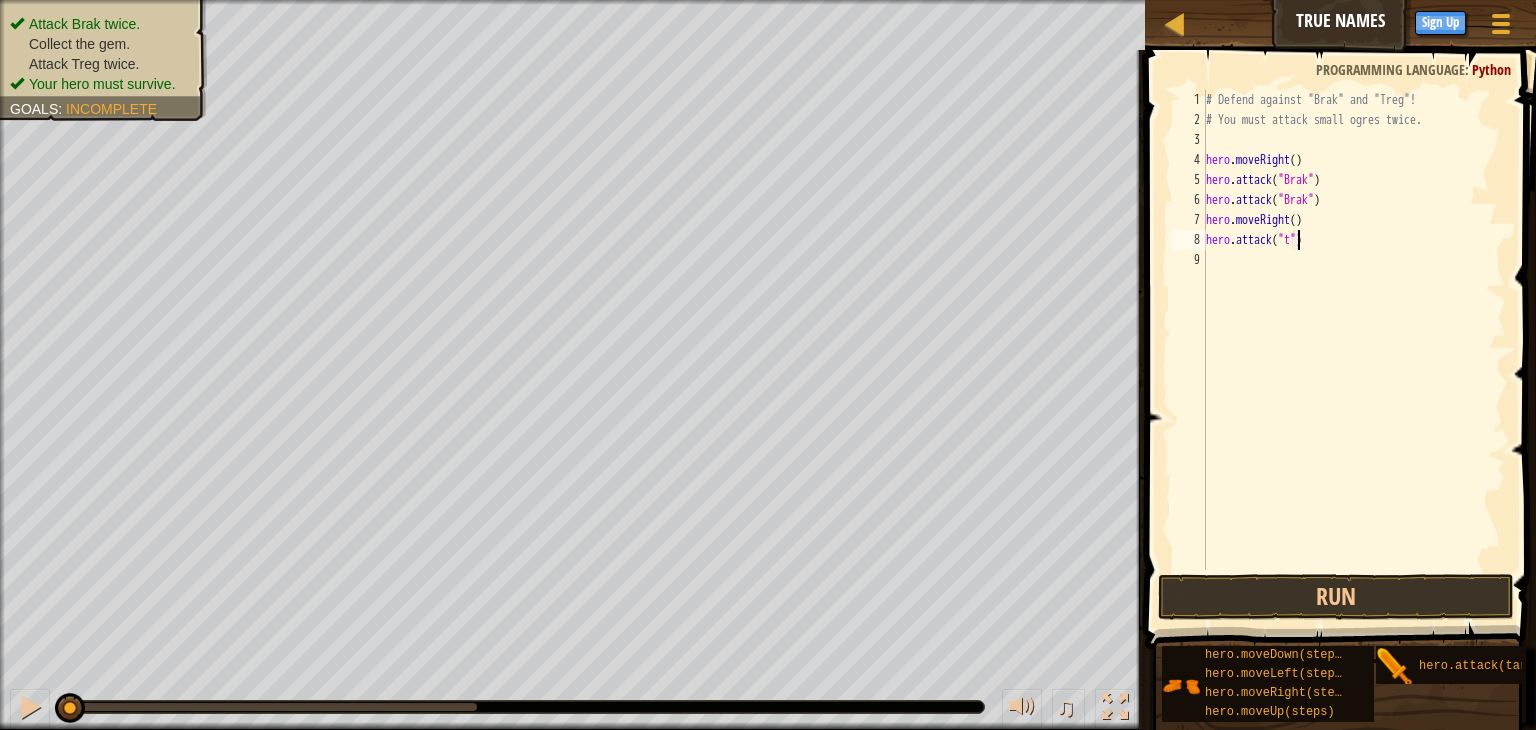 scroll, scrollTop: 9, scrollLeft: 7, axis: both 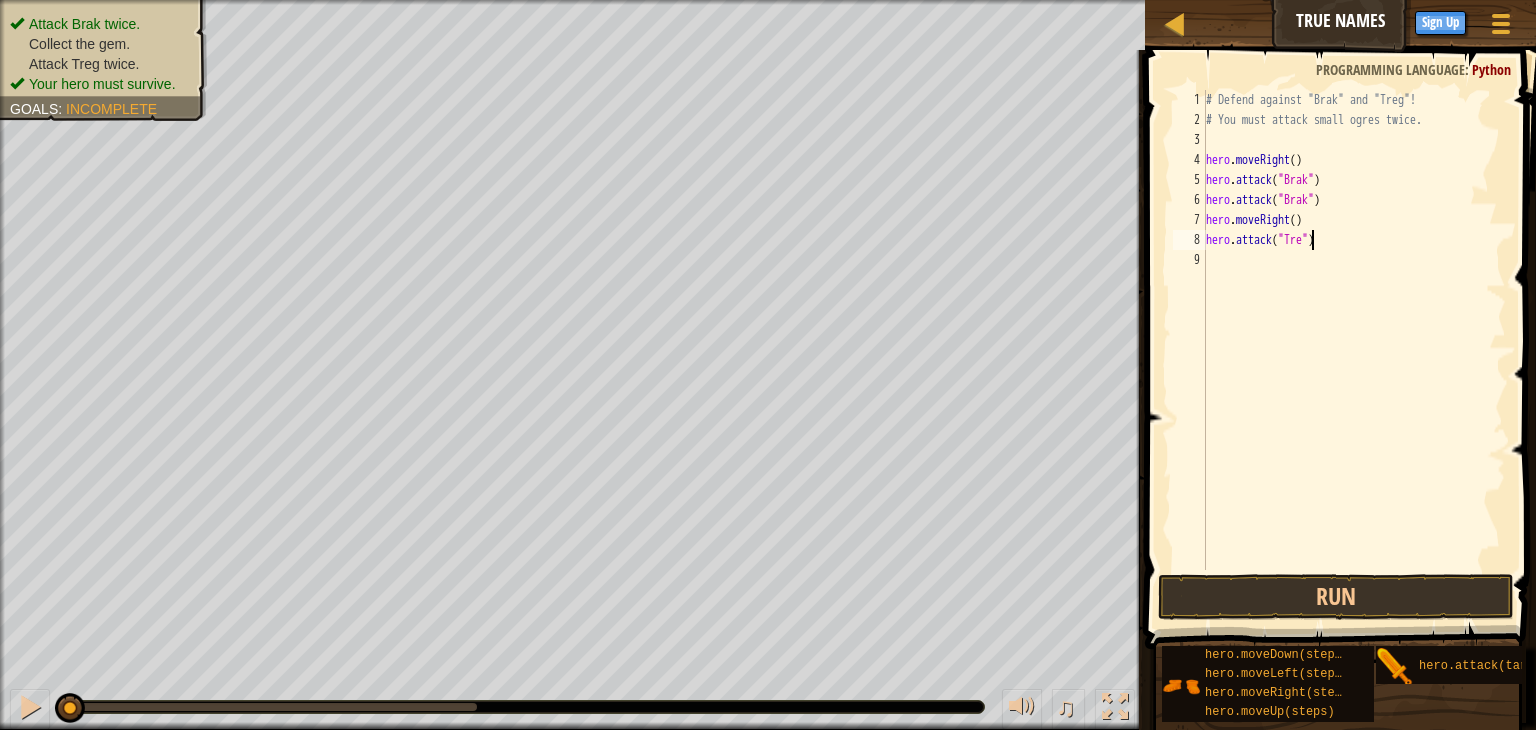 type on "hero.attack("Treg")" 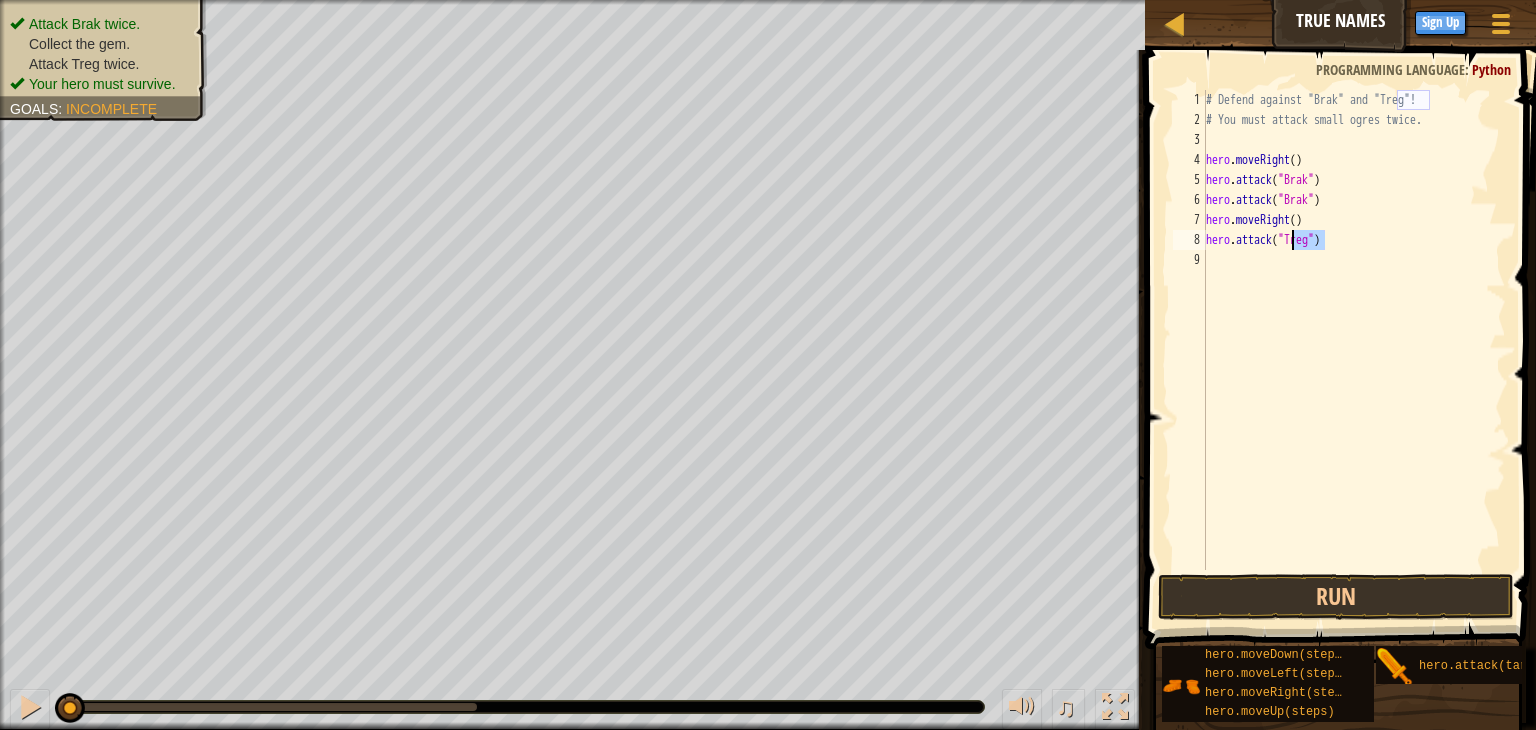 drag, startPoint x: 1328, startPoint y: 233, endPoint x: 1292, endPoint y: 238, distance: 36.345562 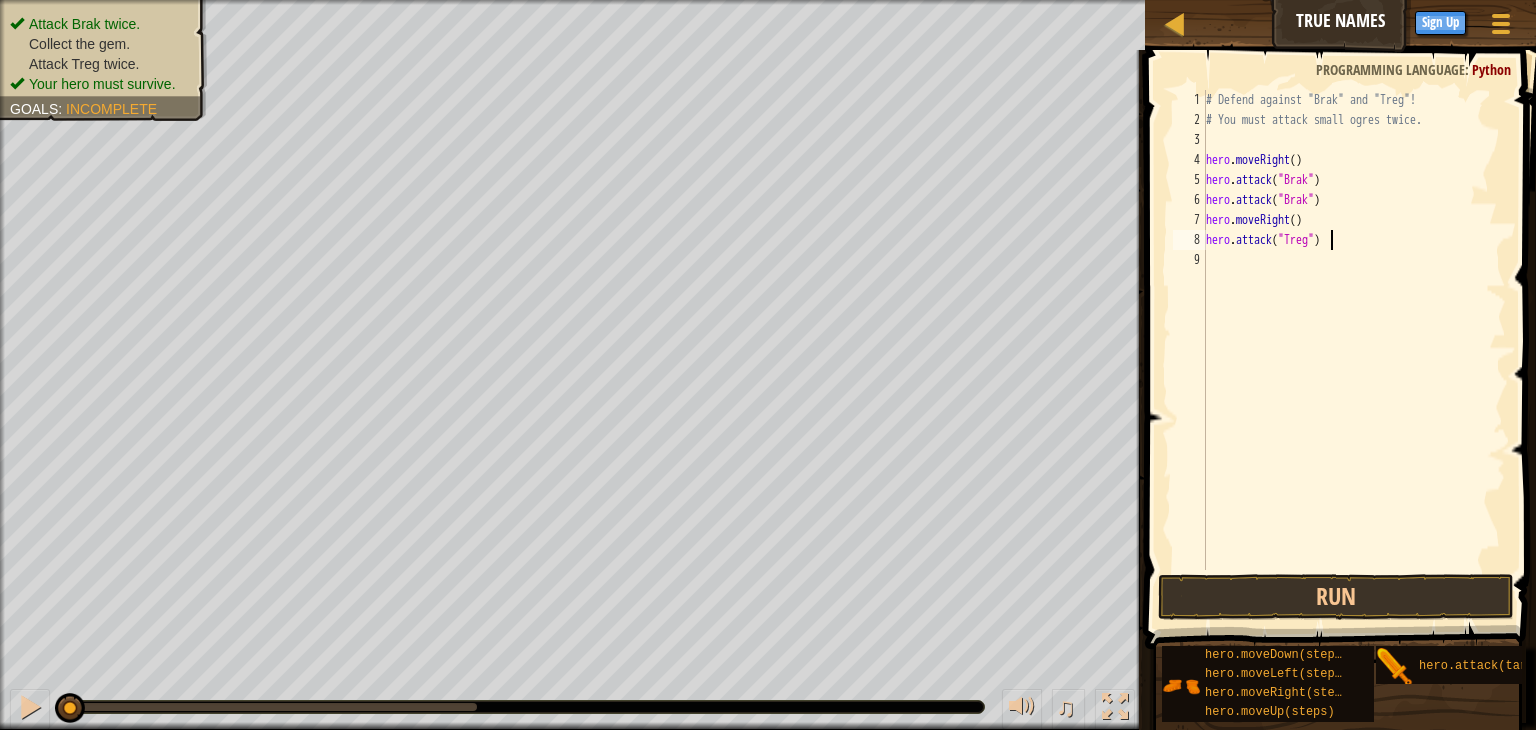 click on "# Defend against "Brak" and "Treg"! # You must attack small ogres twice. hero . moveRight ( ) hero . attack ( "Brak" ) hero . attack ( "Brak" ) hero . moveRight ( ) hero . attack ( "Treg" )" at bounding box center [1354, 350] 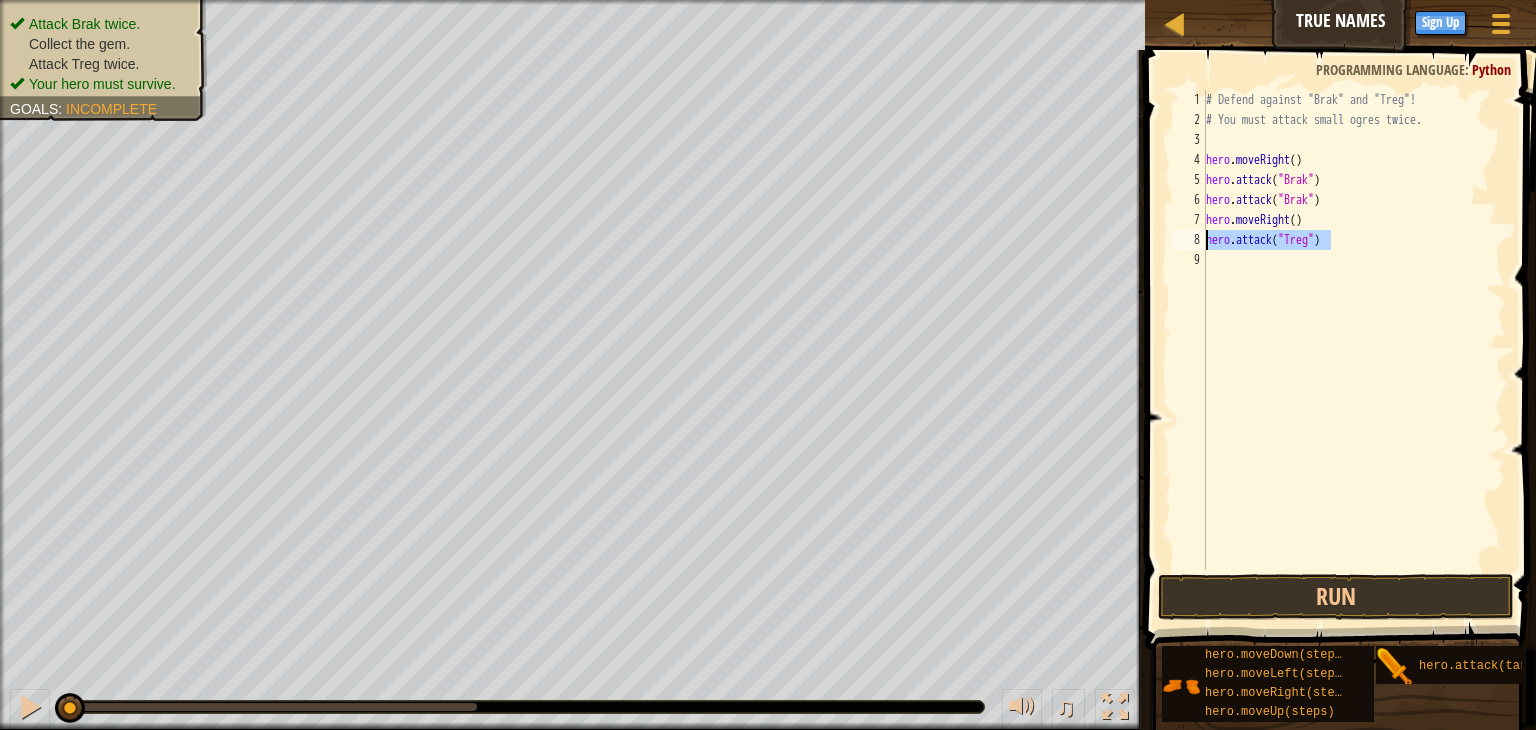 drag, startPoint x: 1335, startPoint y: 241, endPoint x: 1172, endPoint y: 241, distance: 163 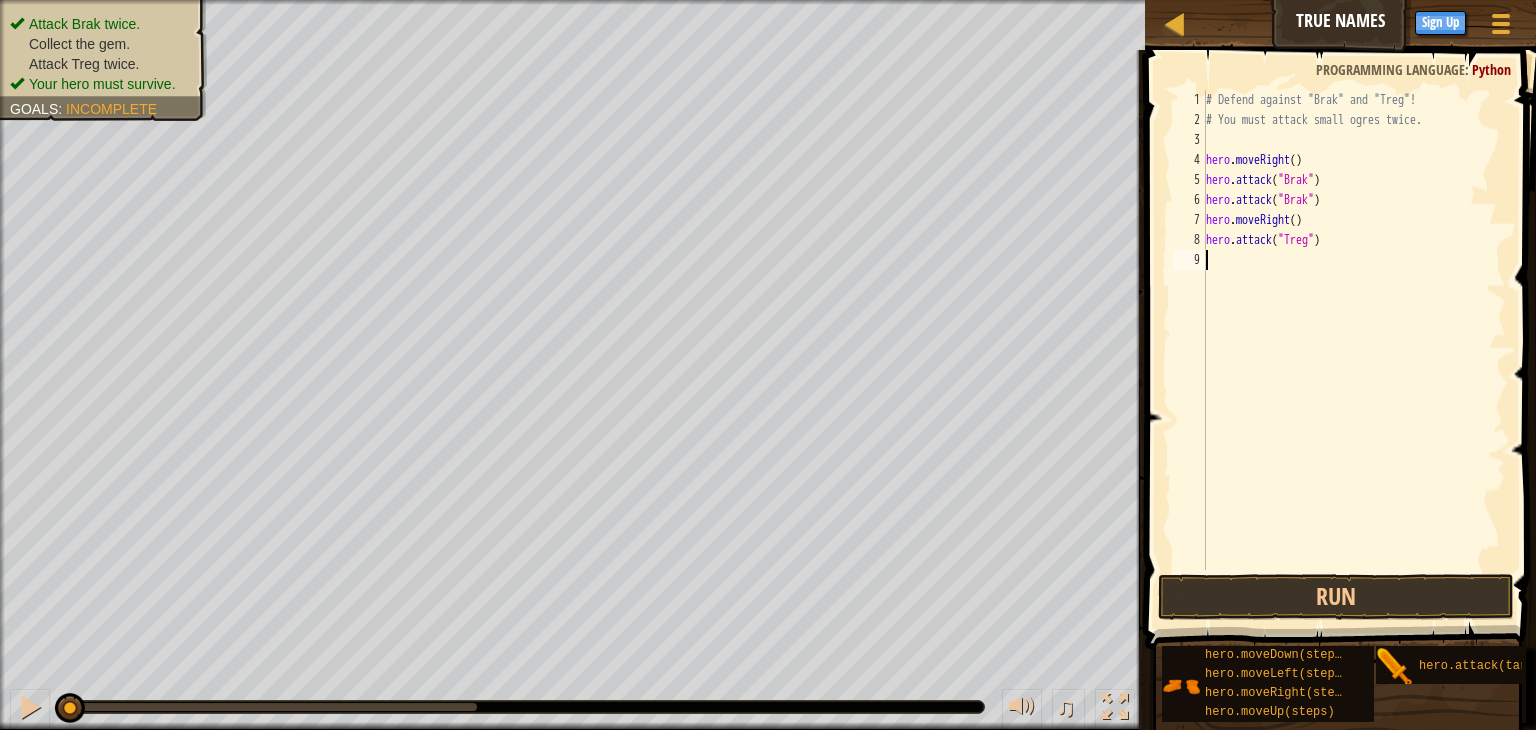 click on "# Defend against "Brak" and "Treg"! # You must attack small ogres twice. hero . moveRight ( ) hero . attack ( "Brak" ) hero . attack ( "Brak" ) hero . moveRight ( ) hero . attack ( "Treg" )" at bounding box center [1354, 350] 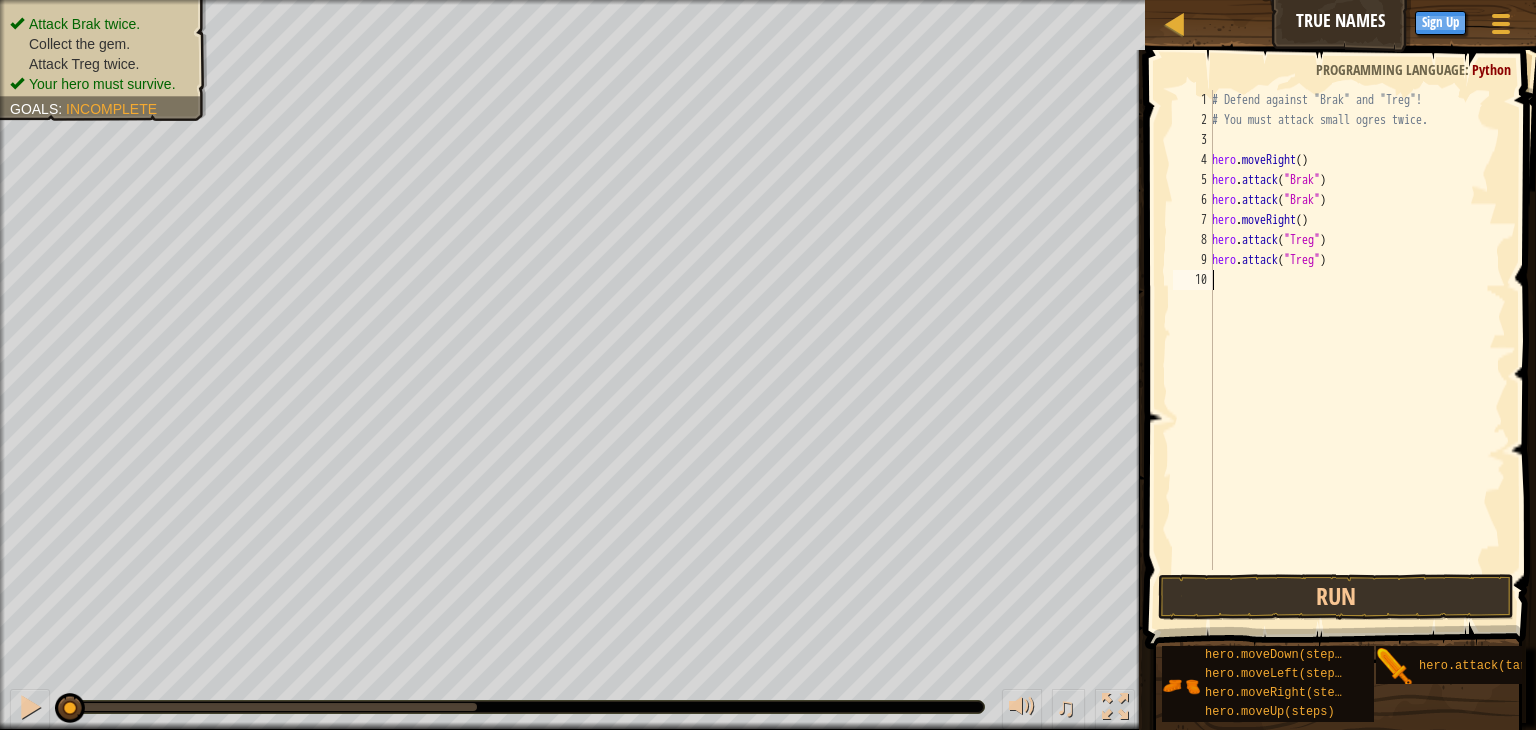 click on "# Defend against "Brak" and "Treg"! # You must attack small ogres twice. hero . moveRight ( ) hero . attack ( "Brak" ) hero . attack ( "Brak" ) hero . moveRight ( ) hero . attack ( "Treg" ) hero . attack ( "Treg" )" at bounding box center (1357, 350) 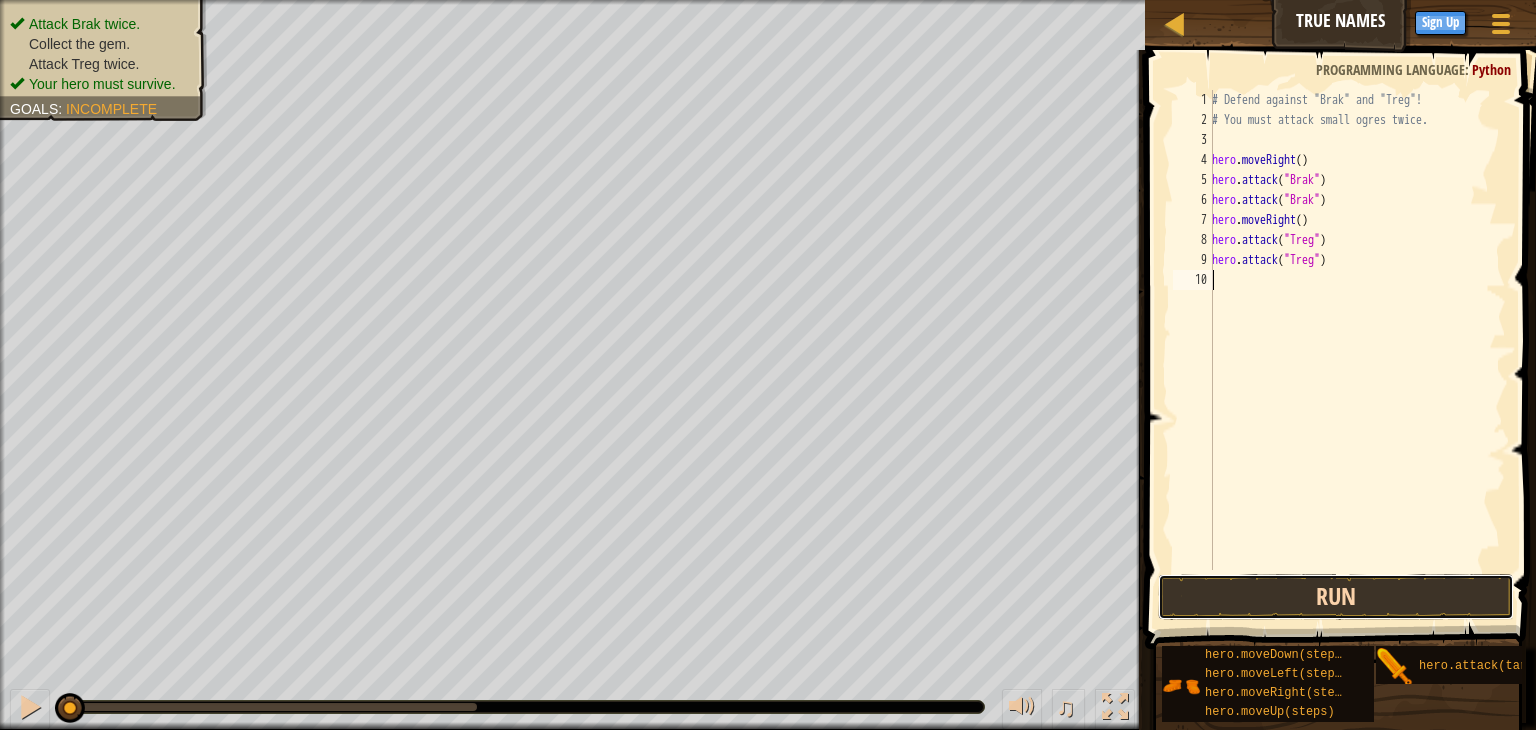 click on "Run" at bounding box center (1336, 597) 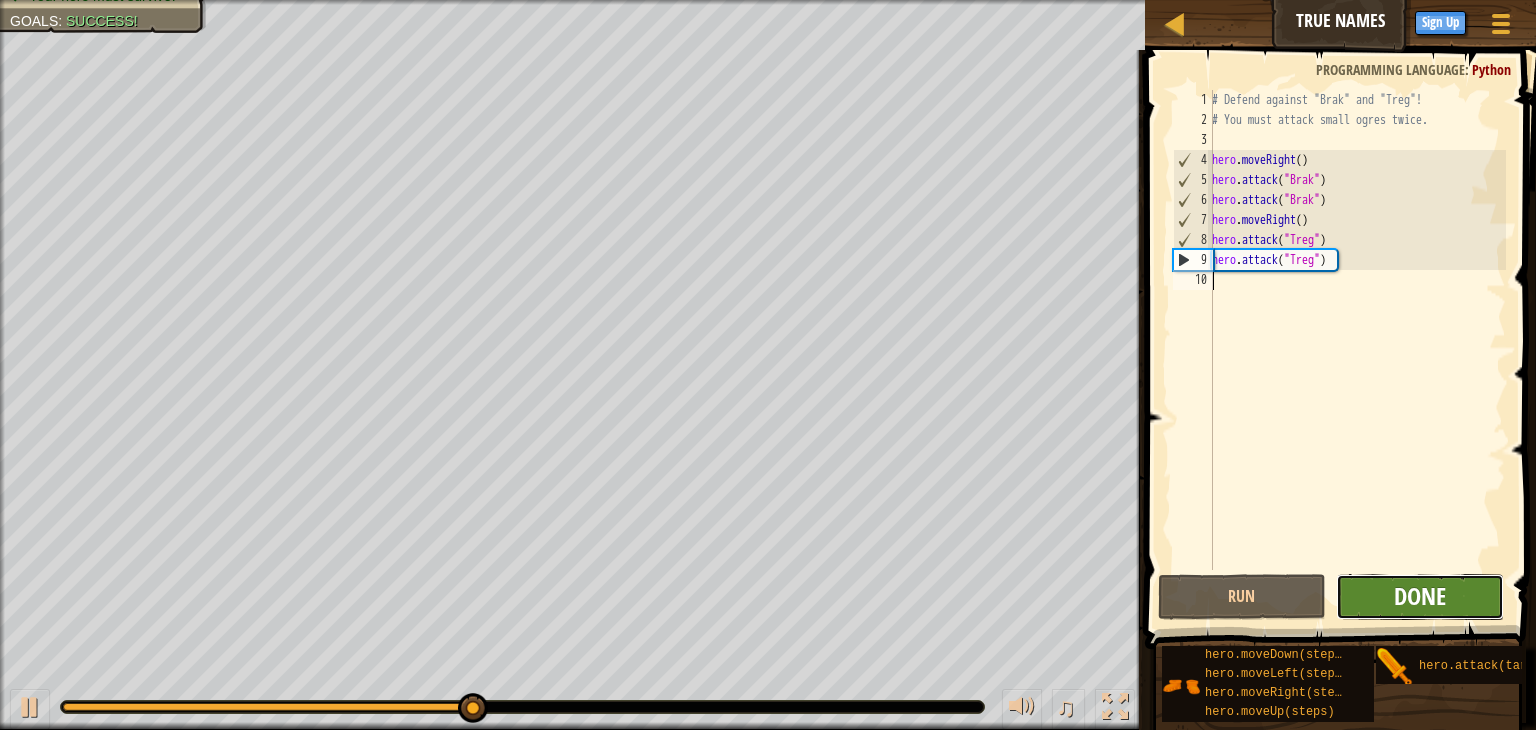 click on "Done" at bounding box center (1420, 596) 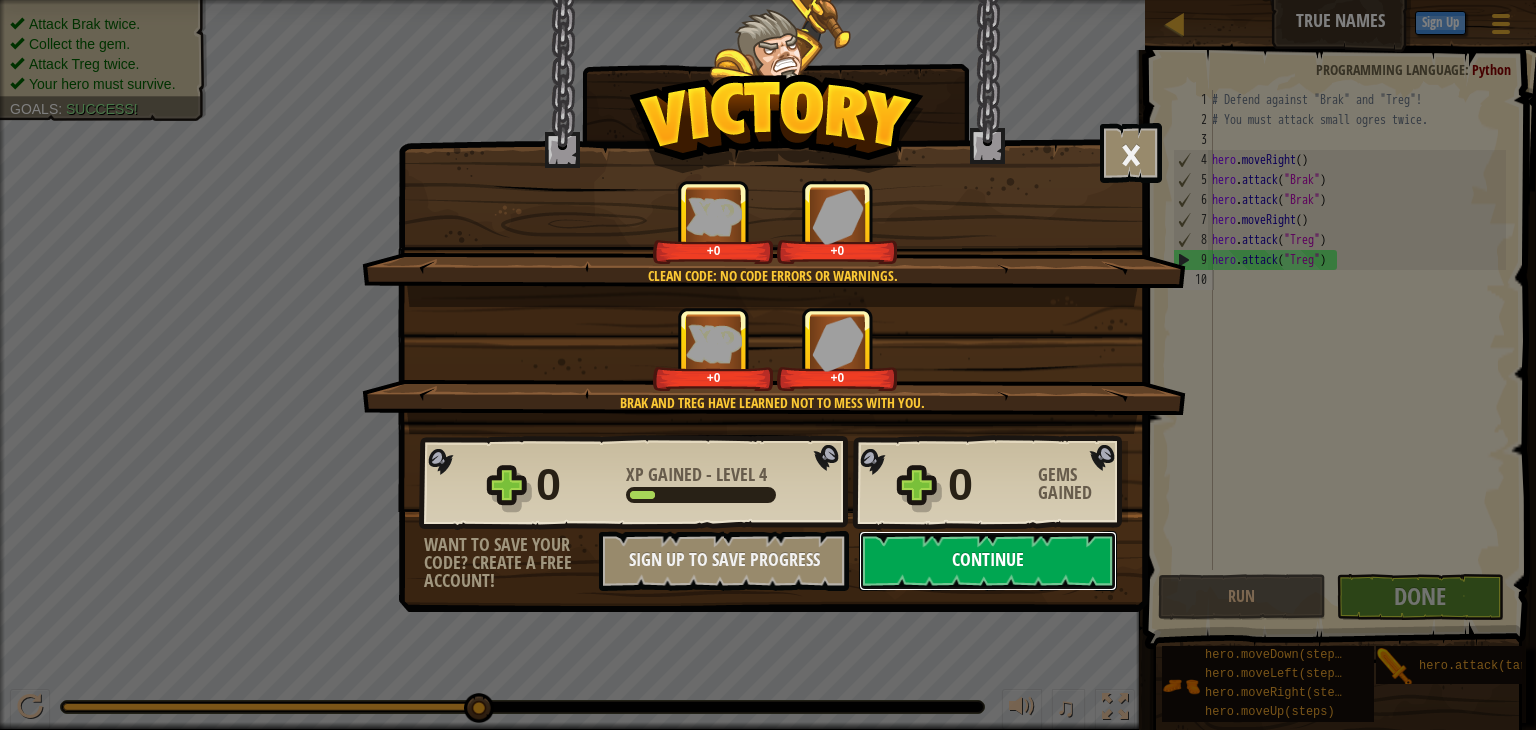 click on "Continue" at bounding box center (988, 561) 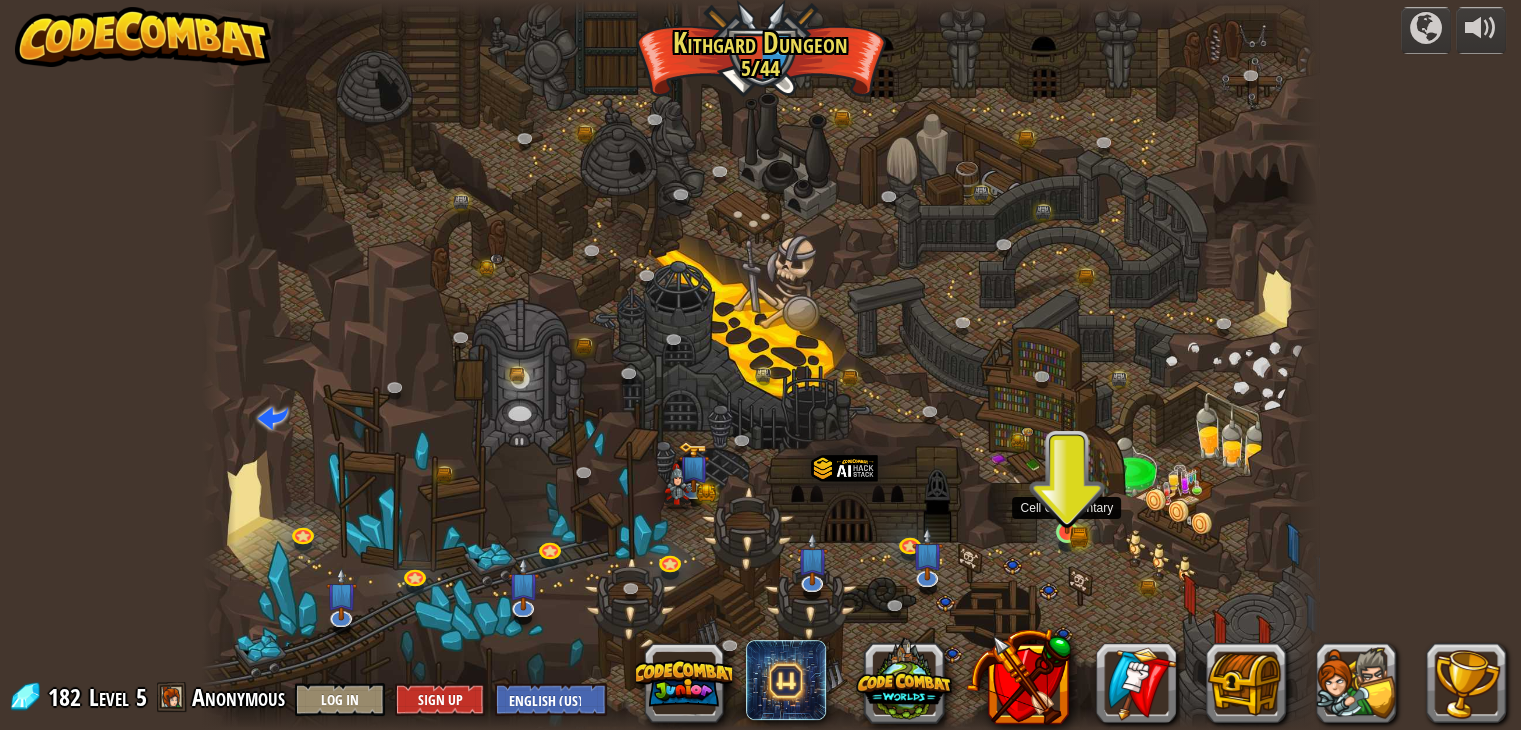 click at bounding box center [1067, 503] 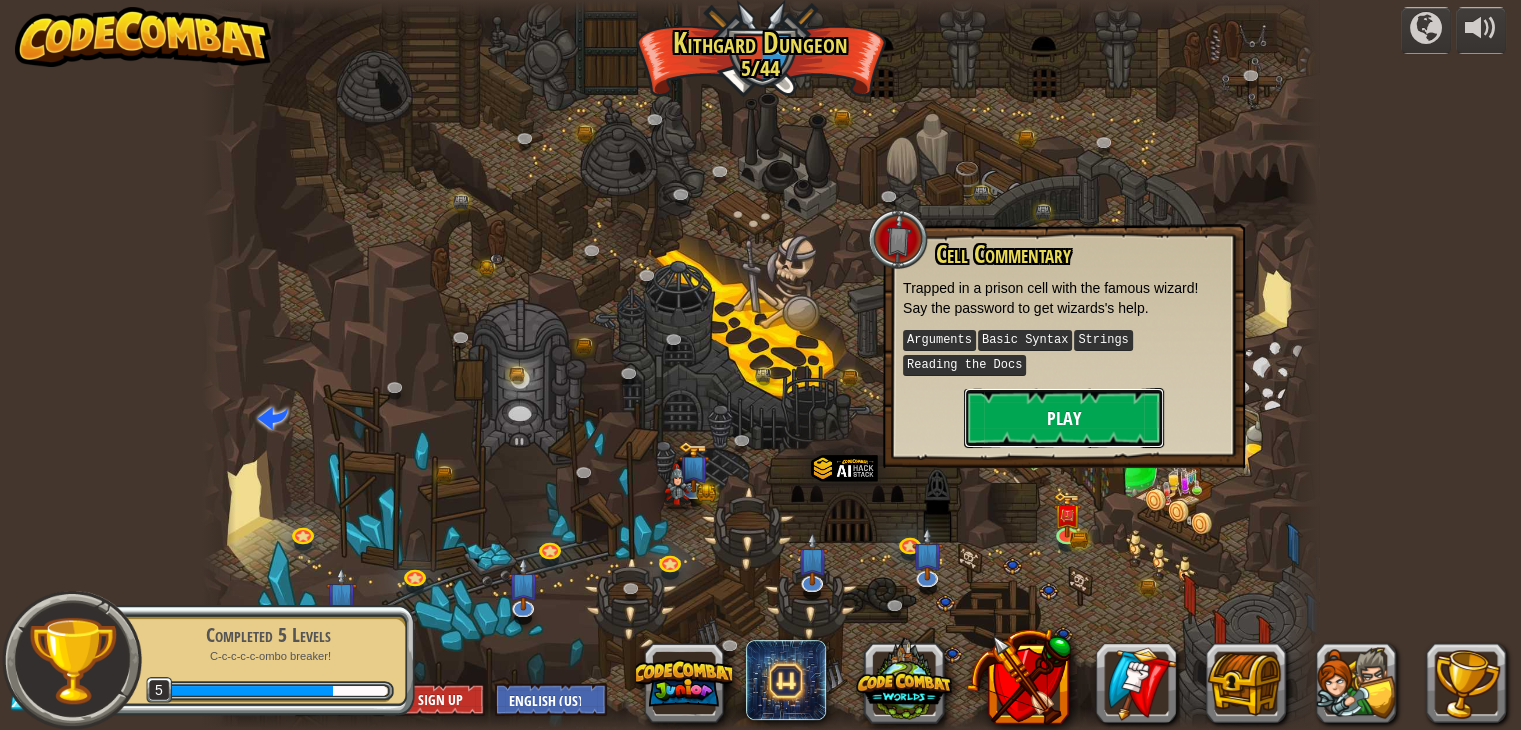 click on "Play" at bounding box center (1064, 418) 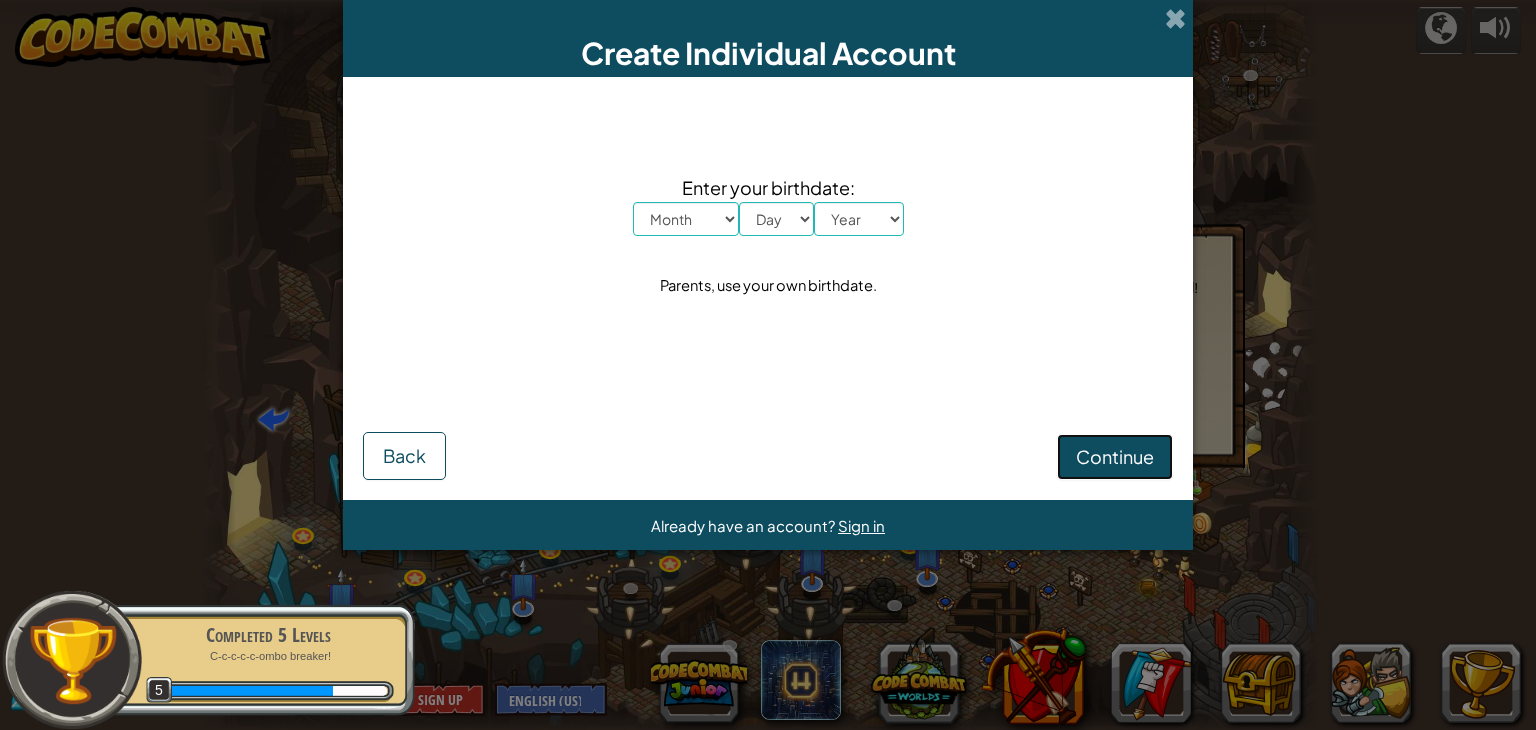 click on "Continue" at bounding box center (1115, 456) 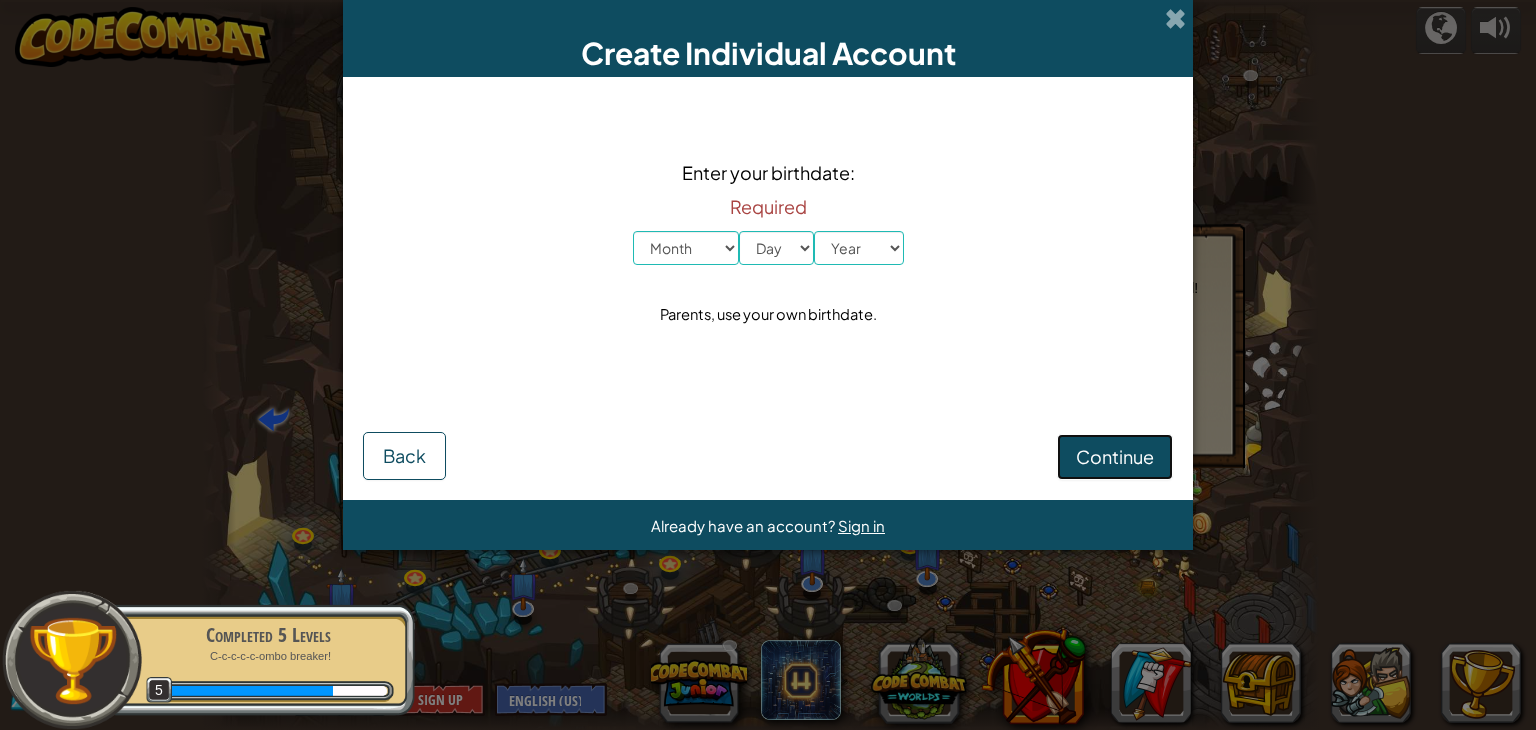 click on "Continue" at bounding box center (1115, 456) 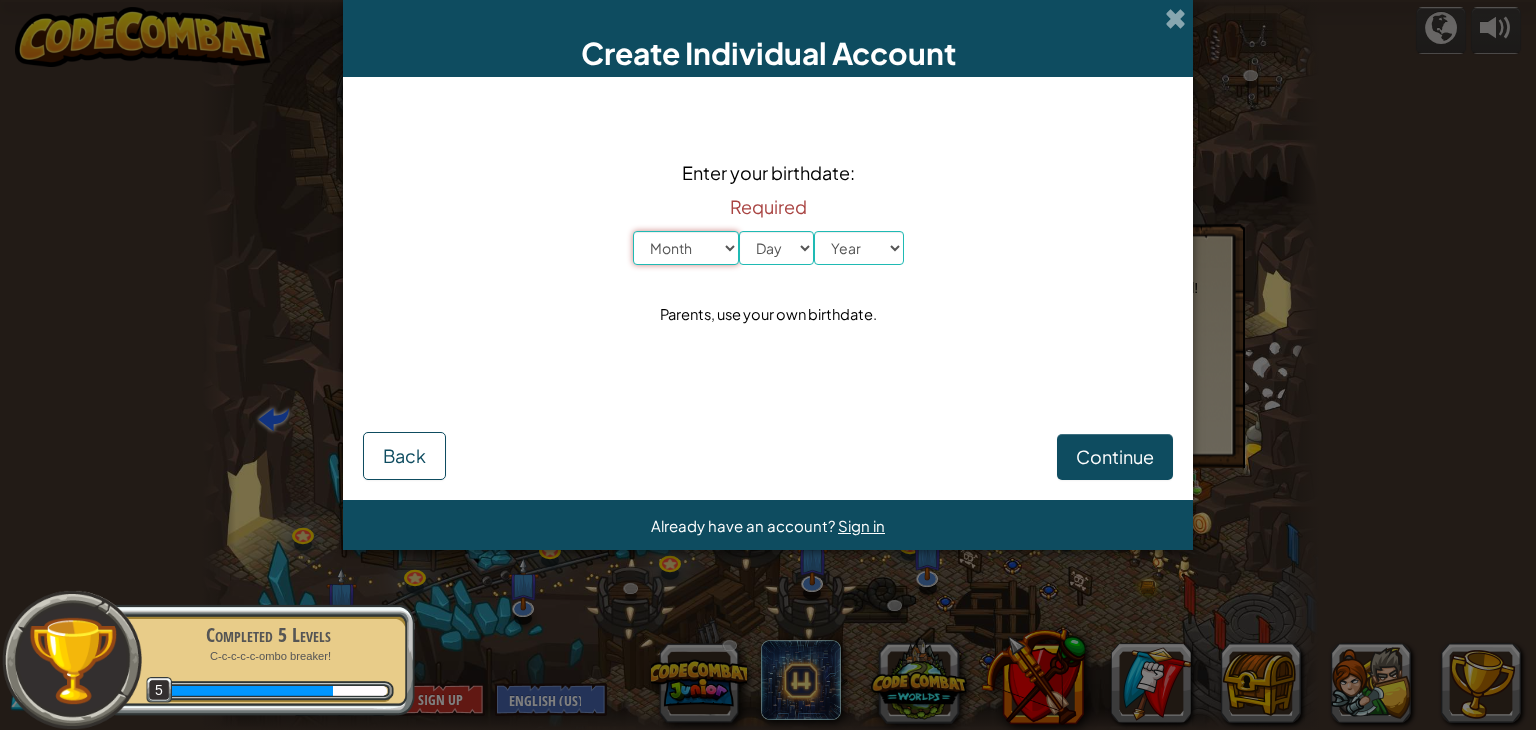 click on "Month January February March April May June July August September October November December" at bounding box center (686, 248) 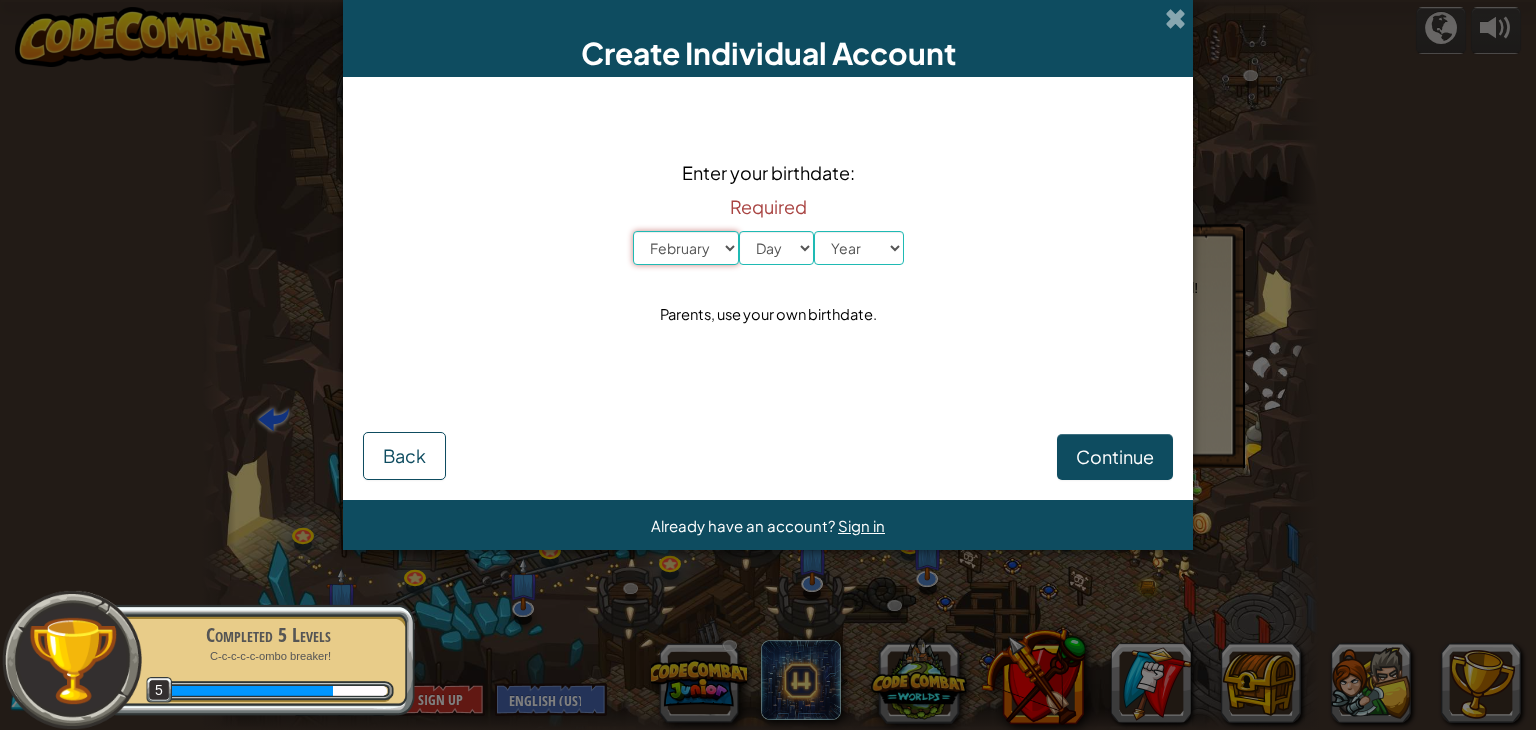 click on "Month January February March April May June July August September October November December" at bounding box center (686, 248) 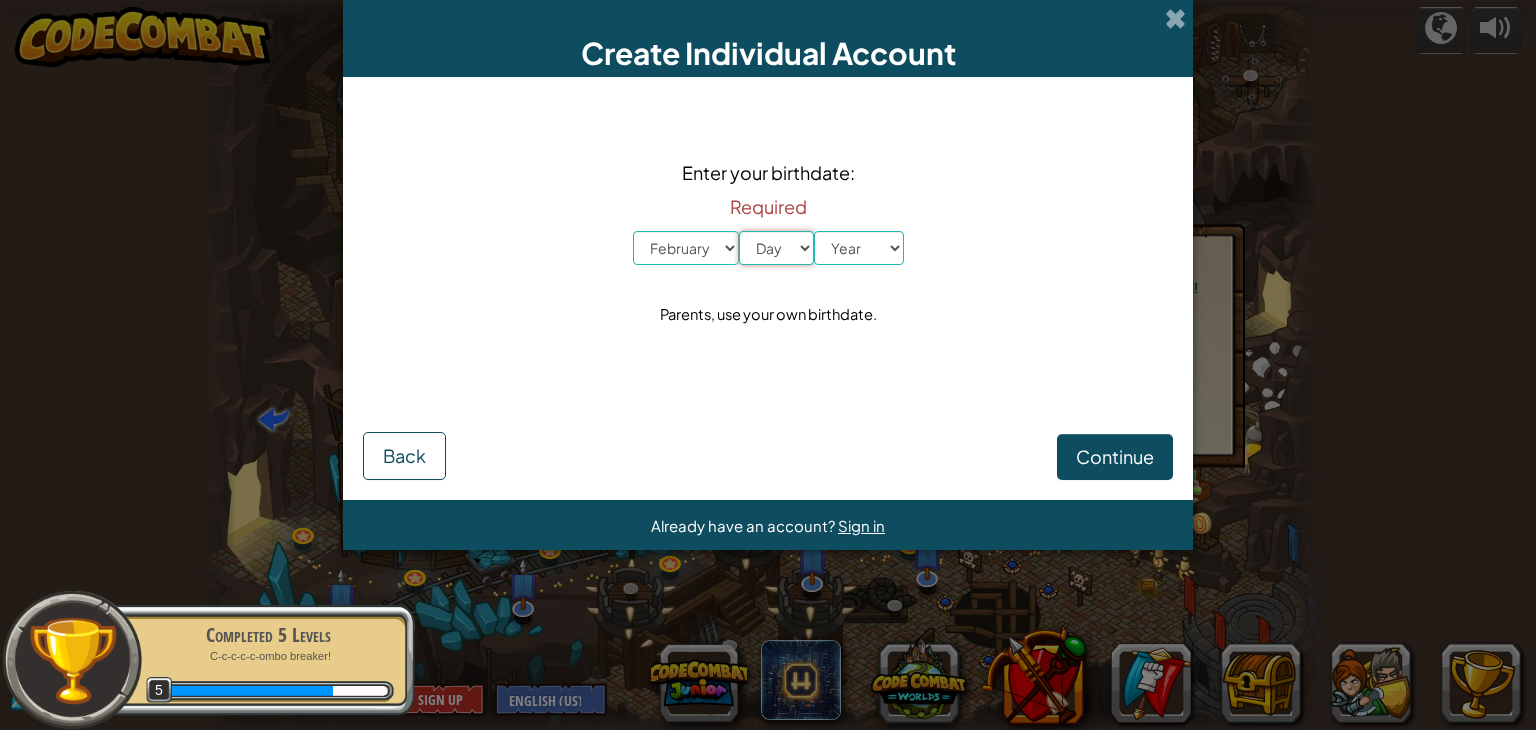 click on "Day 1 2 3 4 5 6 7 8 9 10 11 12 13 14 15 16 17 18 19 20 21 22 23 24 25 26 27 28 29 30 31" at bounding box center (776, 248) 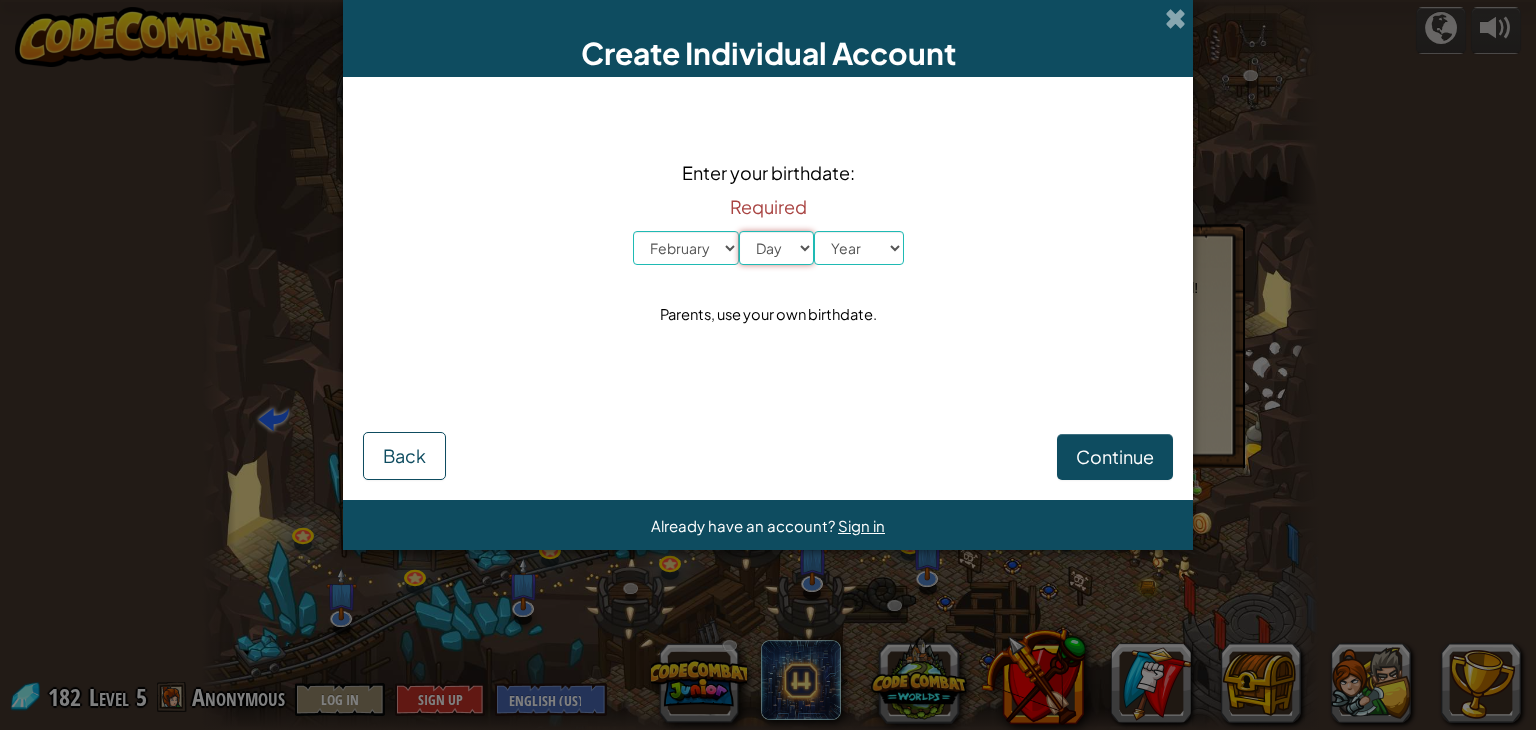 select on "3" 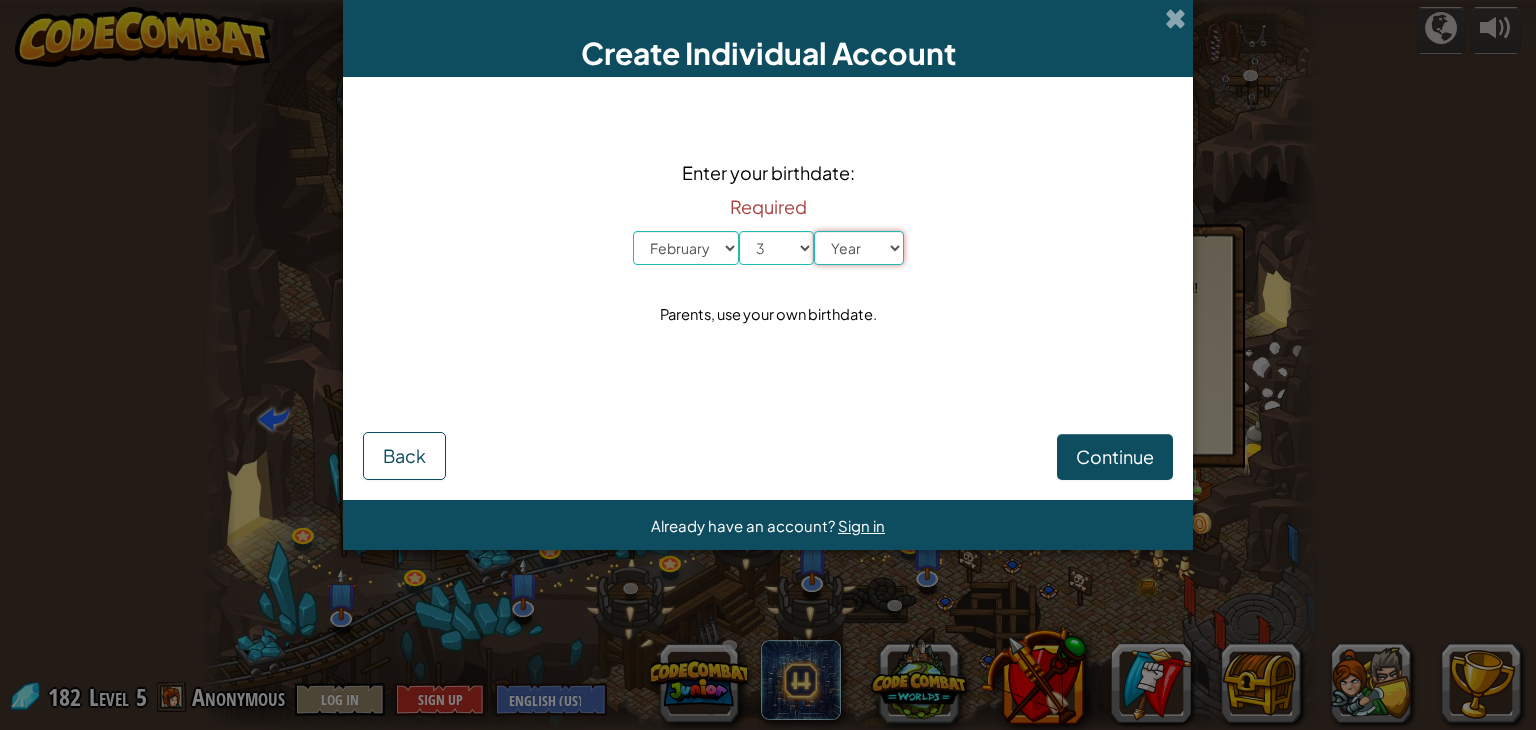 click on "Year 2025 2024 2023 2022 2021 2020 2019 2018 2017 2016 2015 2014 2013 2012 2011 2010 2009 2008 2007 2006 2005 2004 2003 2002 2001 2000 1999 1998 1997 1996 1995 1994 1993 1992 1991 1990 1989 1988 1987 1986 1985 1984 1983 1982 1981 1980 1979 1978 1977 1976 1975 1974 1973 1972 1971 1970 1969 1968 1967 1966 1965 1964 1963 1962 1961 1960 1959 1958 1957 1956 1955 1954 1953 1952 1951 1950 1949 1948 1947 1946 1945 1944 1943 1942 1941 1940 1939 1938 1937 1936 1935 1934 1933 1932 1931 1930 1929 1928 1927 1926" at bounding box center [859, 248] 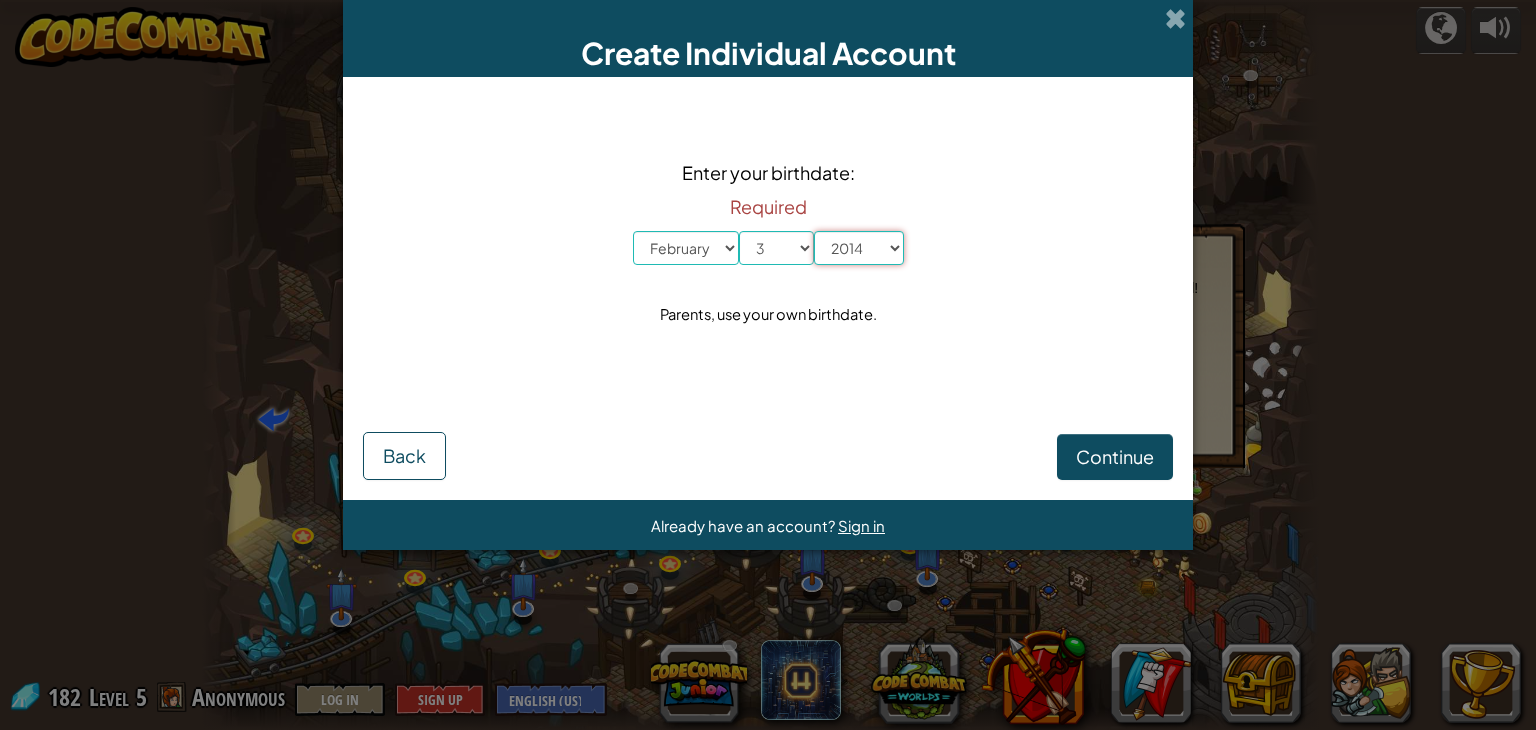 click on "Year 2025 2024 2023 2022 2021 2020 2019 2018 2017 2016 2015 2014 2013 2012 2011 2010 2009 2008 2007 2006 2005 2004 2003 2002 2001 2000 1999 1998 1997 1996 1995 1994 1993 1992 1991 1990 1989 1988 1987 1986 1985 1984 1983 1982 1981 1980 1979 1978 1977 1976 1975 1974 1973 1972 1971 1970 1969 1968 1967 1966 1965 1964 1963 1962 1961 1960 1959 1958 1957 1956 1955 1954 1953 1952 1951 1950 1949 1948 1947 1946 1945 1944 1943 1942 1941 1940 1939 1938 1937 1936 1935 1934 1933 1932 1931 1930 1929 1928 1927 1926" at bounding box center [859, 248] 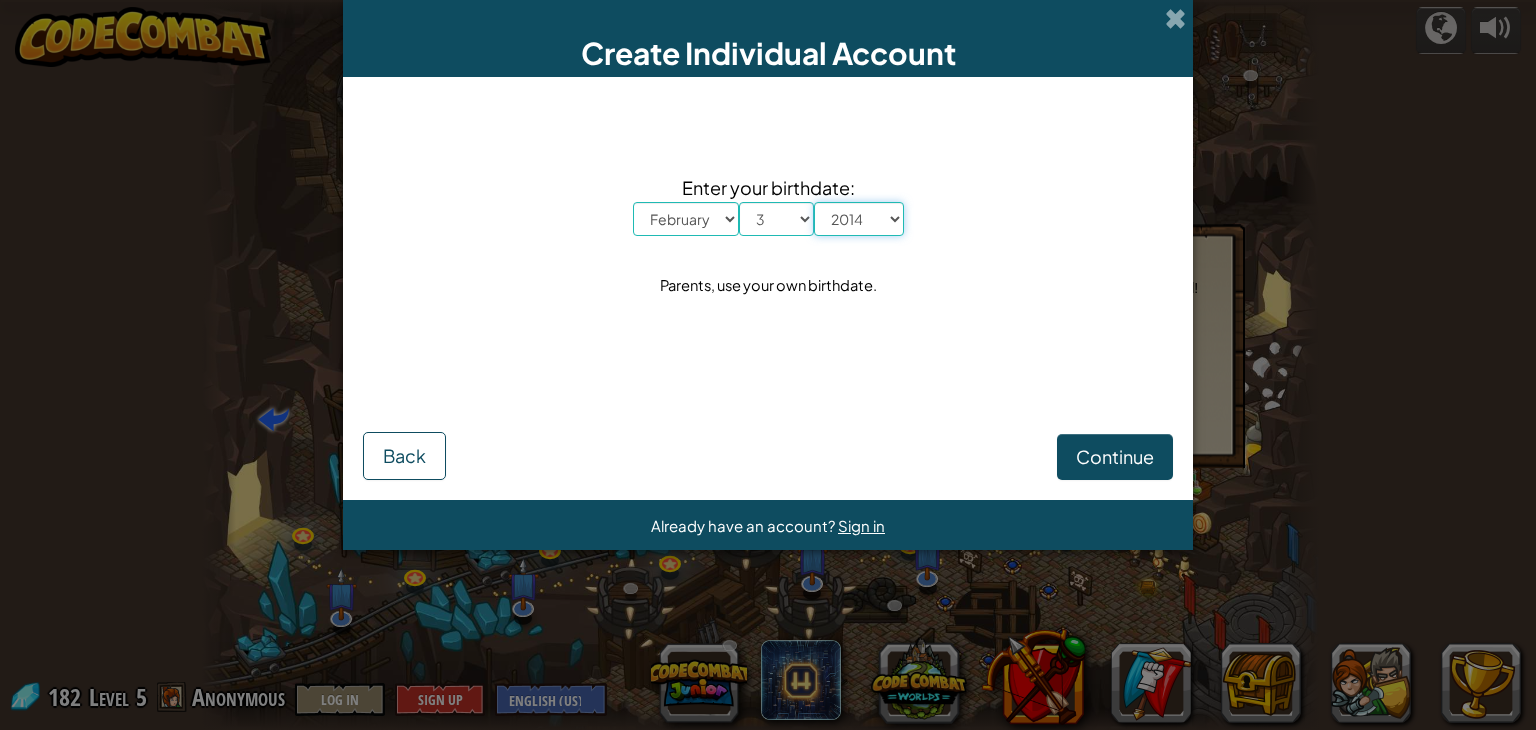click on "Year 2025 2024 2023 2022 2021 2020 2019 2018 2017 2016 2015 2014 2013 2012 2011 2010 2009 2008 2007 2006 2005 2004 2003 2002 2001 2000 1999 1998 1997 1996 1995 1994 1993 1992 1991 1990 1989 1988 1987 1986 1985 1984 1983 1982 1981 1980 1979 1978 1977 1976 1975 1974 1973 1972 1971 1970 1969 1968 1967 1966 1965 1964 1963 1962 1961 1960 1959 1958 1957 1956 1955 1954 1953 1952 1951 1950 1949 1948 1947 1946 1945 1944 1943 1942 1941 1940 1939 1938 1937 1936 1935 1934 1933 1932 1931 1930 1929 1928 1927 1926" at bounding box center (859, 219) 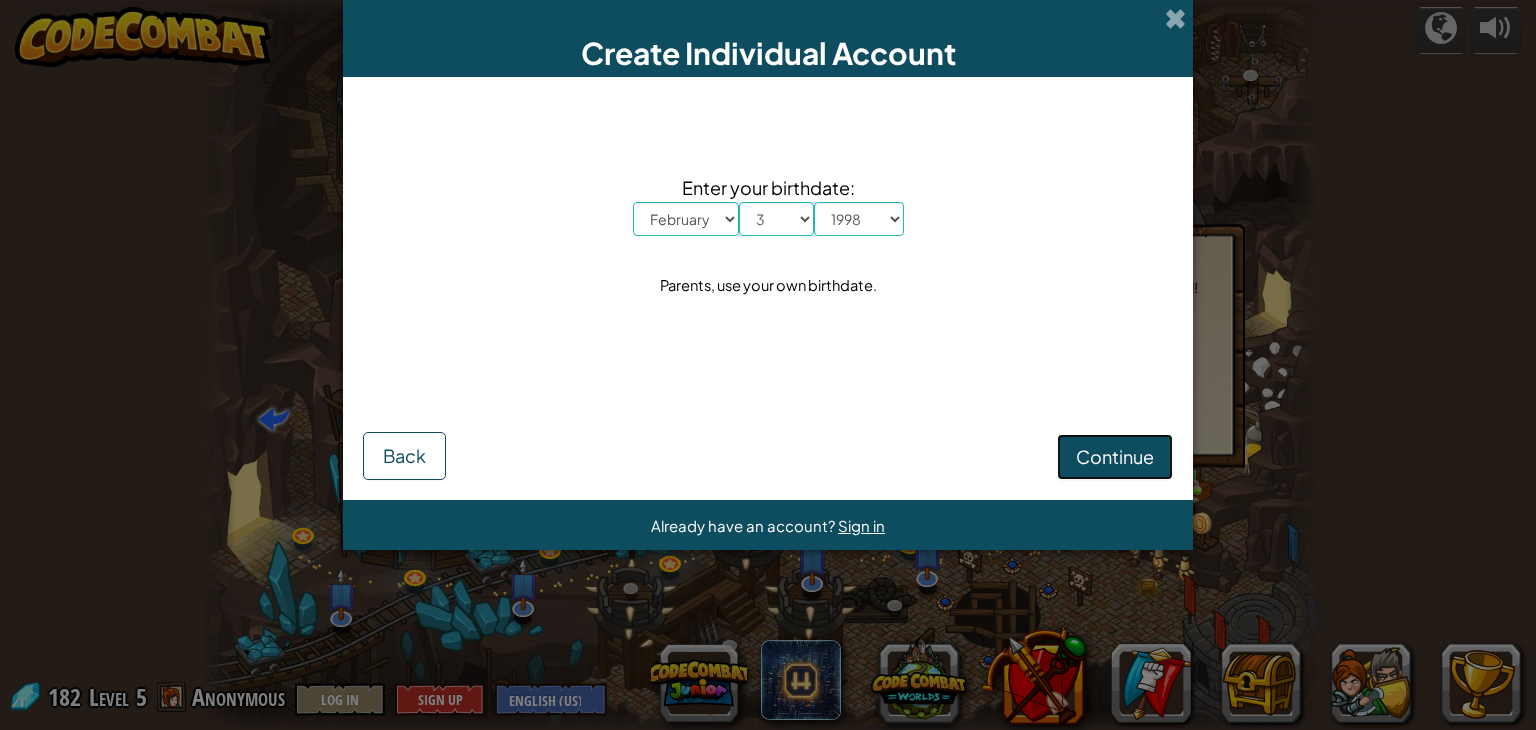click on "Continue" at bounding box center (1115, 457) 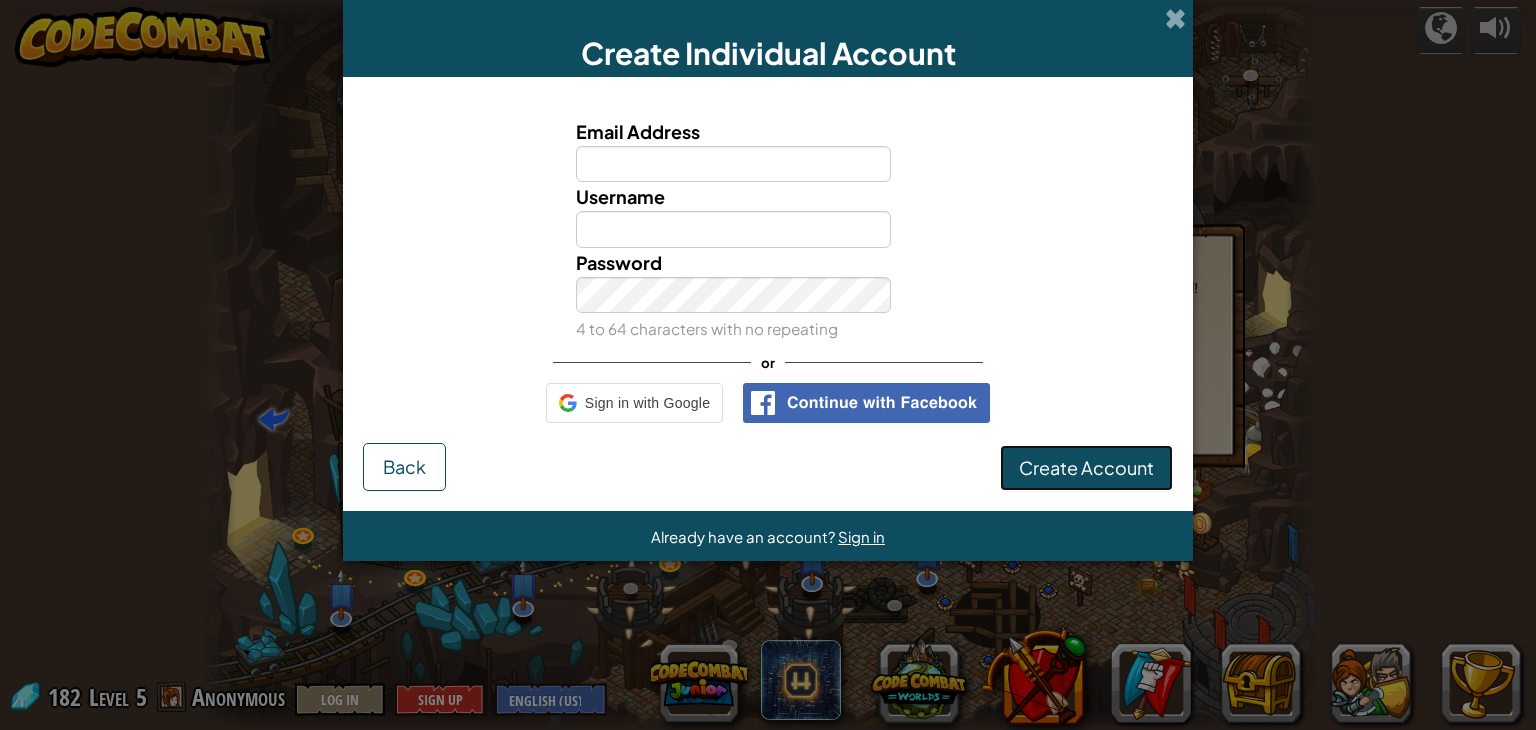 click on "Create Account" at bounding box center (1086, 468) 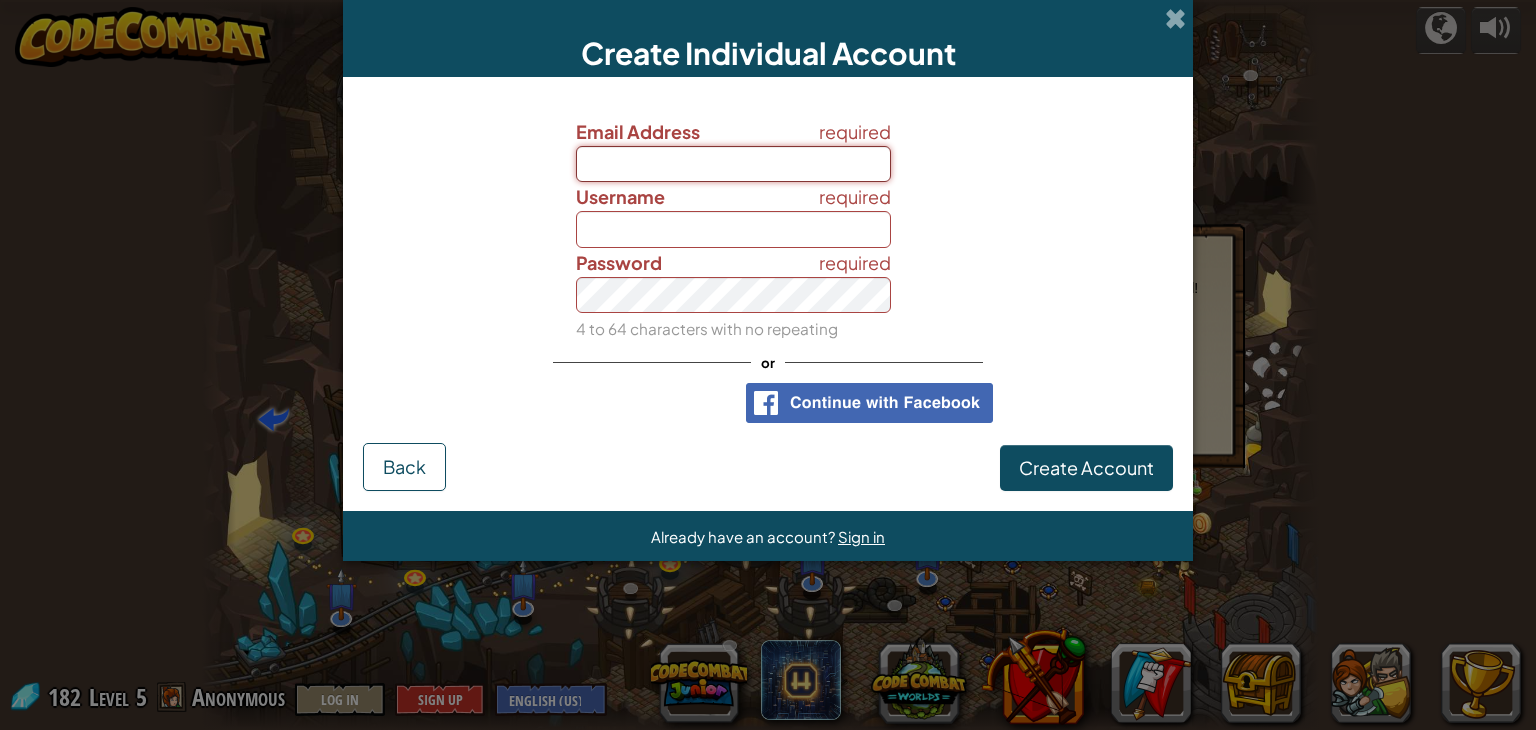 click on "Email Address" at bounding box center (734, 164) 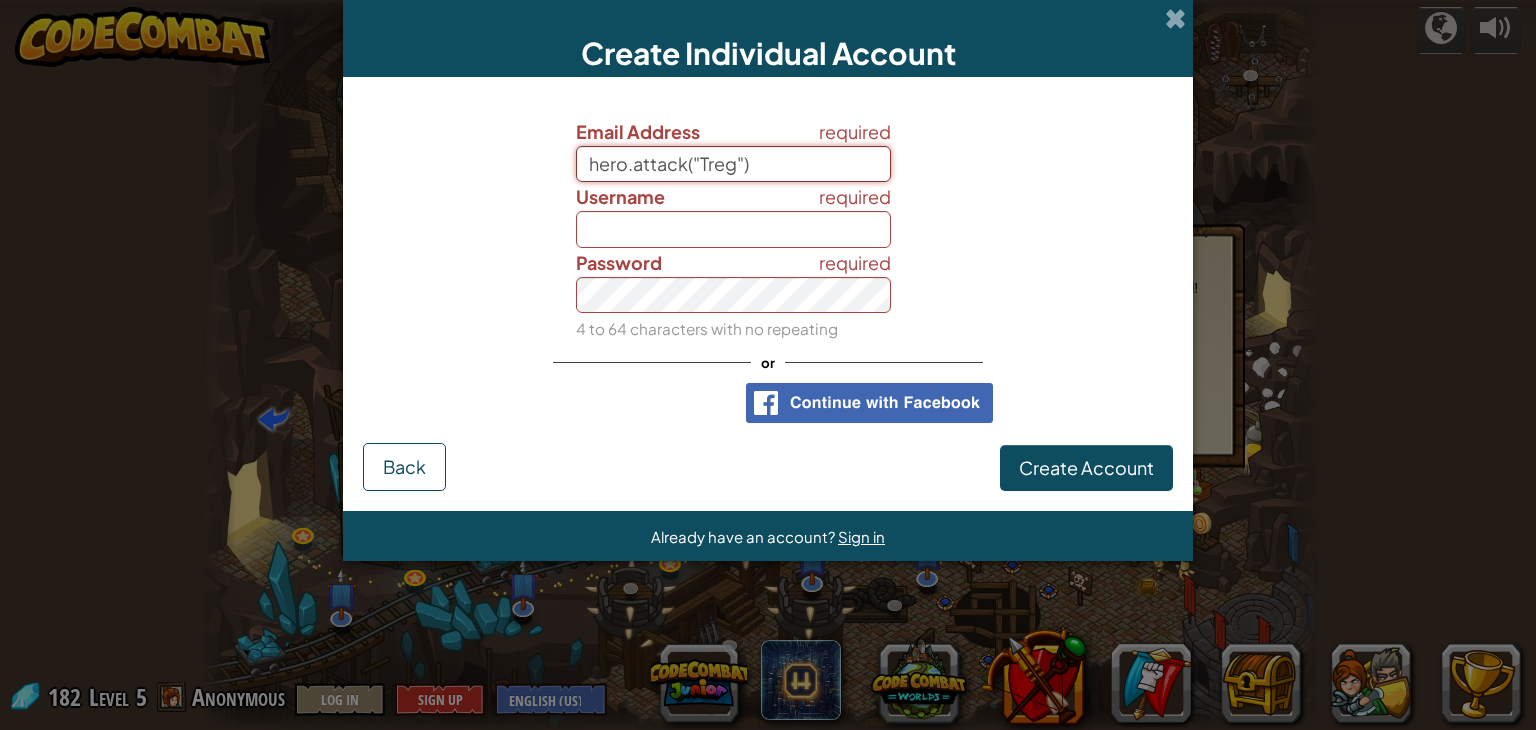 drag, startPoint x: 760, startPoint y: 163, endPoint x: 462, endPoint y: 143, distance: 298.67038 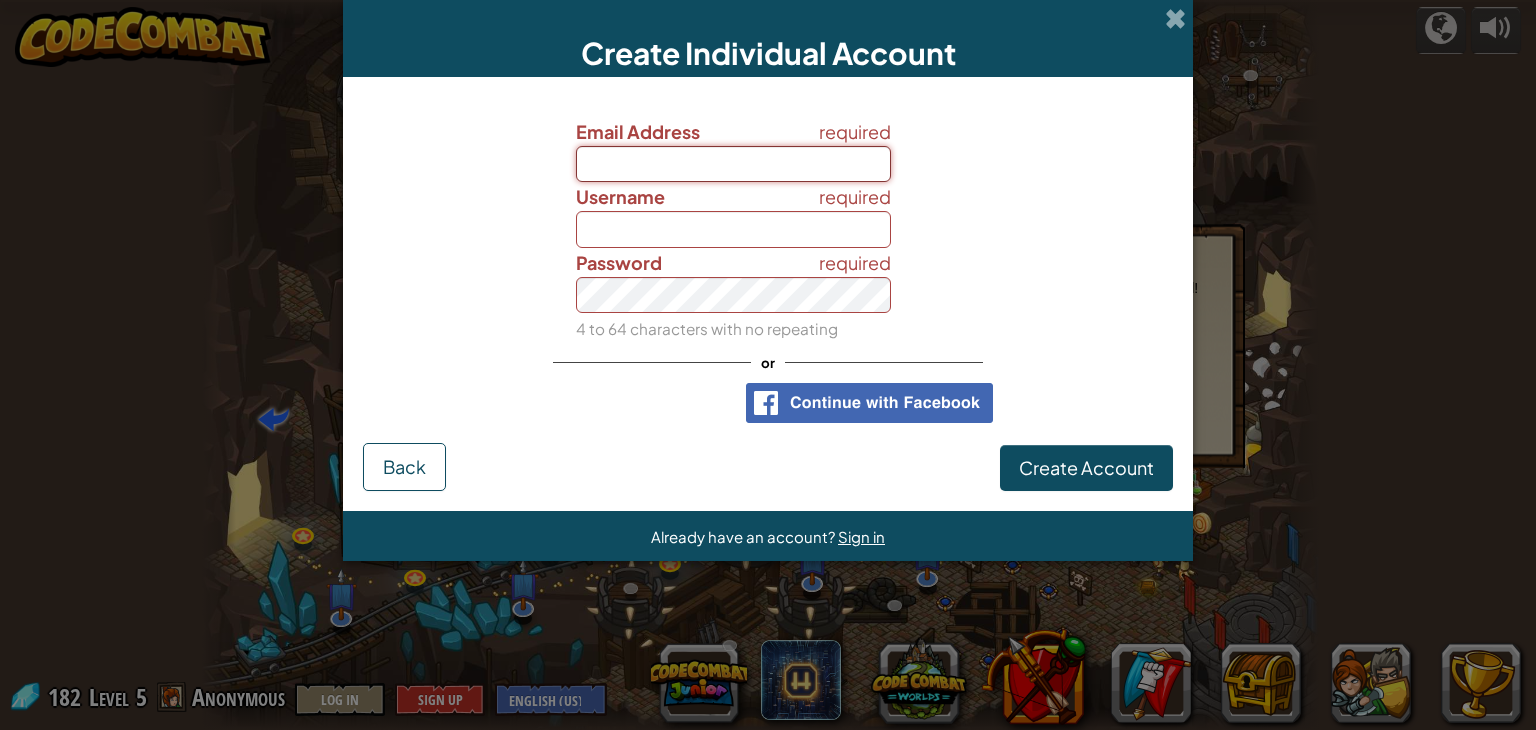 paste on "[EMAIL]" 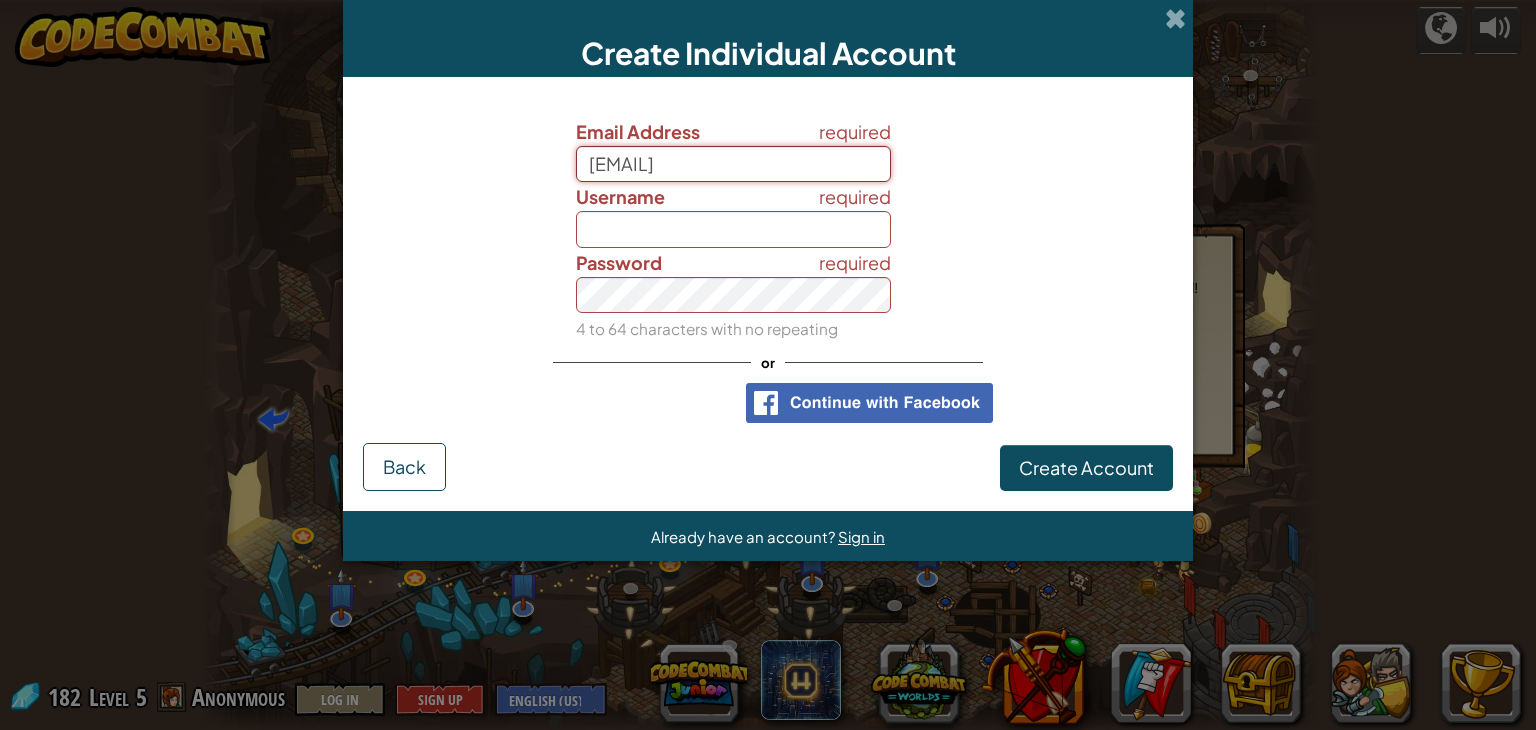 type on "[EMAIL]" 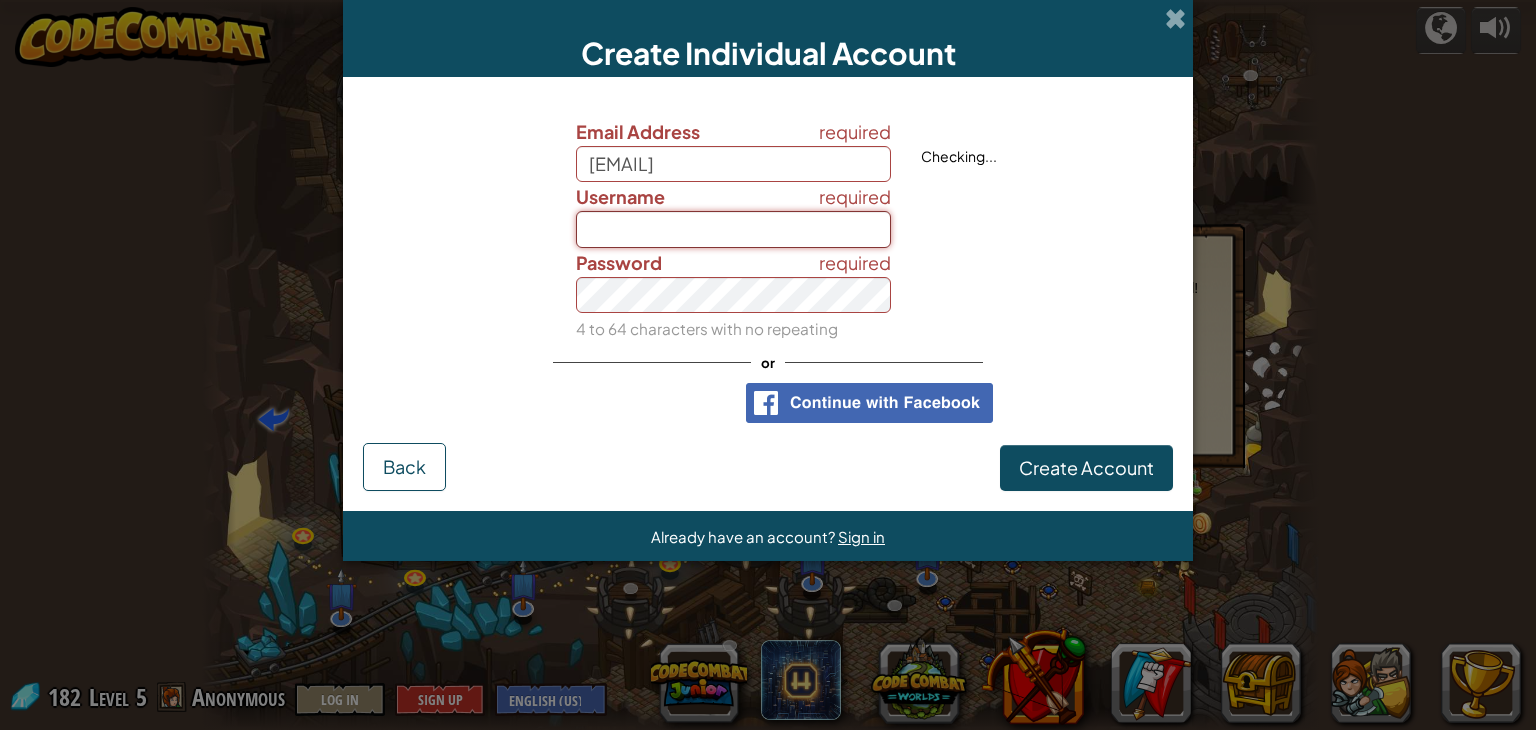 click on "Username" at bounding box center (734, 229) 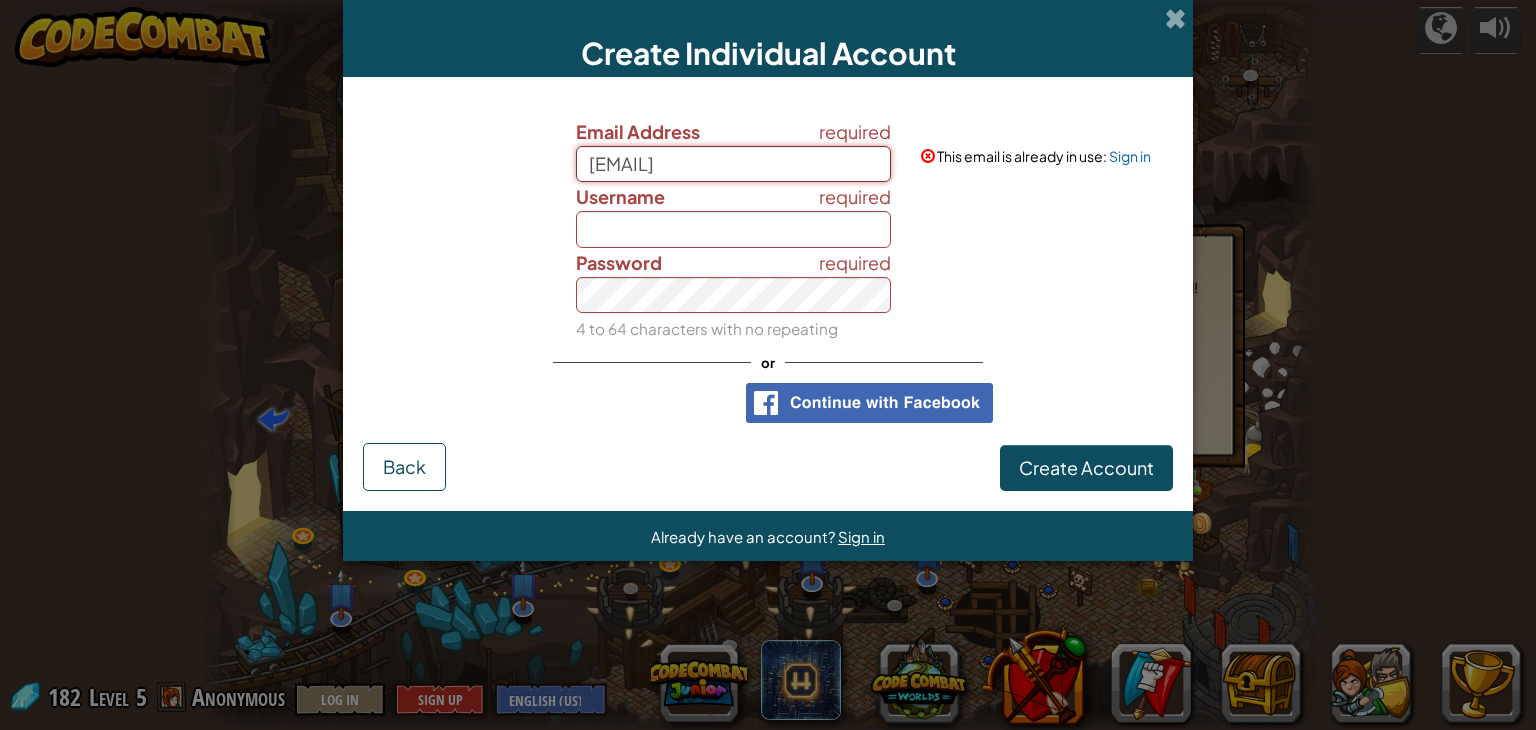 drag, startPoint x: 636, startPoint y: 171, endPoint x: 536, endPoint y: 177, distance: 100.17984 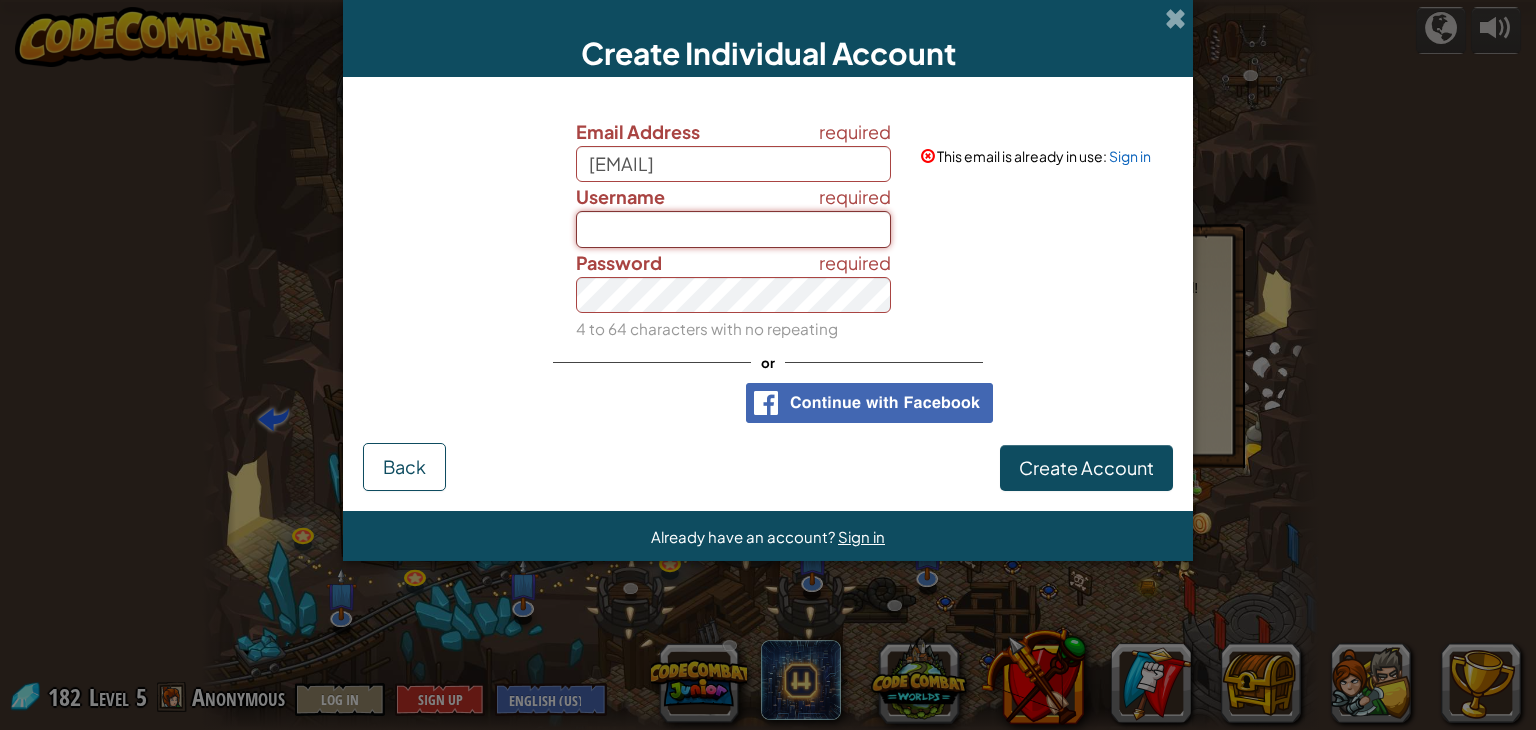 click on "Username" at bounding box center [734, 229] 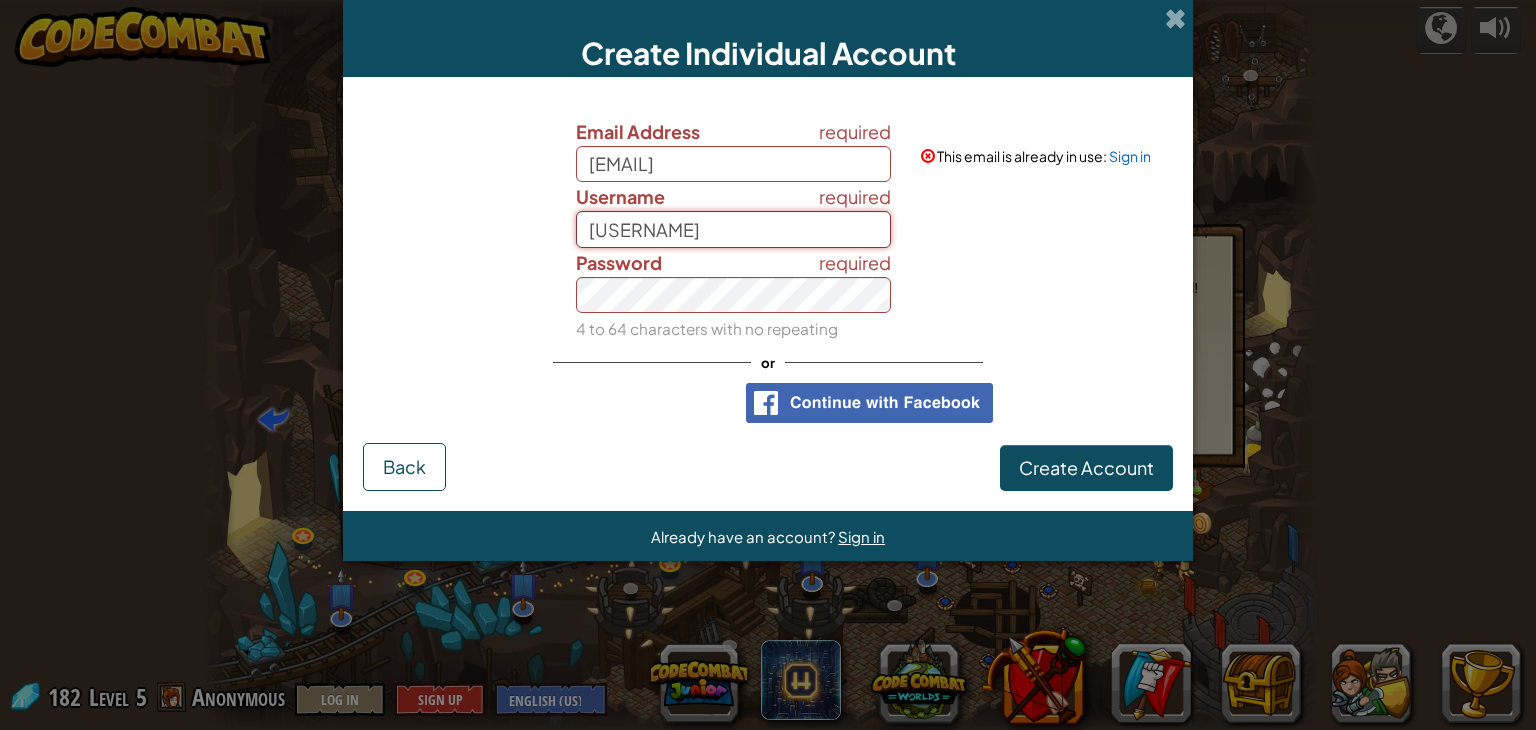 type on "[USERNAME]" 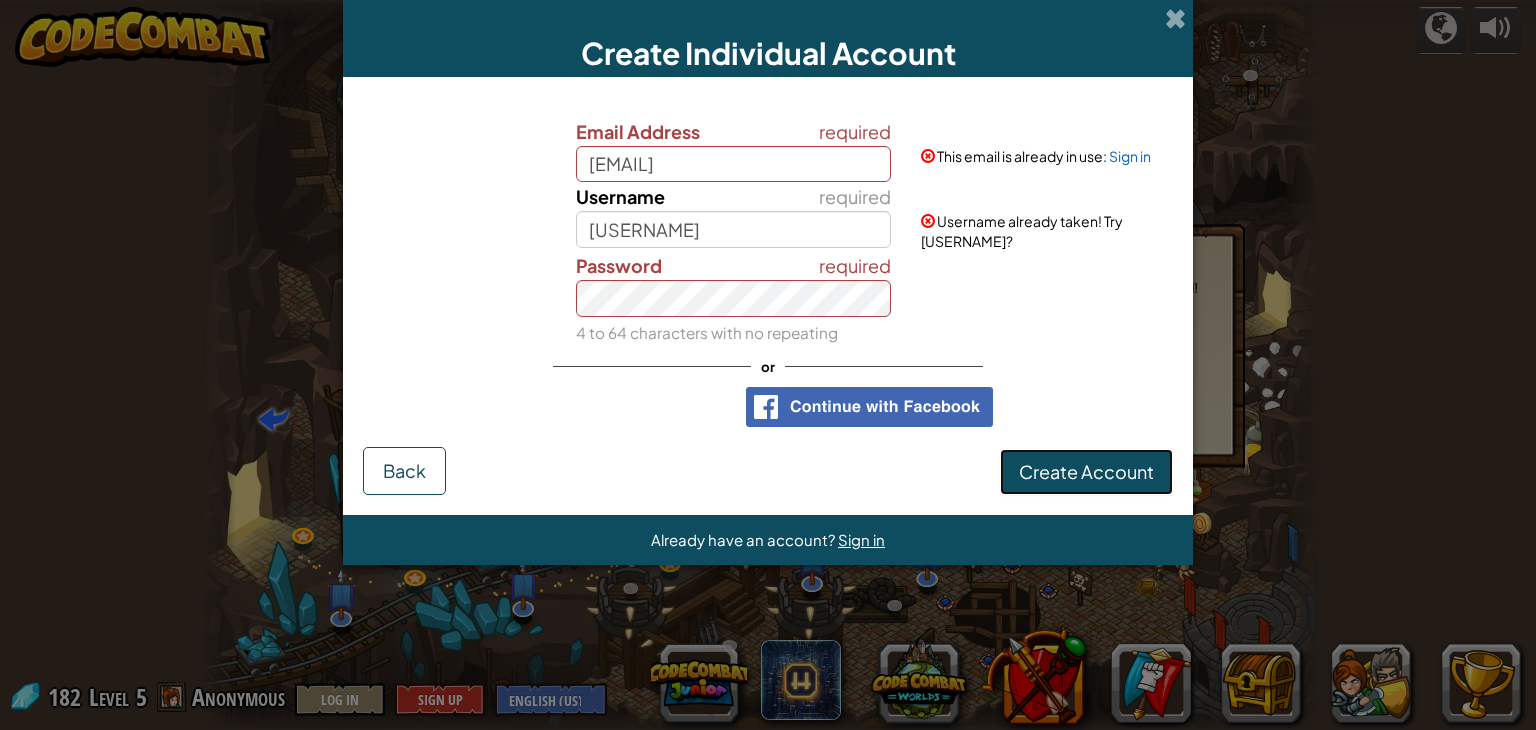 click on "Create Account" at bounding box center (1086, 472) 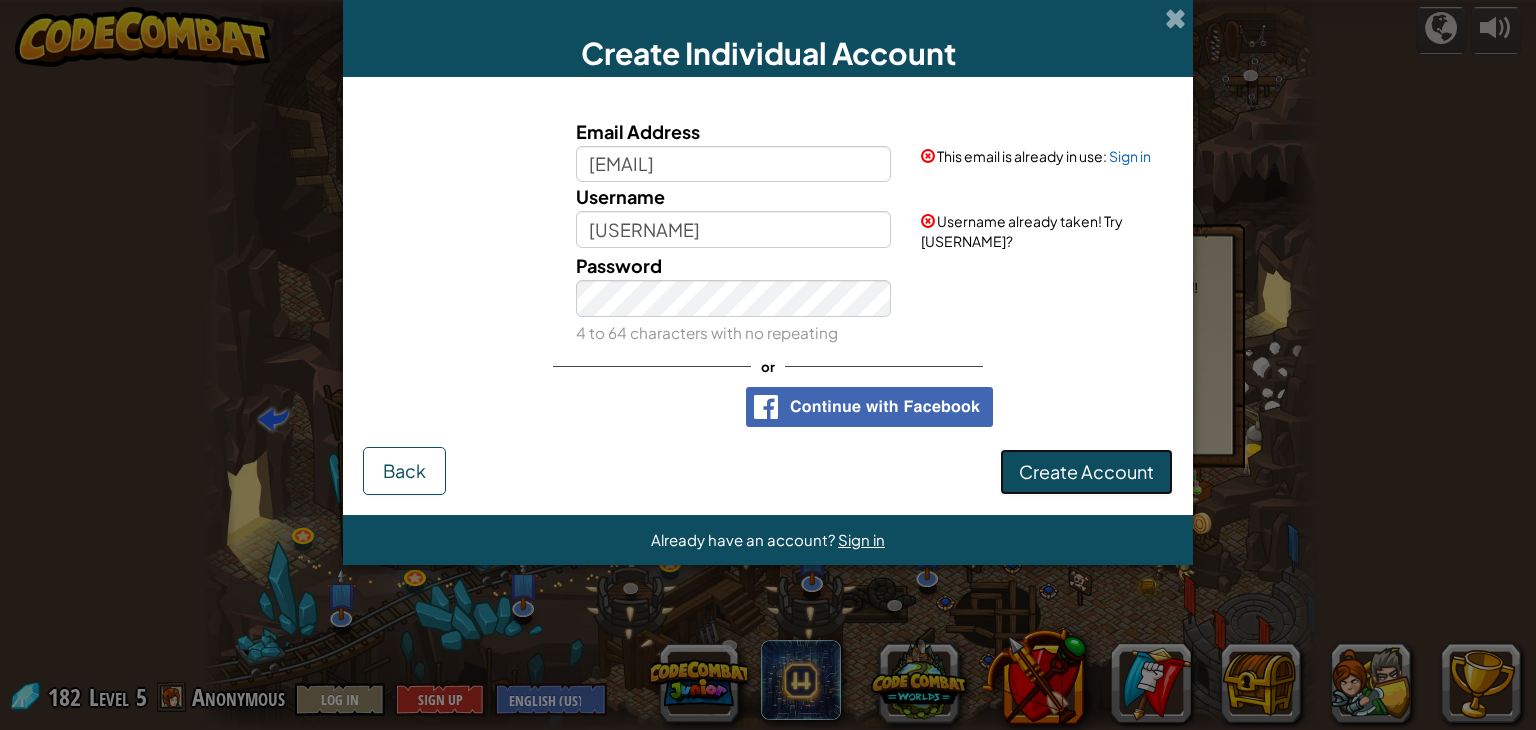 click on "Create Account" at bounding box center (1086, 472) 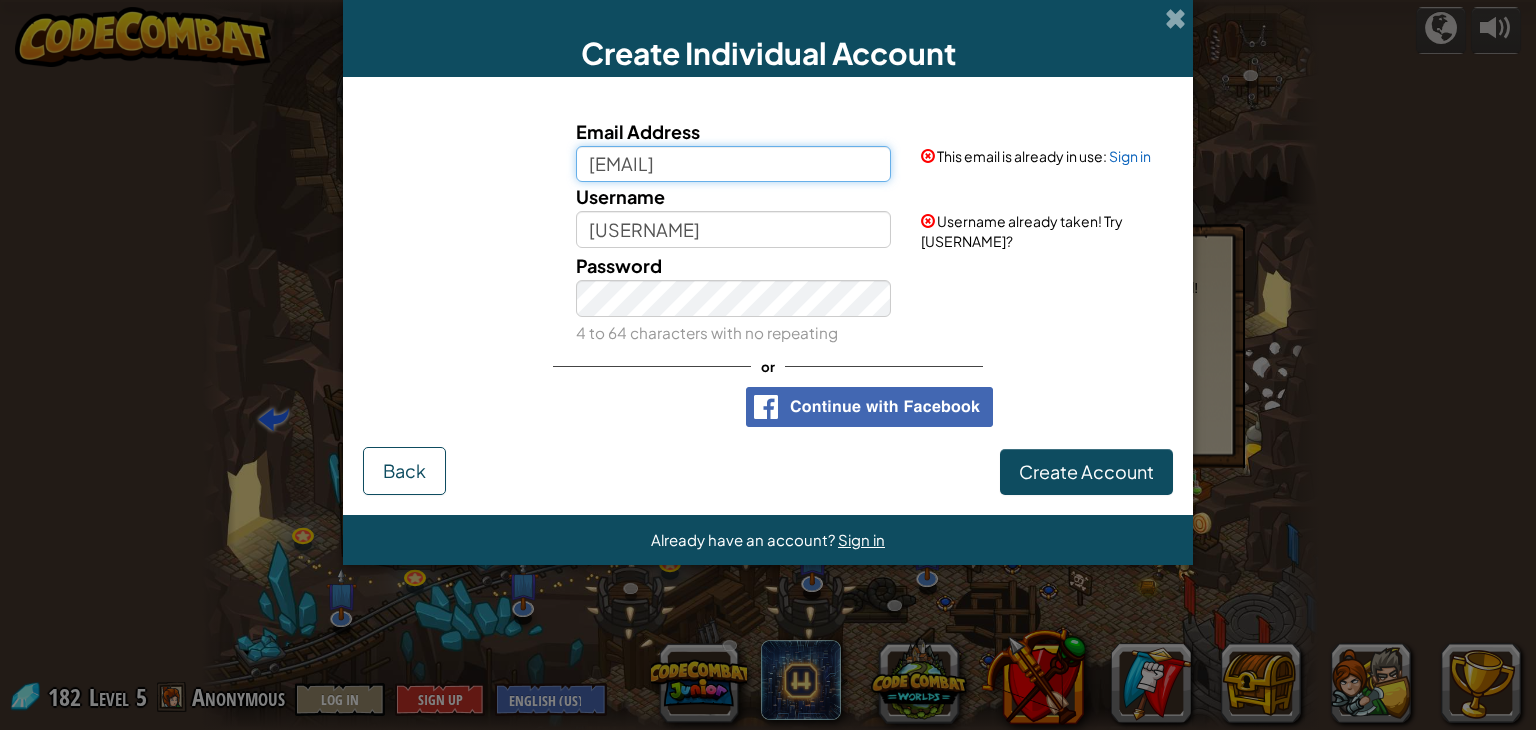 drag, startPoint x: 802, startPoint y: 161, endPoint x: 508, endPoint y: 161, distance: 294 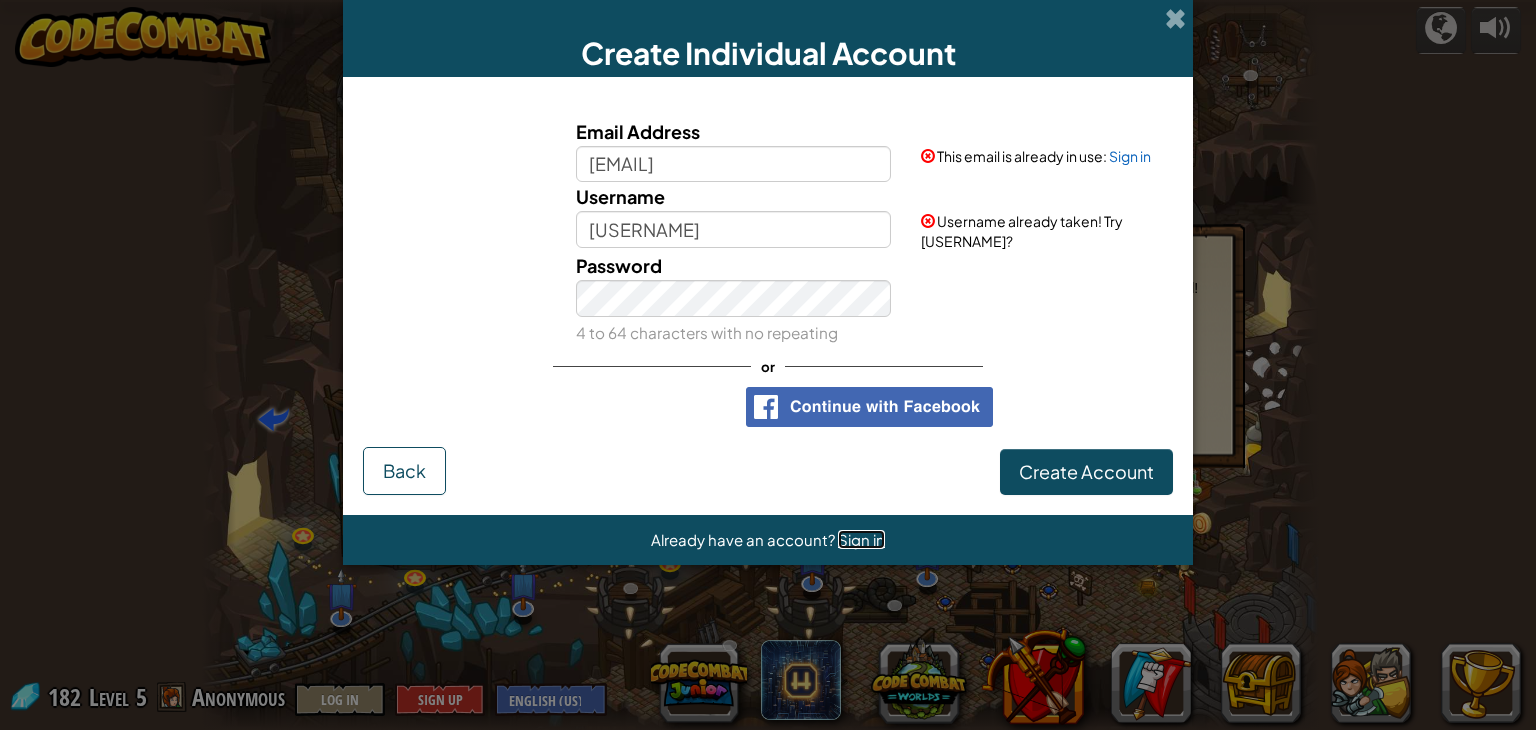 click on "Sign in" at bounding box center (861, 539) 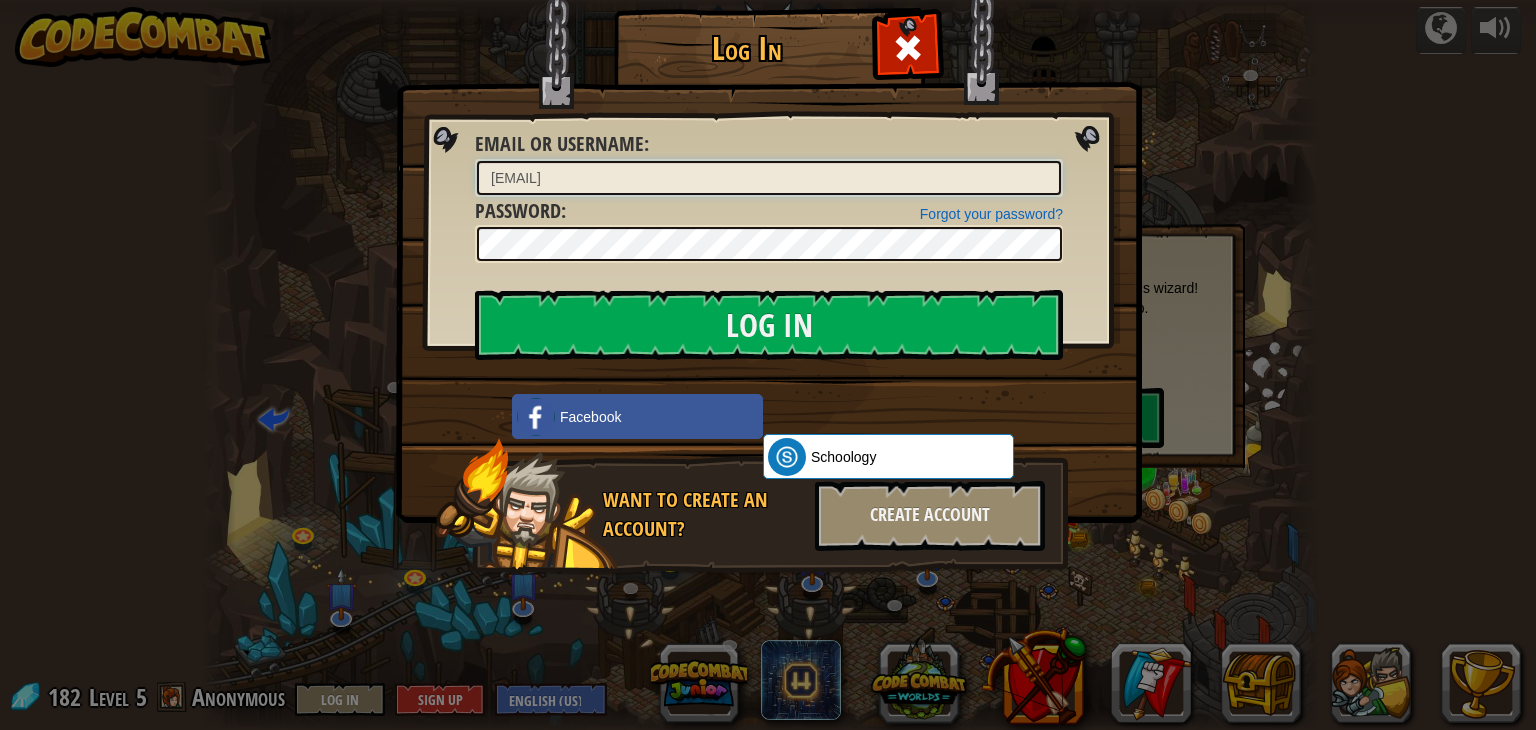 click on "[EMAIL]" at bounding box center [769, 178] 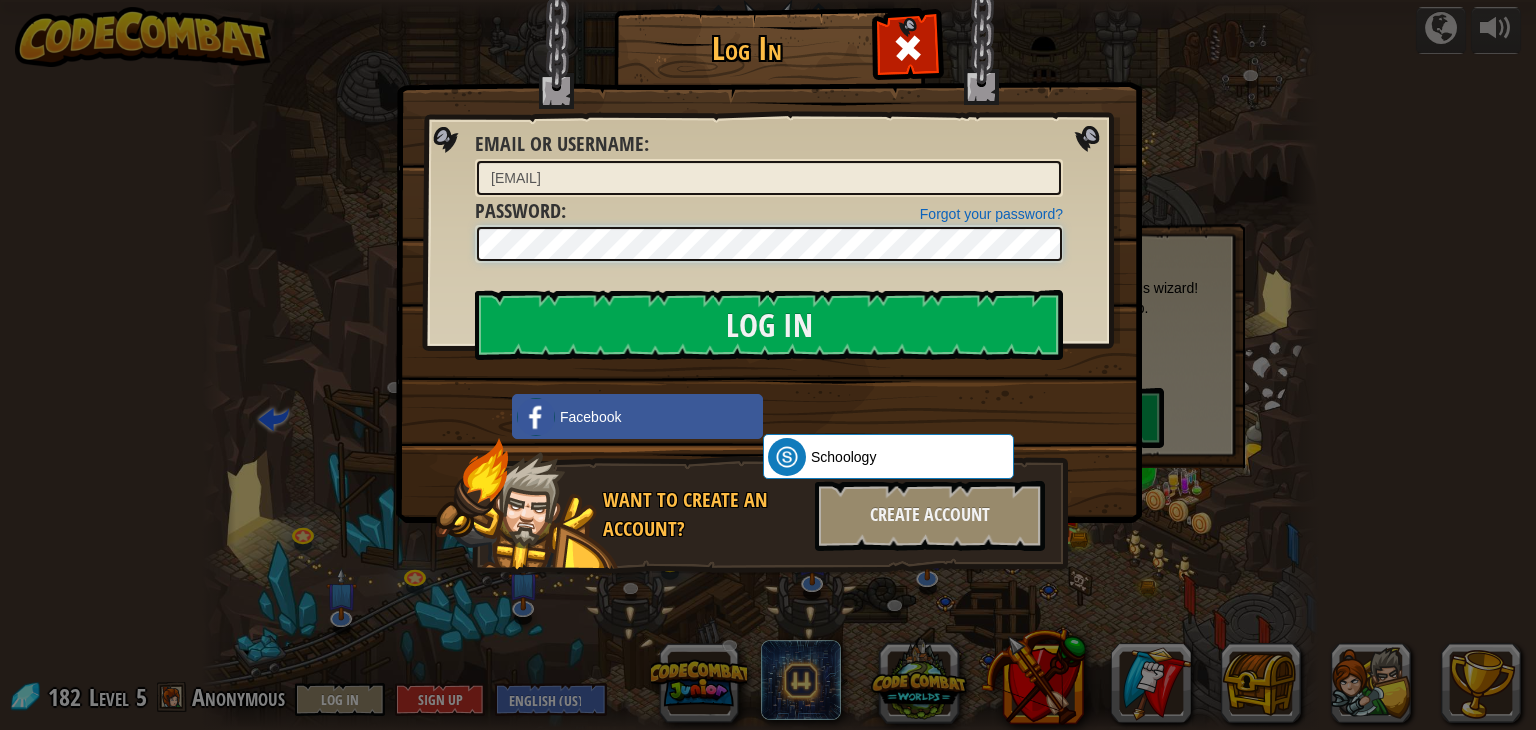 click on "Log In Unknown Error Email or Username : [EMAIL] Forgot your password? Password : Log In Logging In Facebook Schoology ClassLink Want to create an account? Create Account" at bounding box center (768, 321) 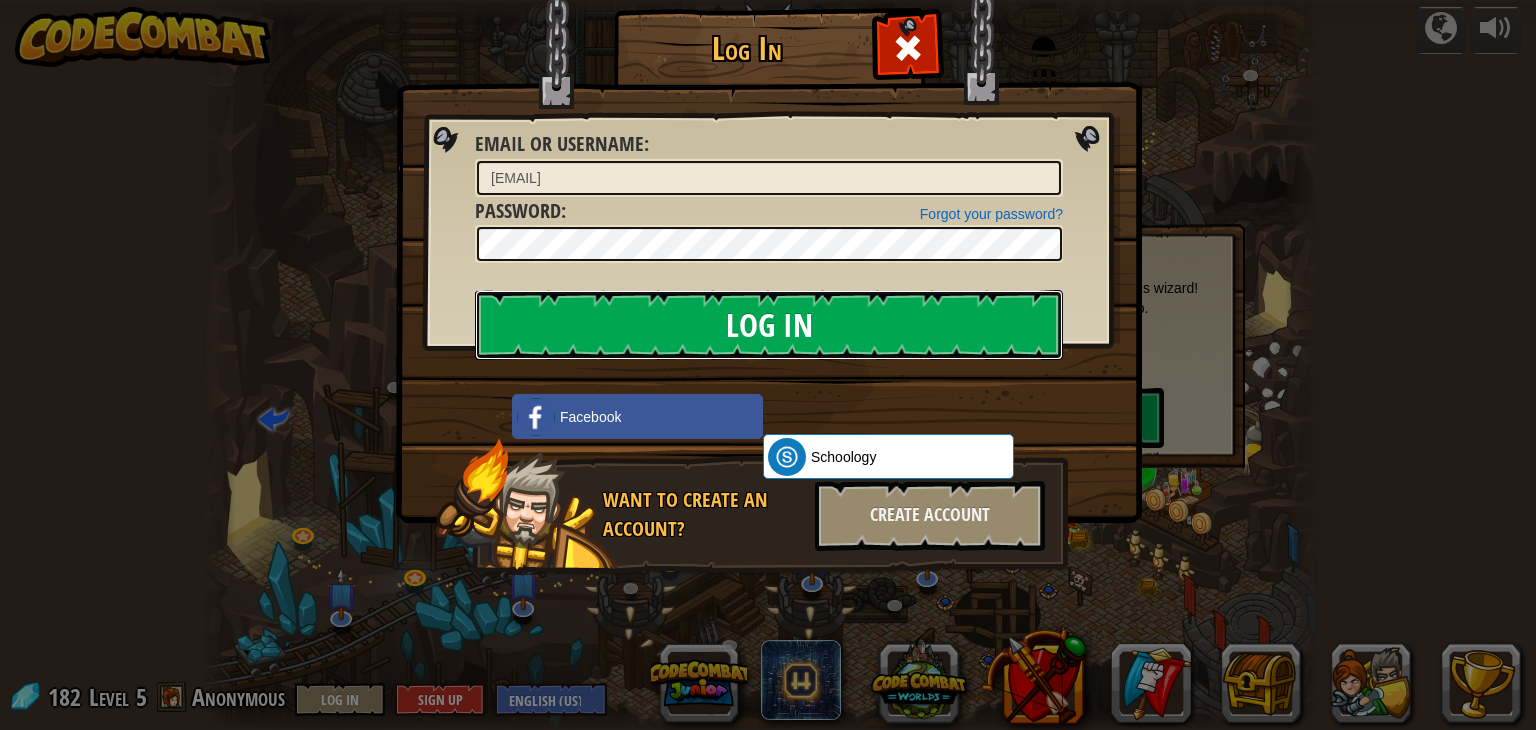 click on "Log In" at bounding box center (769, 325) 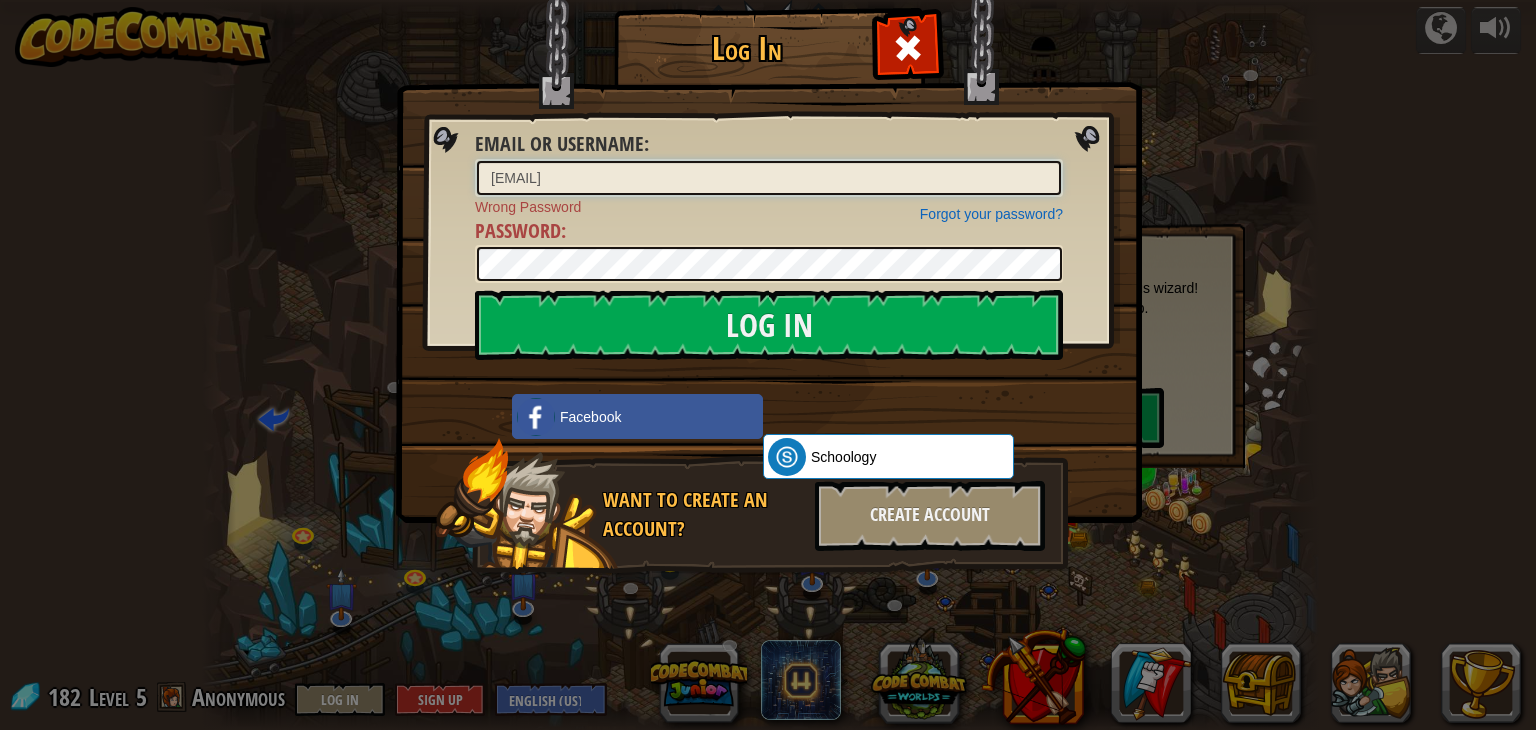 click on "[EMAIL]" at bounding box center [769, 178] 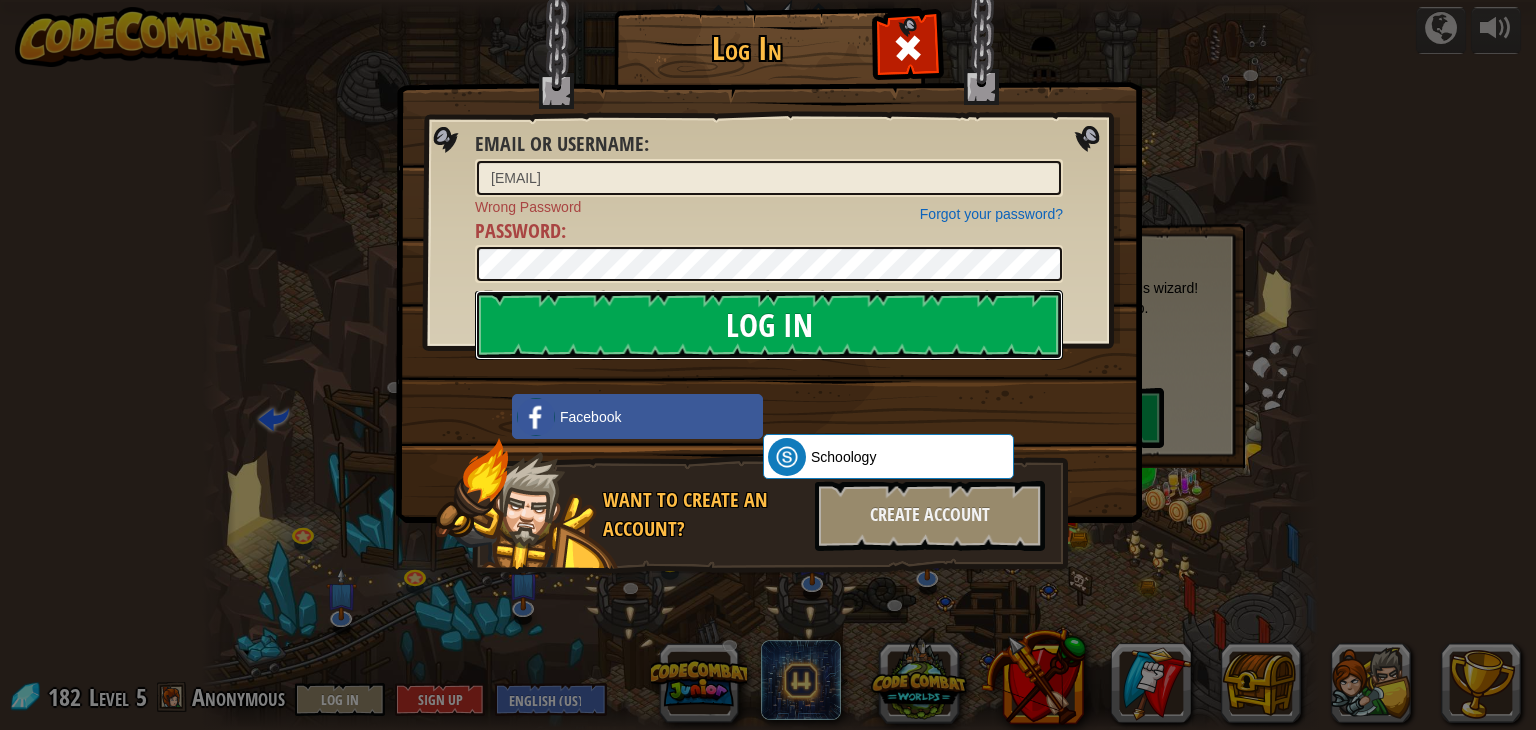 click on "Log In" at bounding box center (769, 325) 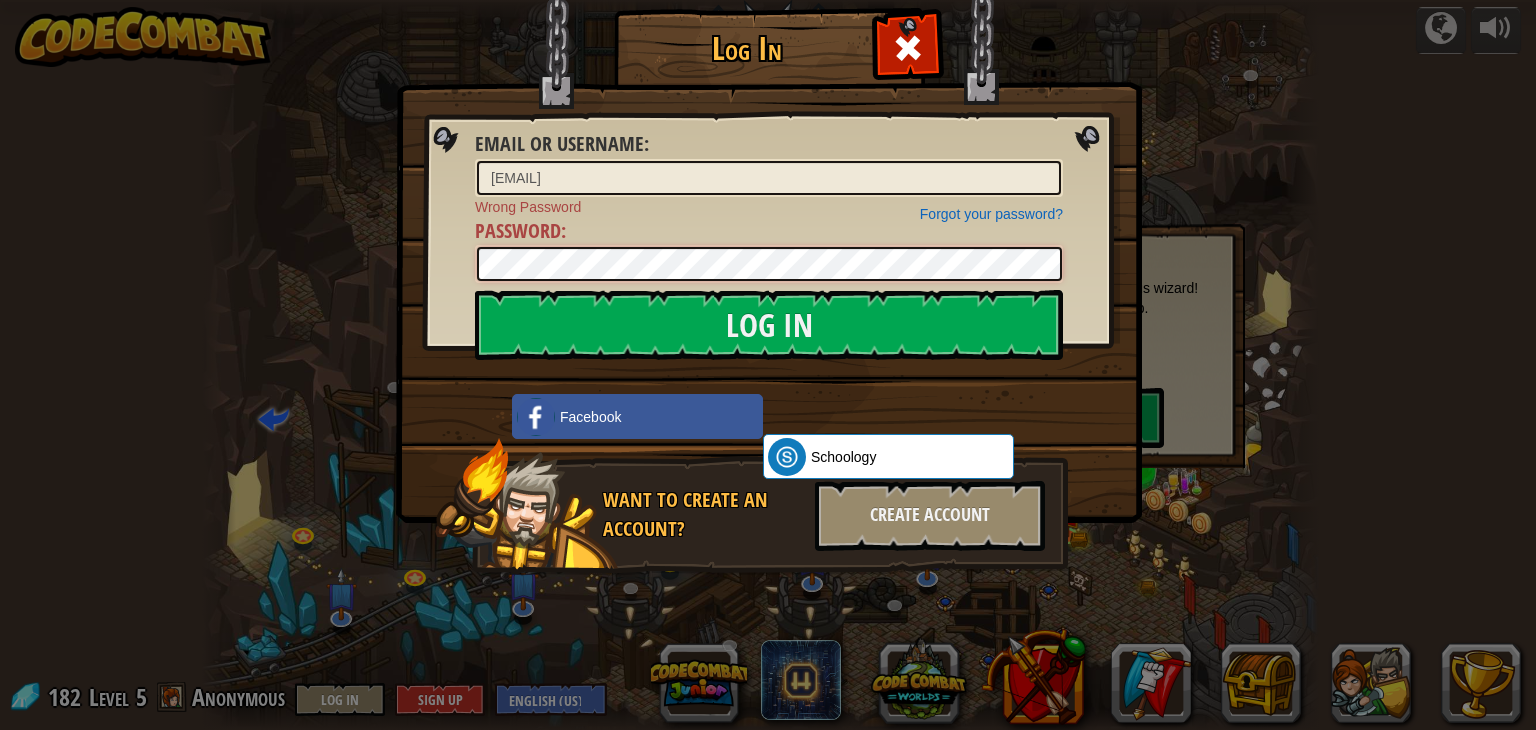 click on "Log In Email or Username : [EMAIL] Forgot your password? Wrong Password Password : Log In Logging In Facebook Schoology ClassLink Want to create an account? Create Account" at bounding box center (768, 321) 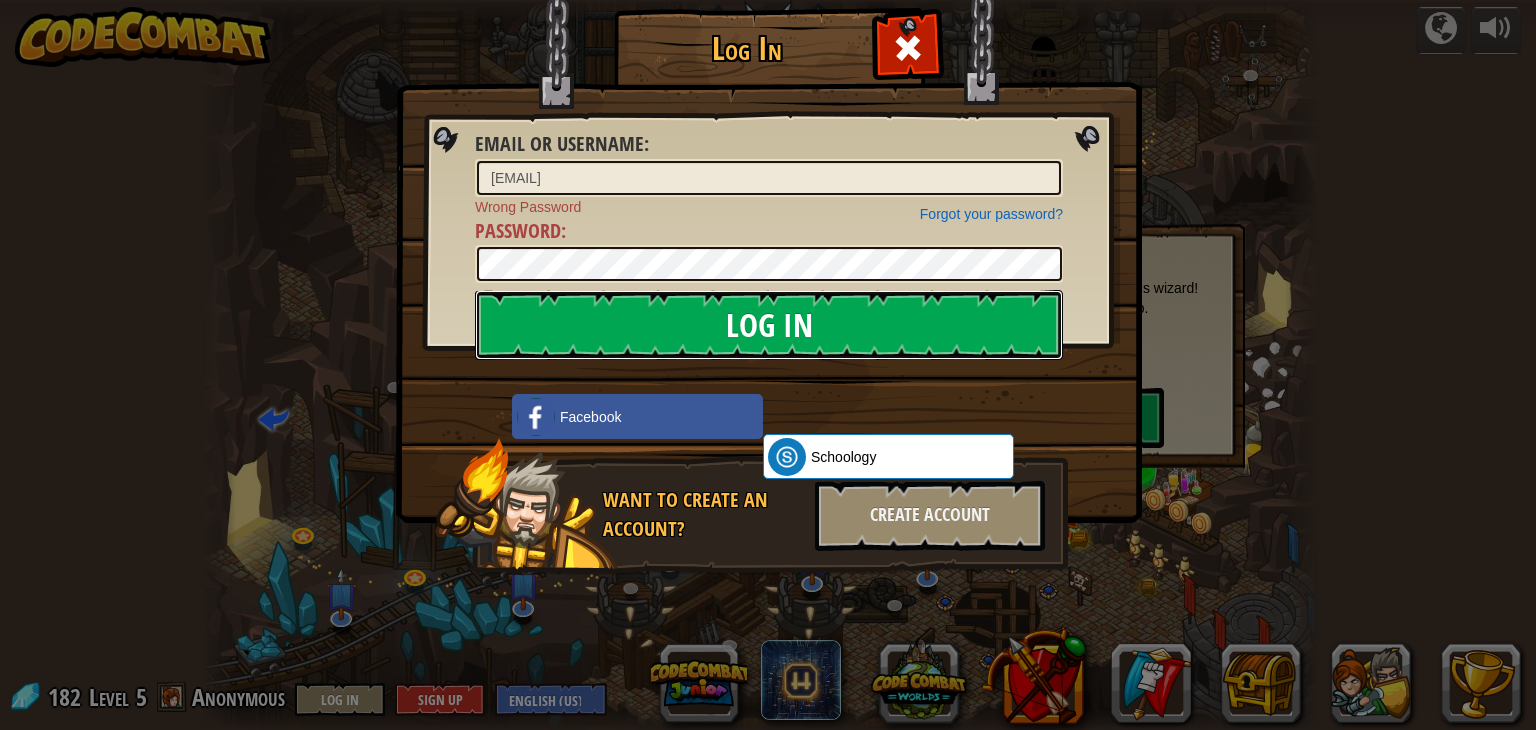 click on "Log In" at bounding box center [769, 325] 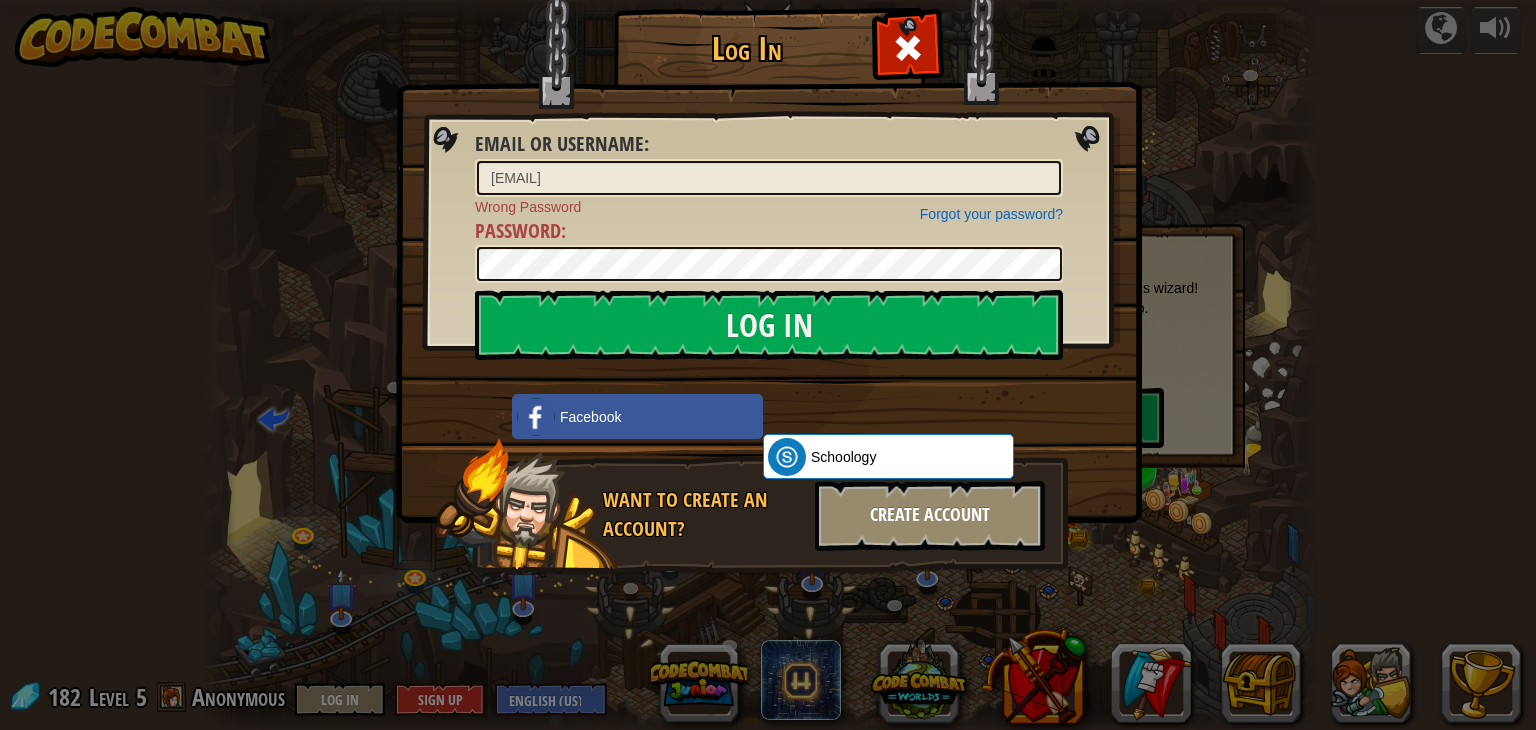 click on "Create Account" at bounding box center (930, 516) 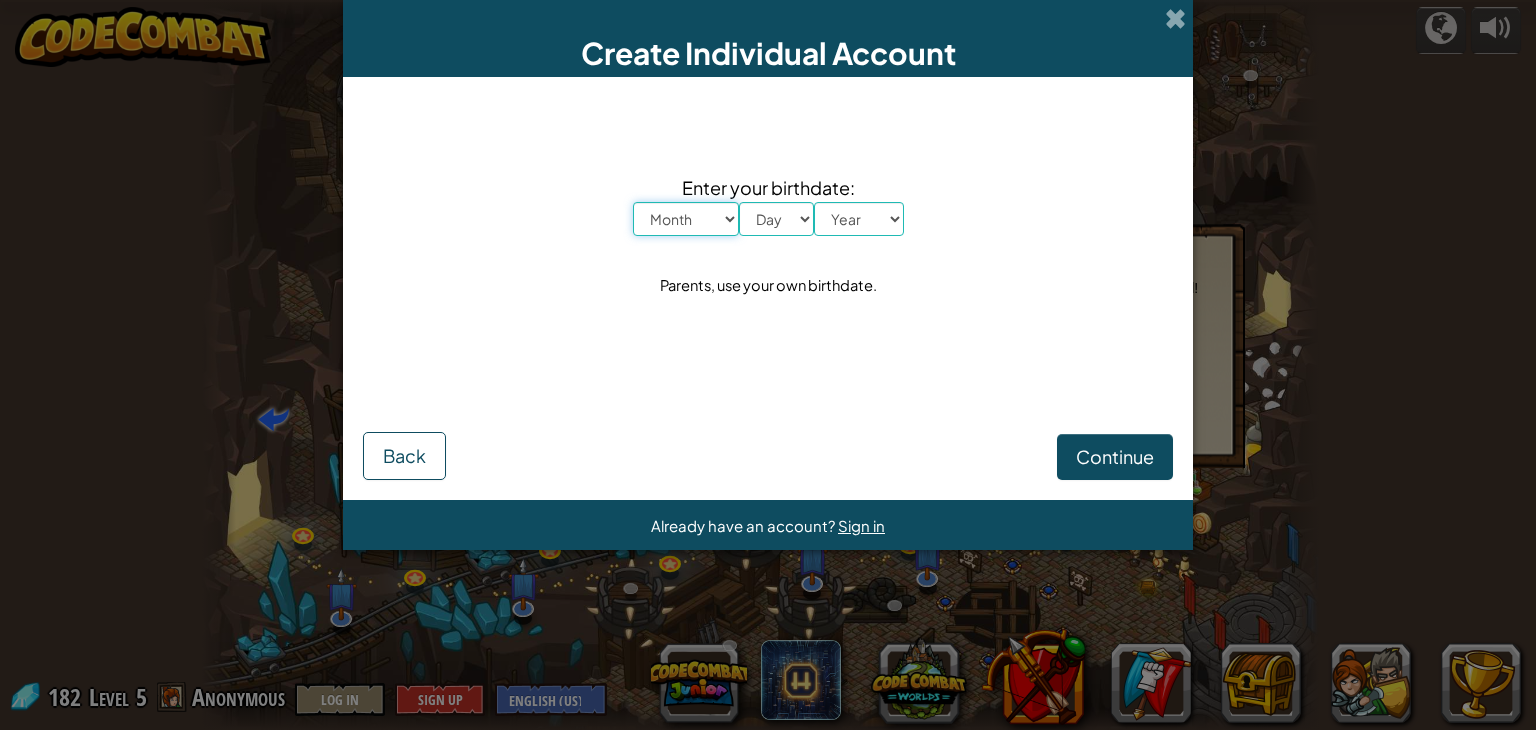 click on "Month January February March April May June July August September October November December" at bounding box center (686, 219) 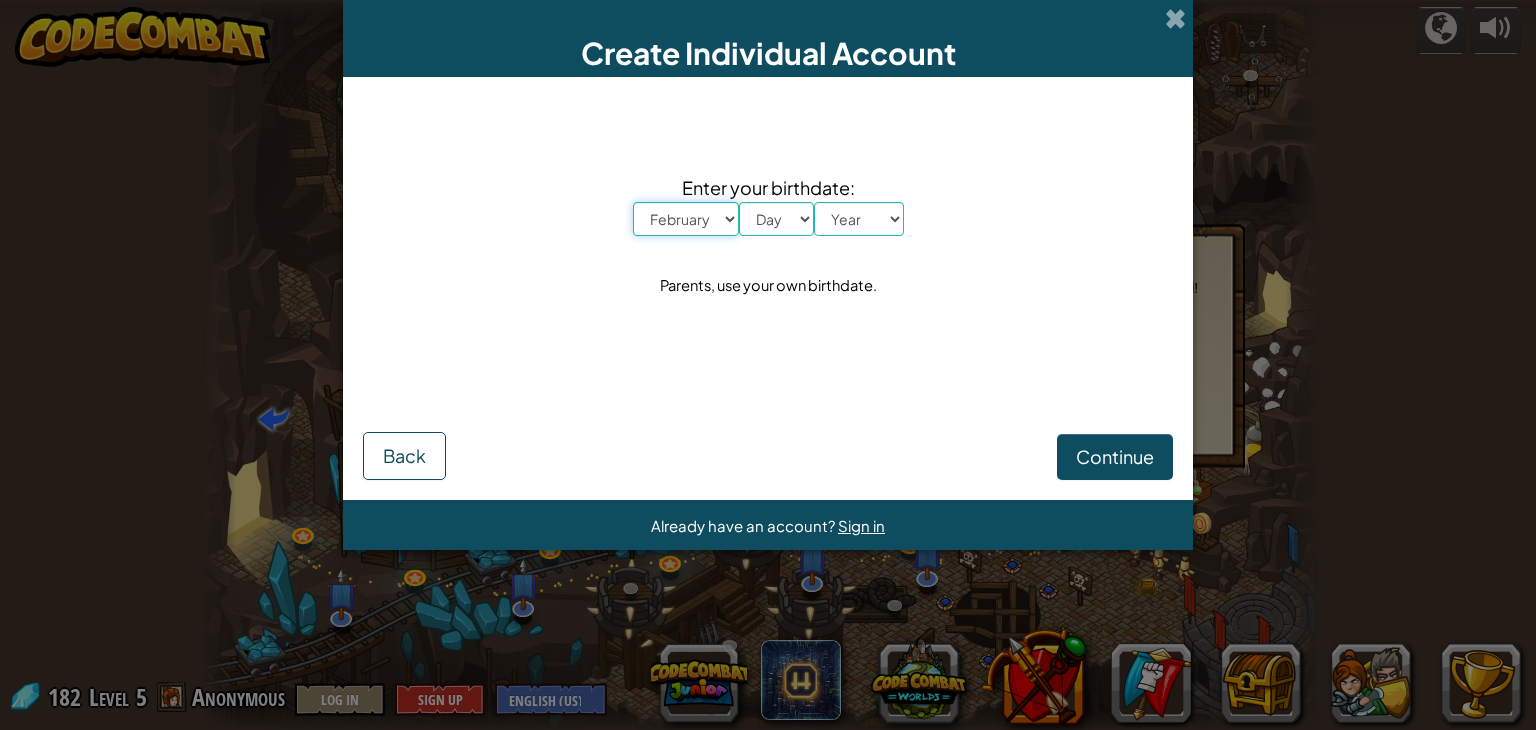 click on "Month January February March April May June July August September October November December" at bounding box center (686, 219) 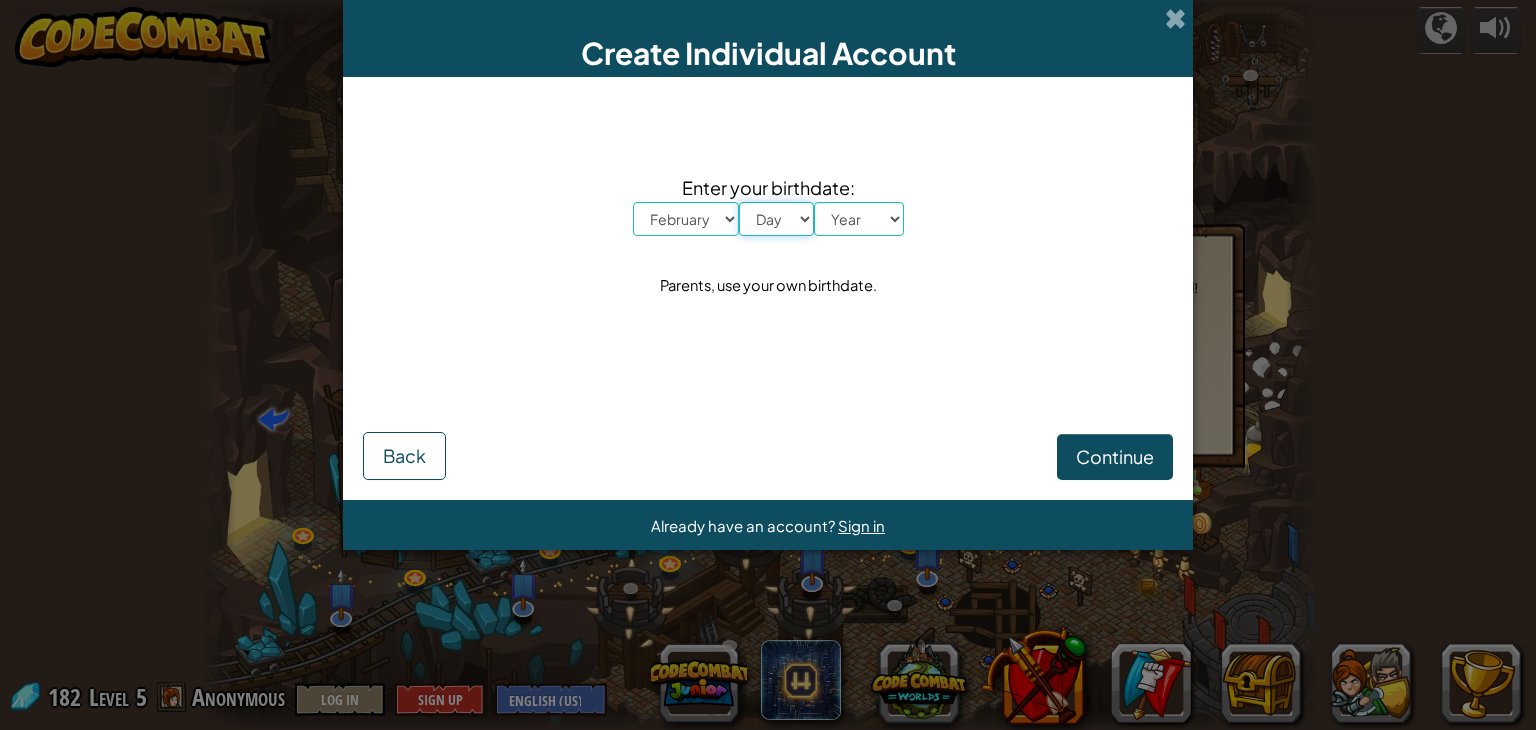 click on "Day 1 2 3 4 5 6 7 8 9 10 11 12 13 14 15 16 17 18 19 20 21 22 23 24 25 26 27 28 29 30 31" at bounding box center [776, 219] 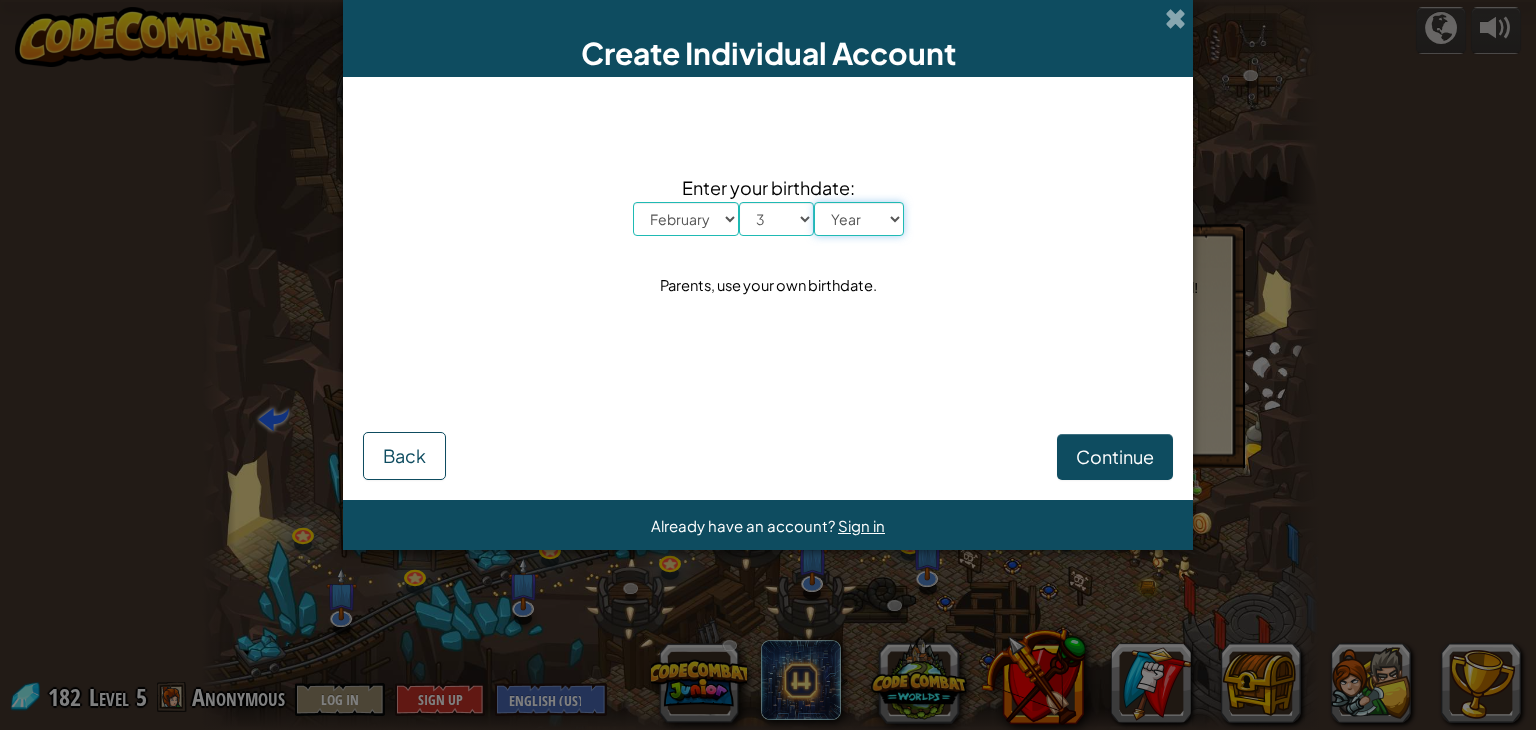 click on "Year 2025 2024 2023 2022 2021 2020 2019 2018 2017 2016 2015 2014 2013 2012 2011 2010 2009 2008 2007 2006 2005 2004 2003 2002 2001 2000 1999 1998 1997 1996 1995 1994 1993 1992 1991 1990 1989 1988 1987 1986 1985 1984 1983 1982 1981 1980 1979 1978 1977 1976 1975 1974 1973 1972 1971 1970 1969 1968 1967 1966 1965 1964 1963 1962 1961 1960 1959 1958 1957 1956 1955 1954 1953 1952 1951 1950 1949 1948 1947 1946 1945 1944 1943 1942 1941 1940 1939 1938 1937 1936 1935 1934 1933 1932 1931 1930 1929 1928 1927 1926" at bounding box center [859, 219] 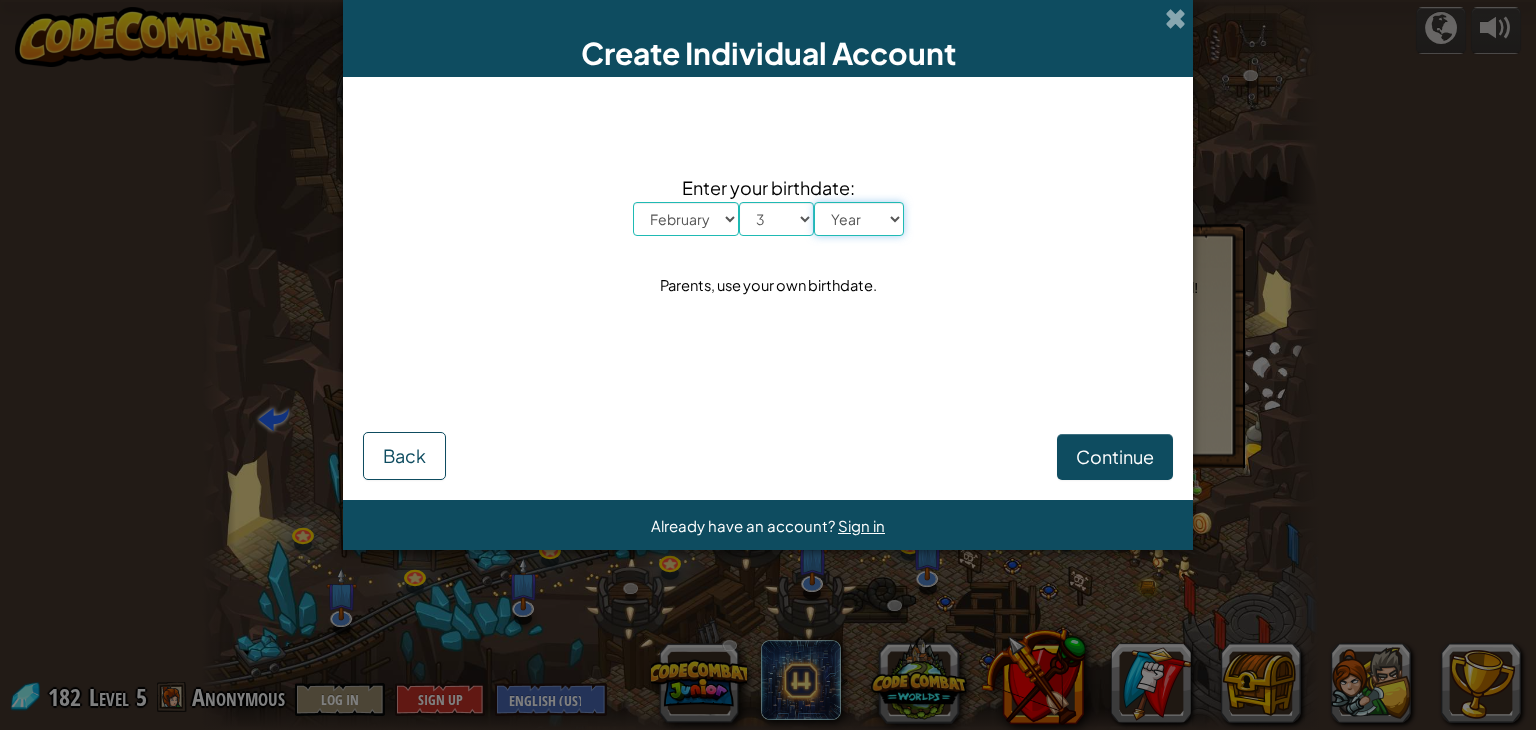 select on "2003" 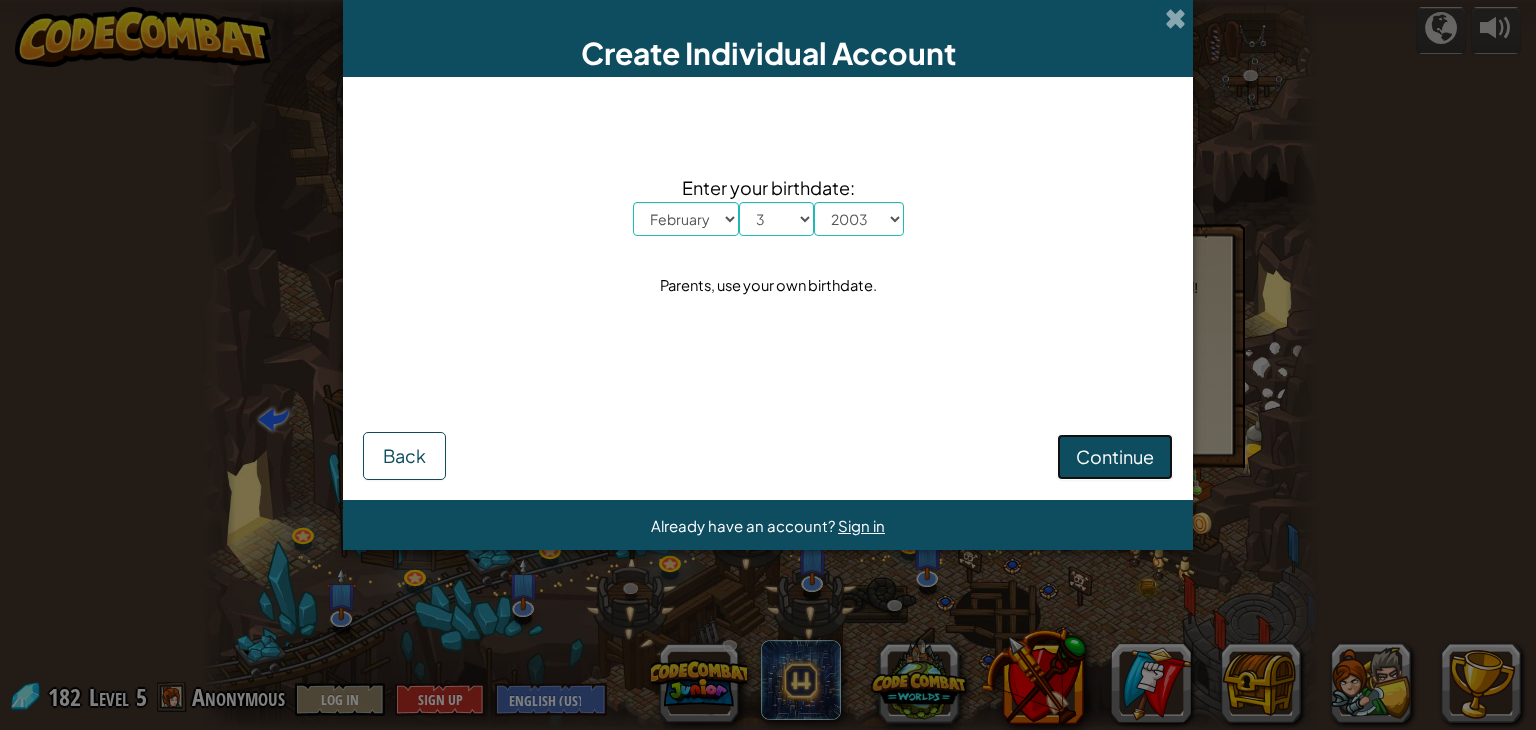 click on "Continue" at bounding box center [1115, 456] 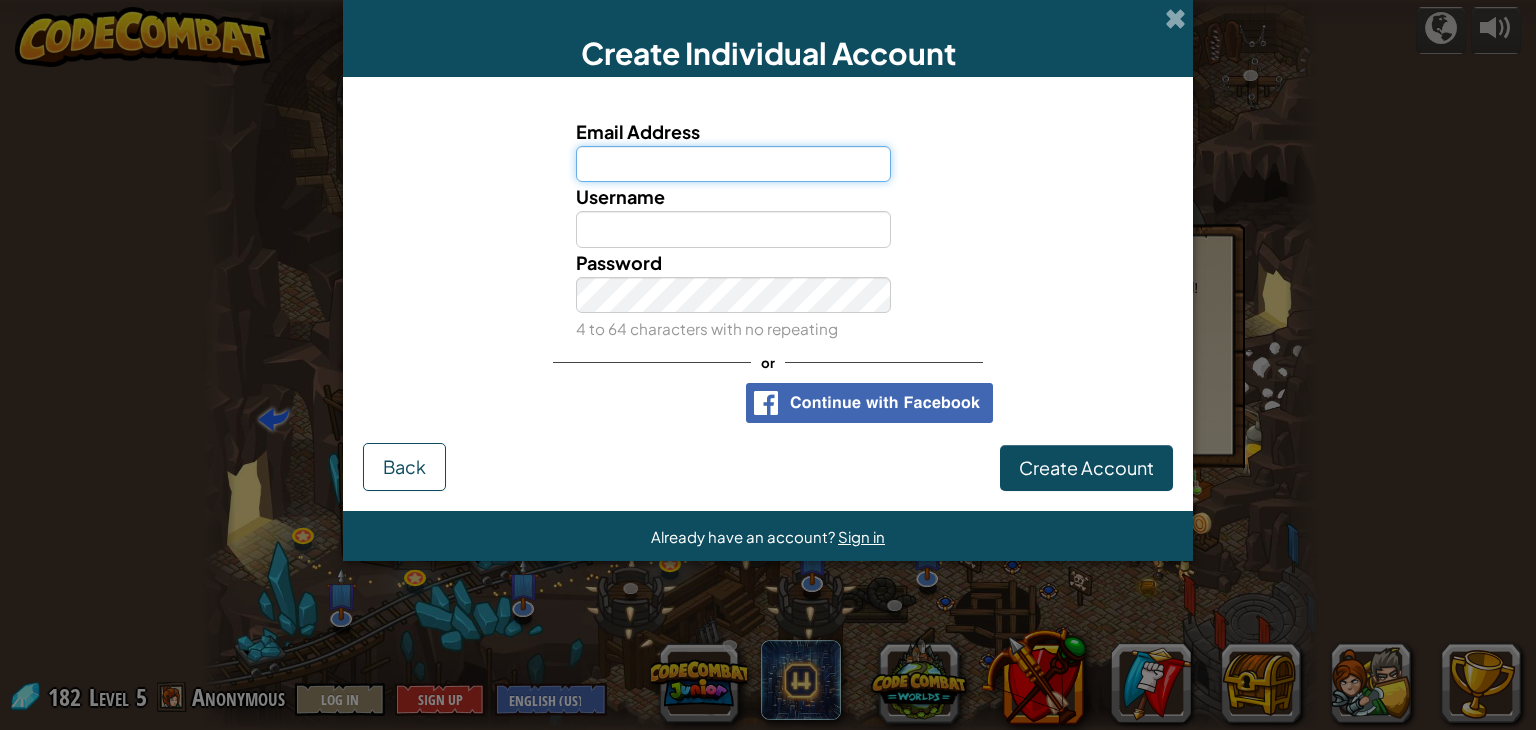 click on "Email Address" at bounding box center (734, 164) 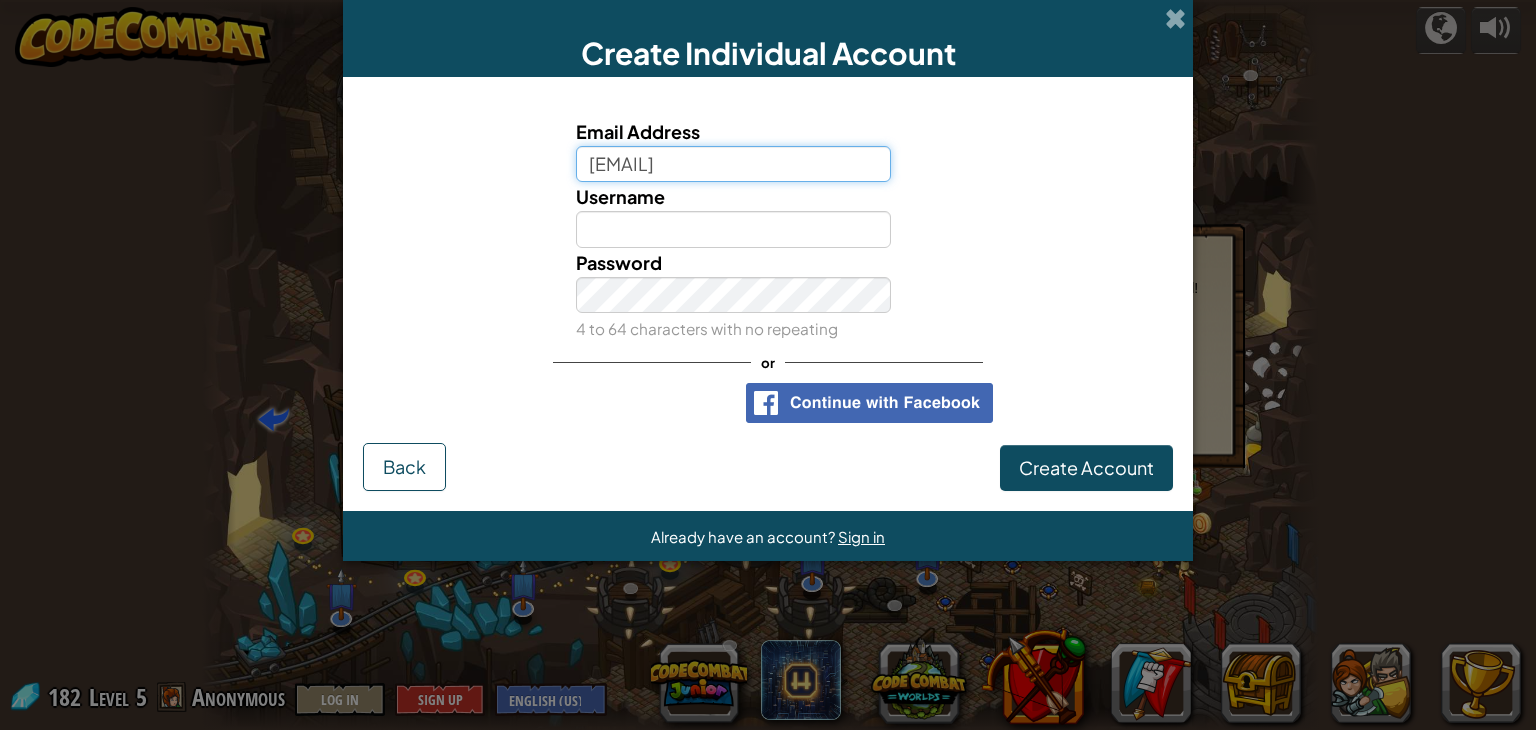 type on "[EMAIL]" 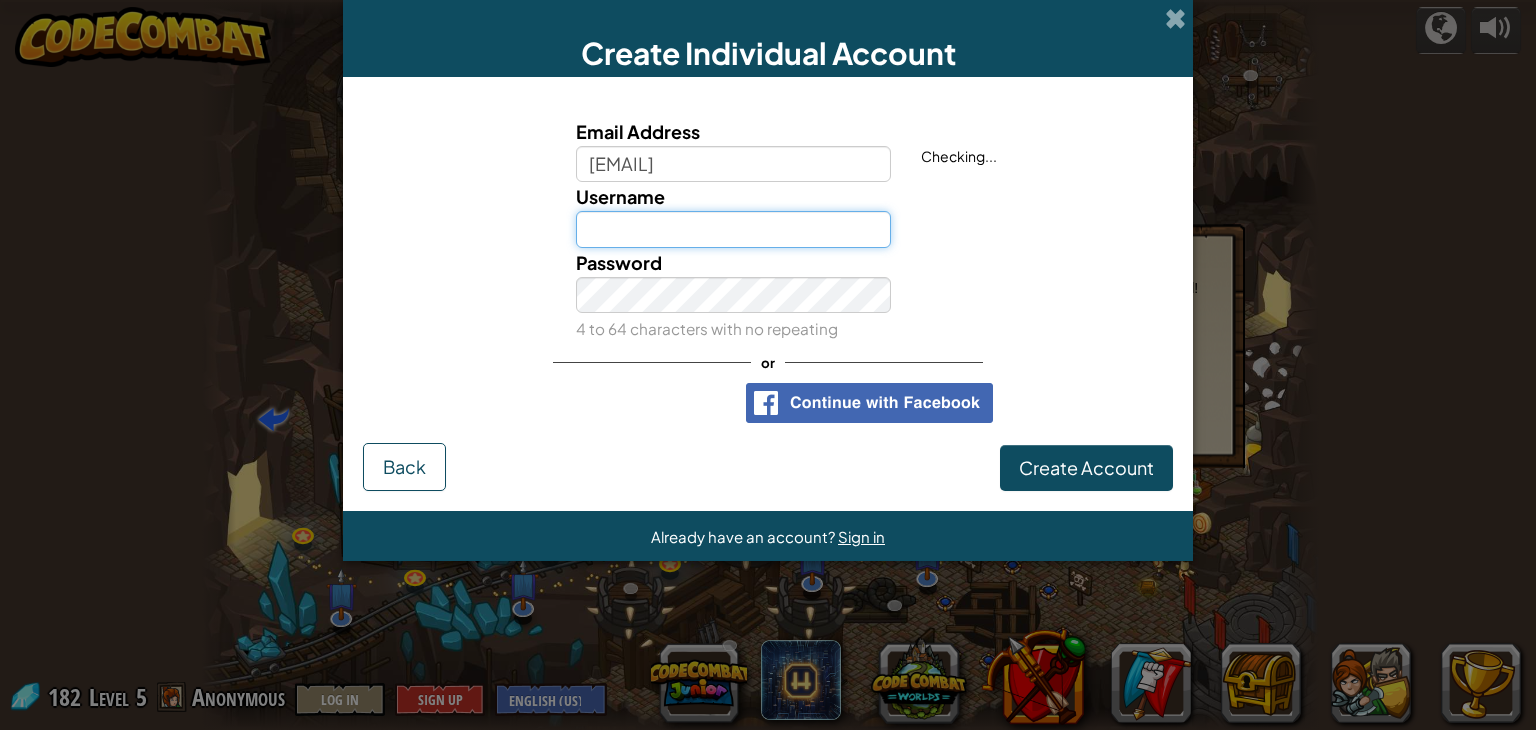 click on "Username" at bounding box center (734, 229) 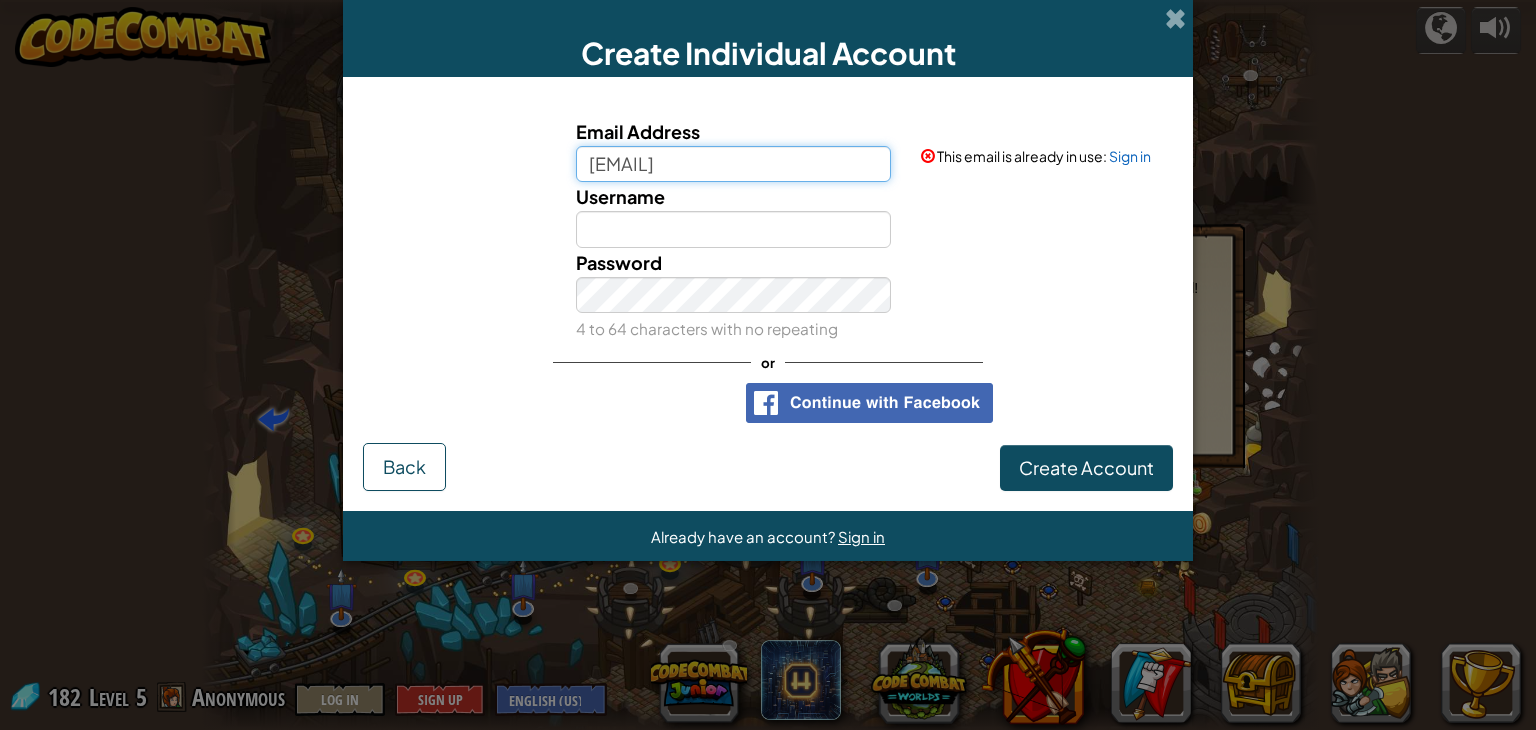 drag, startPoint x: 649, startPoint y: 164, endPoint x: 537, endPoint y: 174, distance: 112.44554 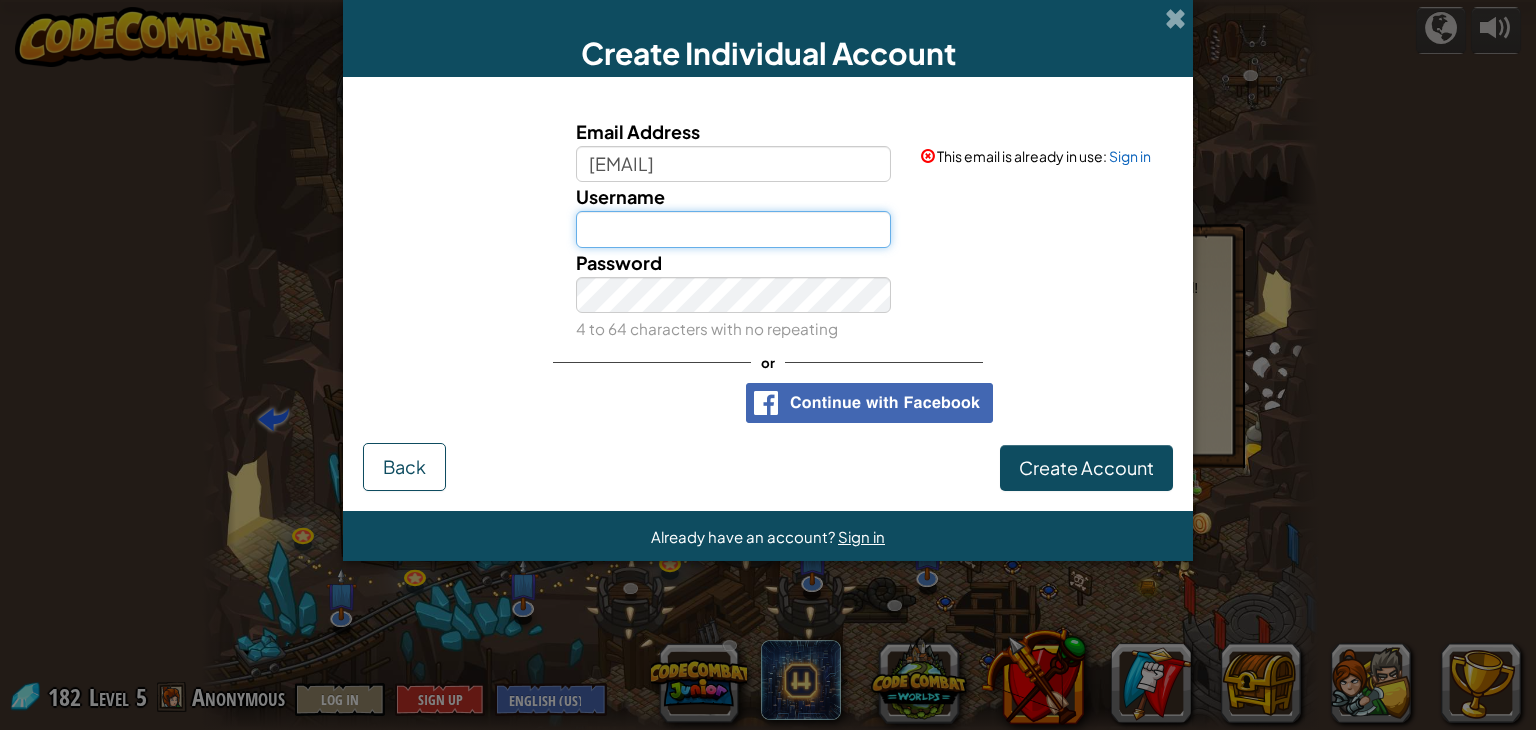 click on "Username" at bounding box center (734, 229) 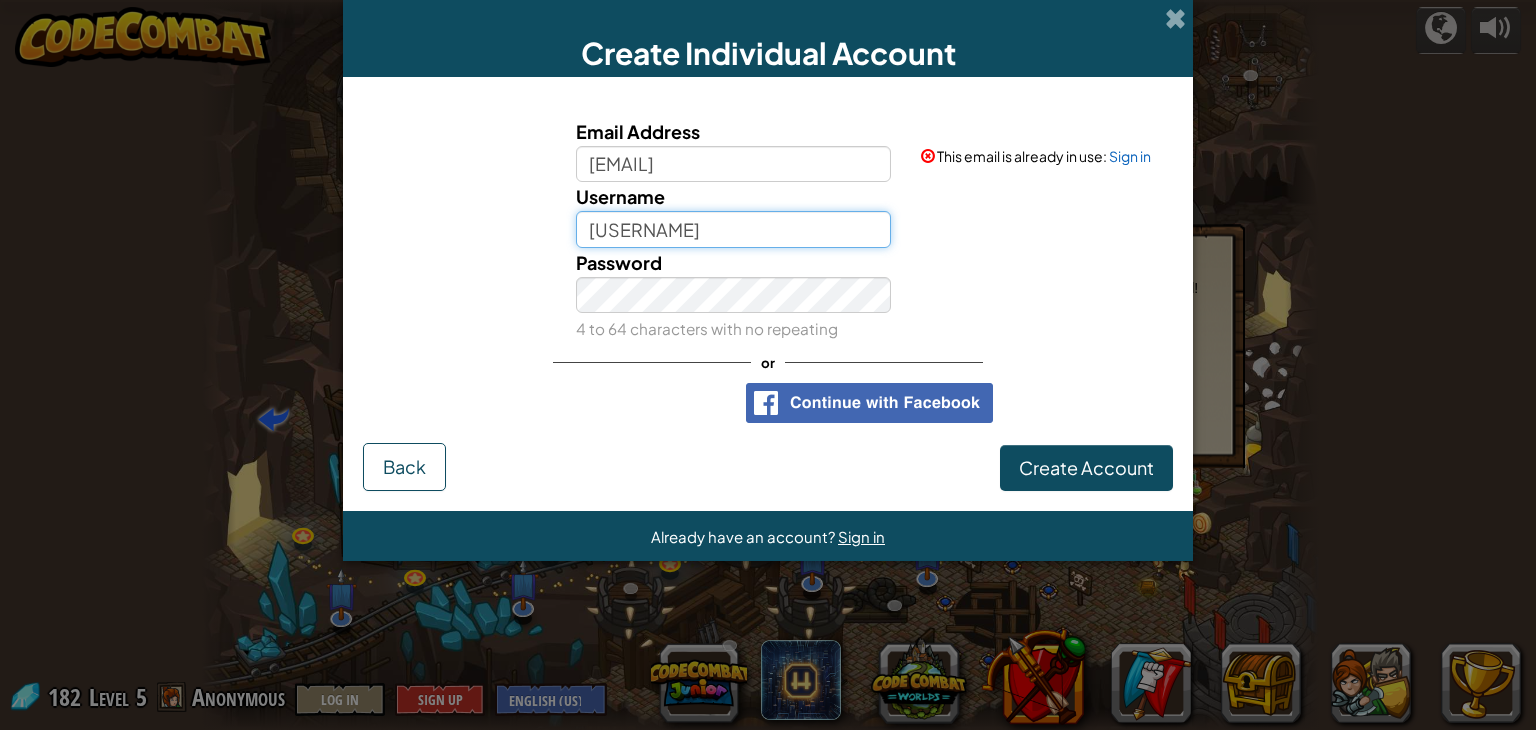 type on "[USERNAME]" 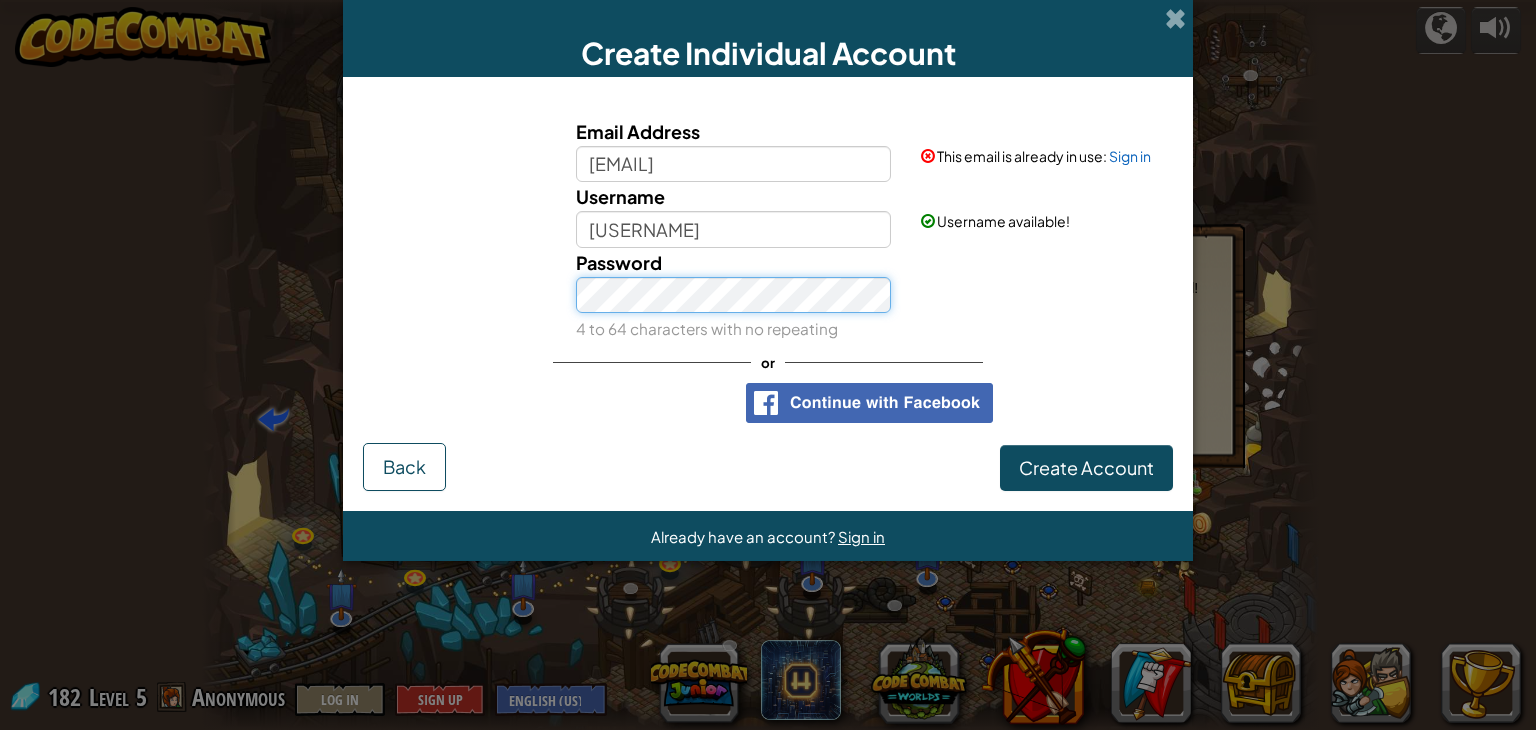 click on "Create Account" at bounding box center (1086, 468) 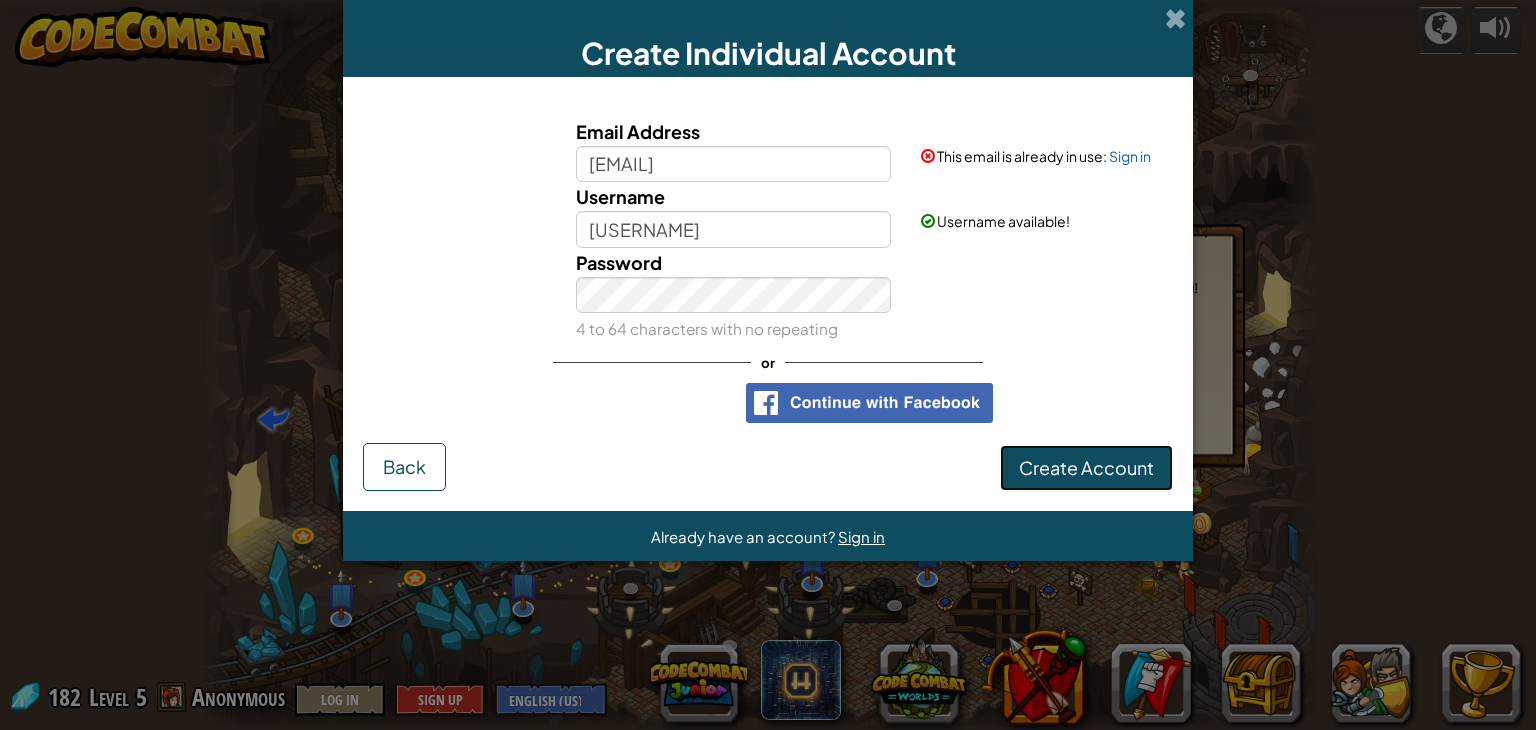 click on "Create Account" at bounding box center [1086, 468] 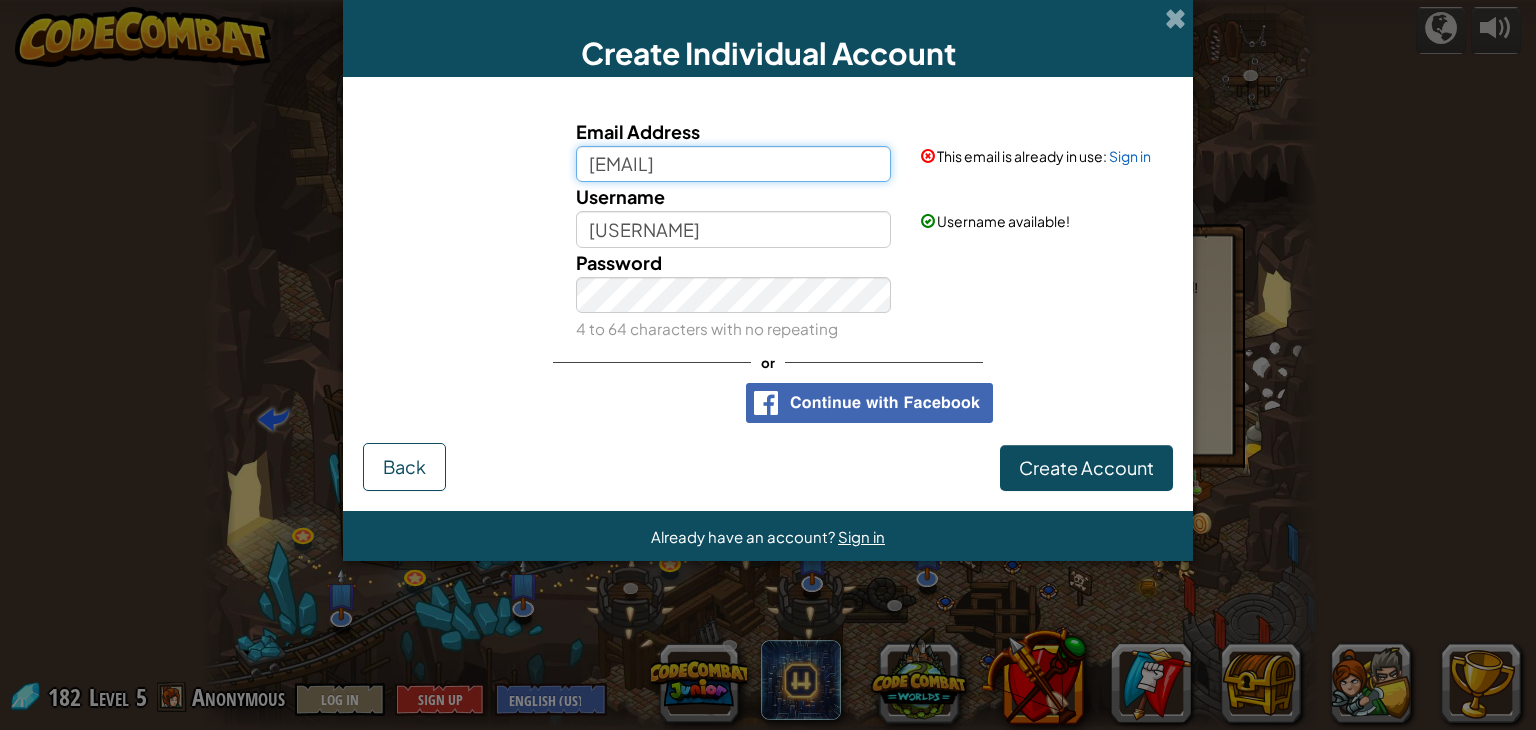 drag, startPoint x: 797, startPoint y: 168, endPoint x: 524, endPoint y: 179, distance: 273.22153 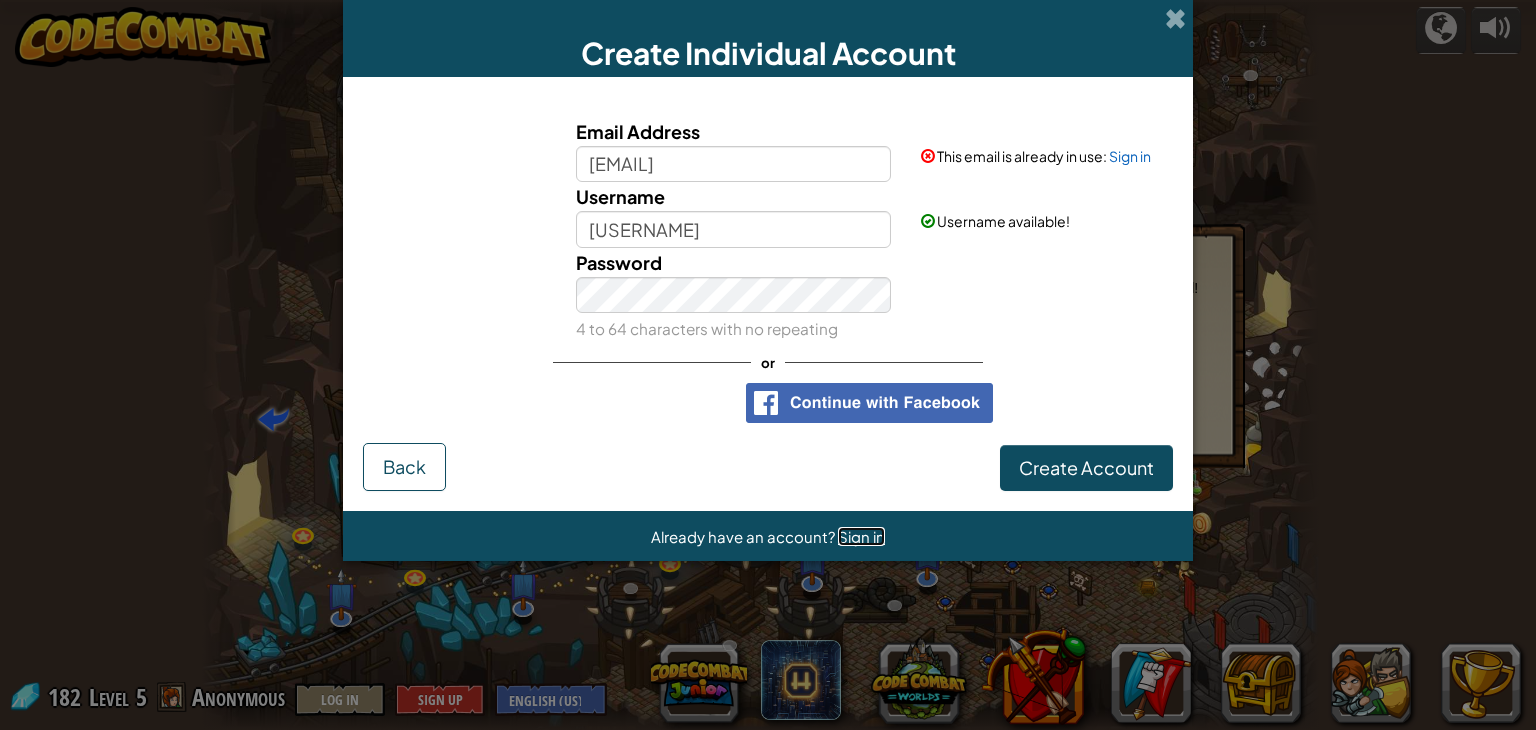 click on "Sign in" at bounding box center (861, 536) 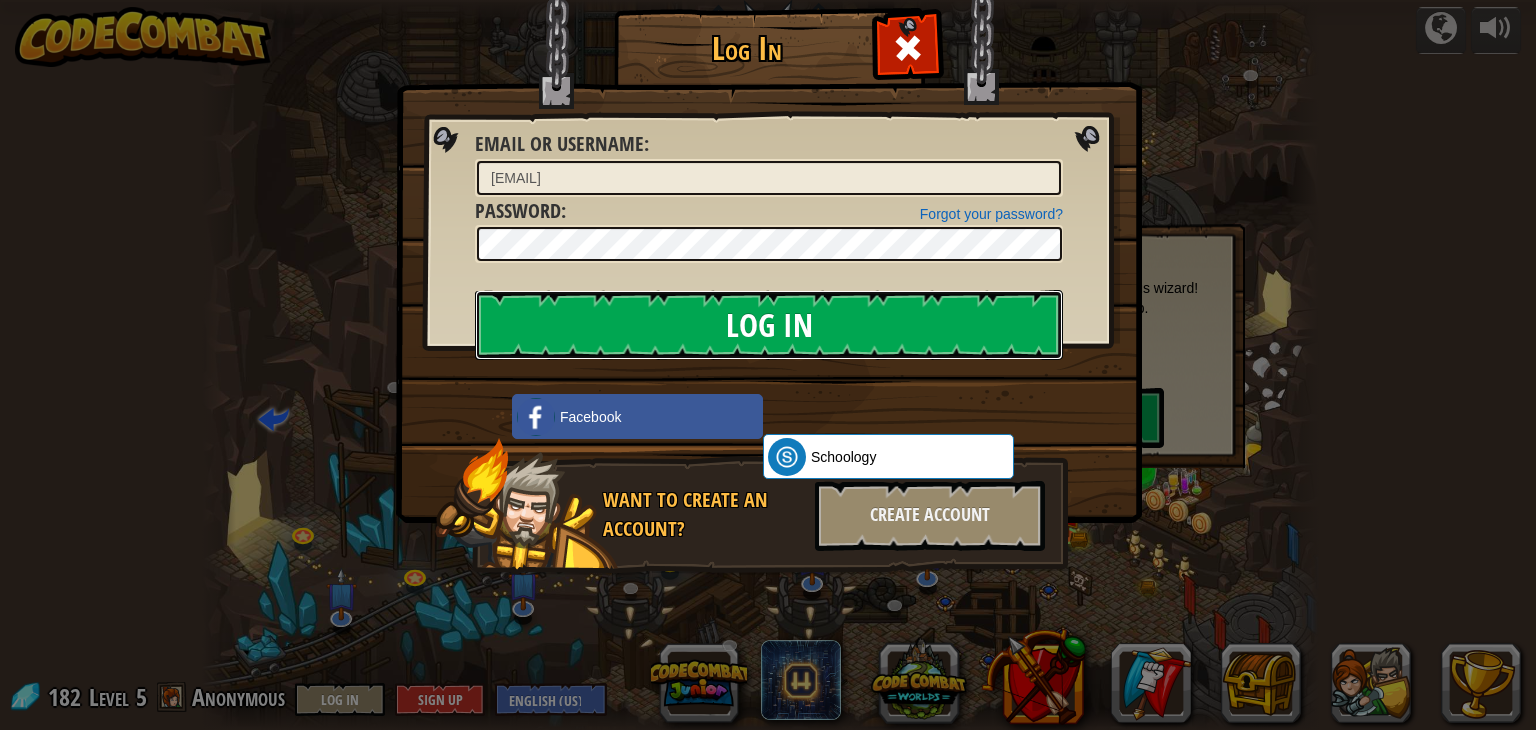 click on "Log In" at bounding box center (769, 325) 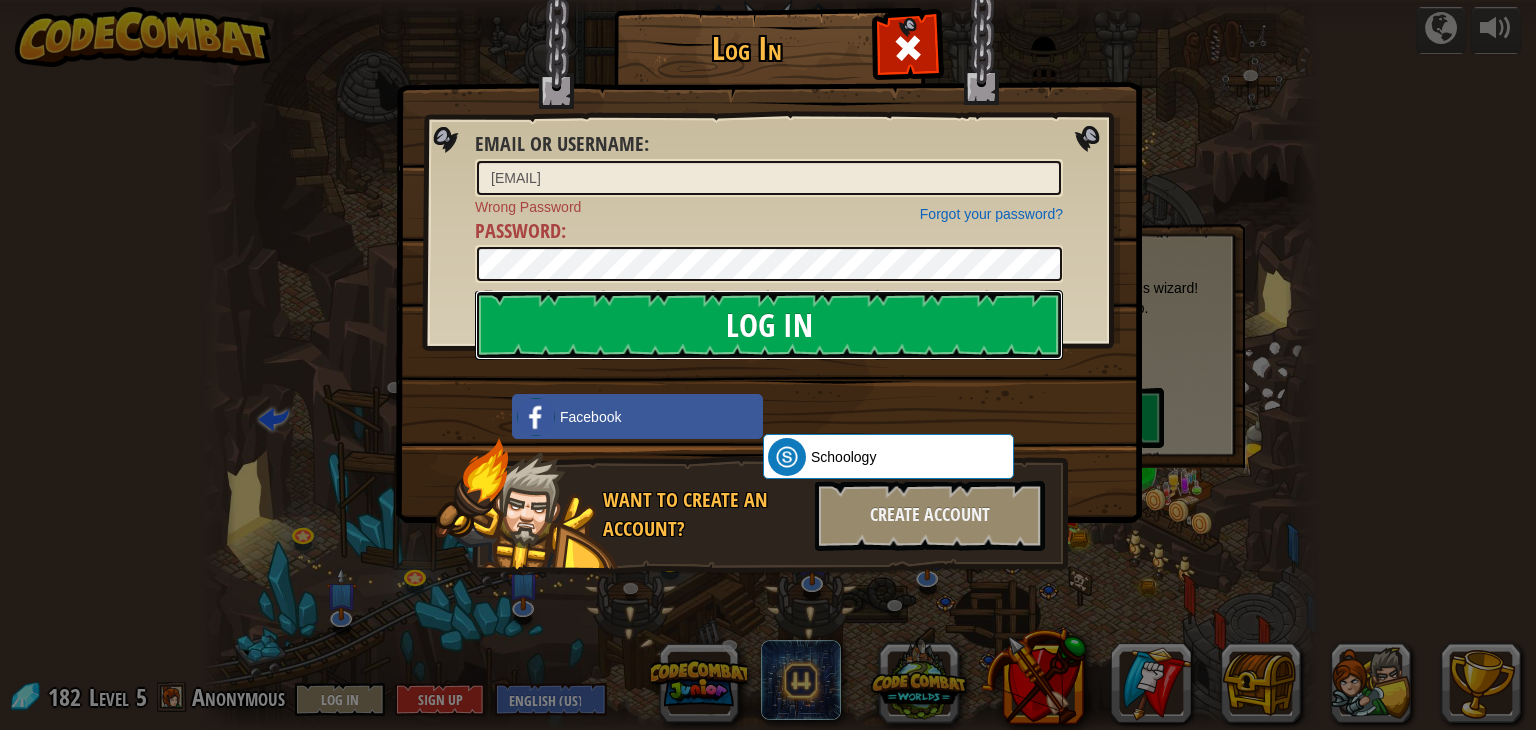 click on "Log In" at bounding box center [769, 325] 